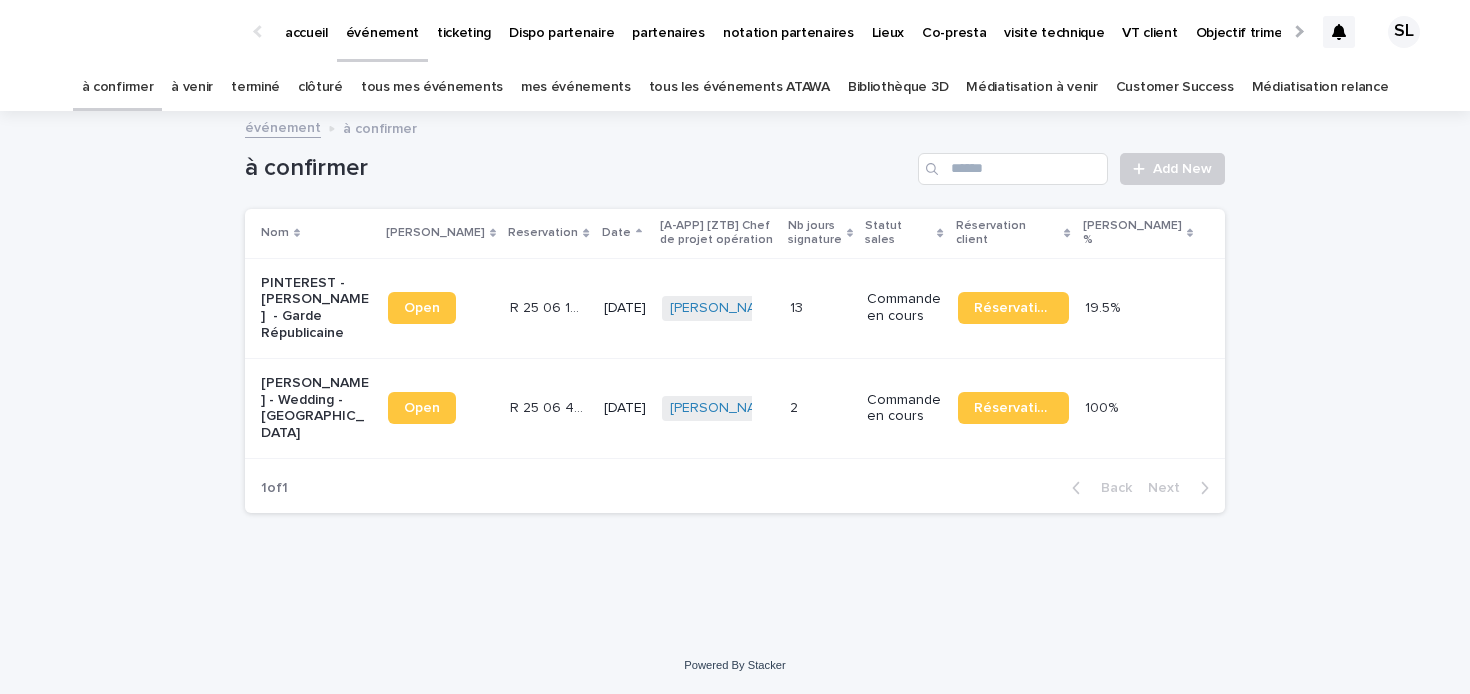 scroll, scrollTop: 0, scrollLeft: 0, axis: both 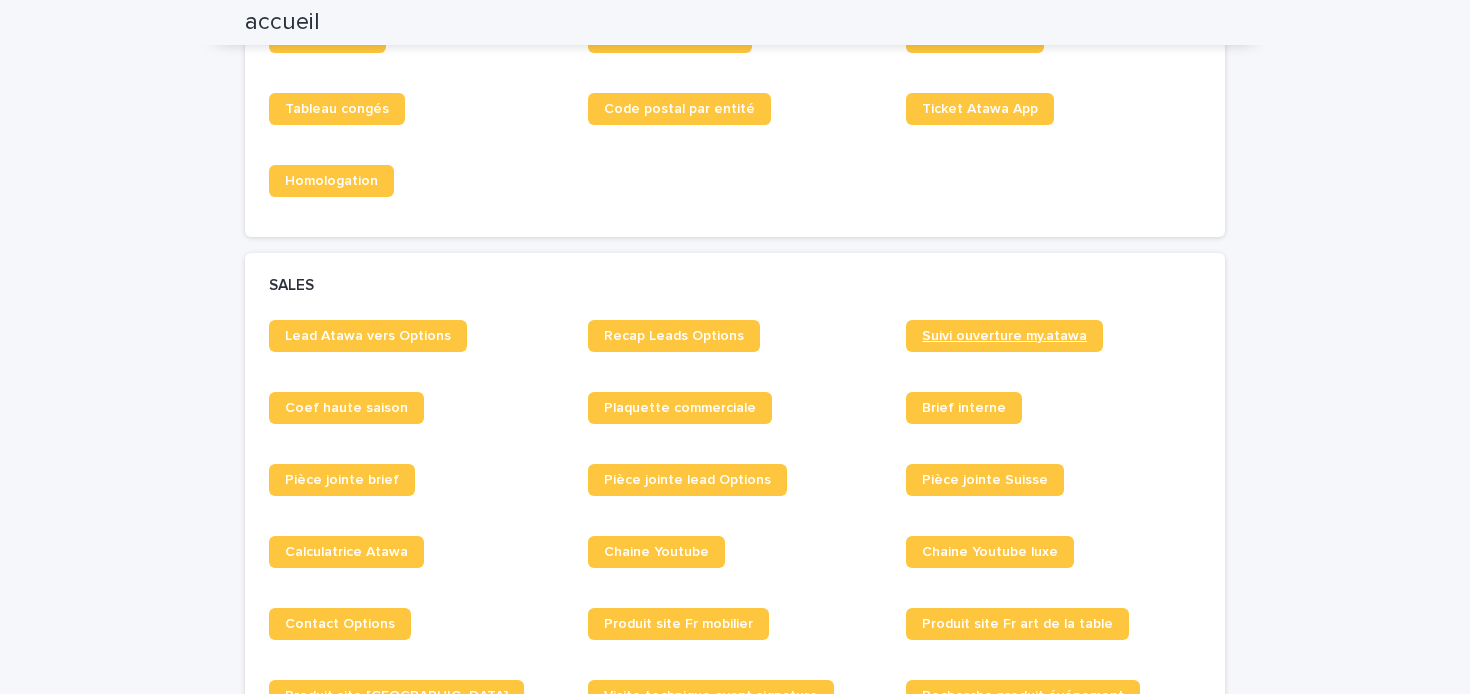 click on "Suivi ouverture my.atawa" at bounding box center (1004, 336) 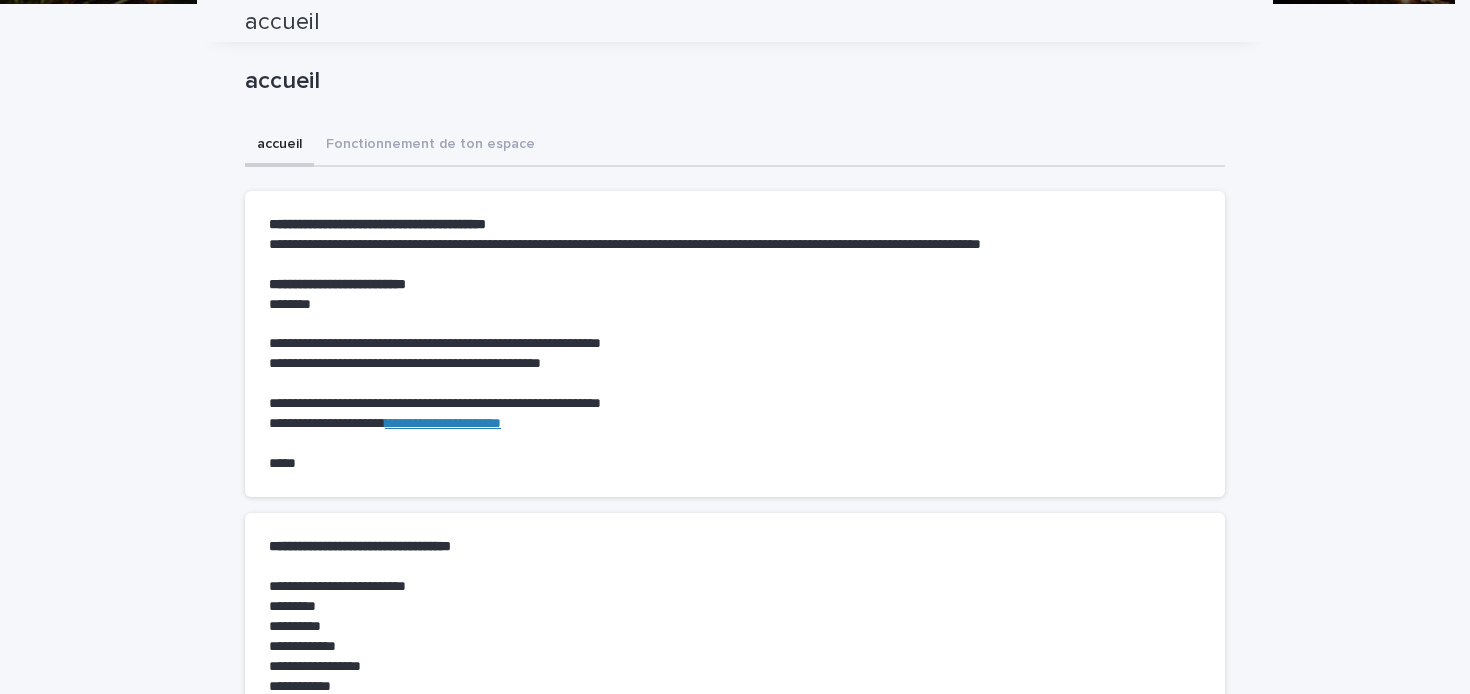 scroll, scrollTop: 0, scrollLeft: 0, axis: both 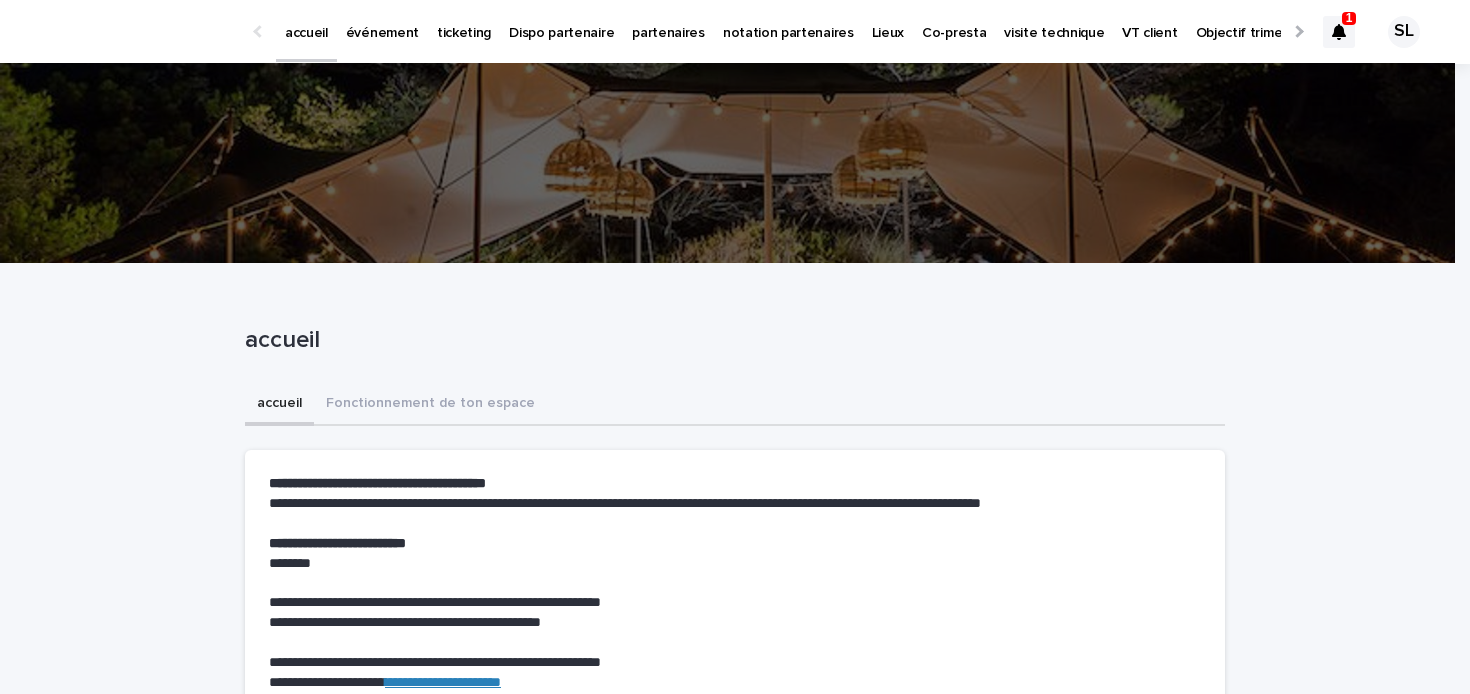 click at bounding box center (1339, 32) 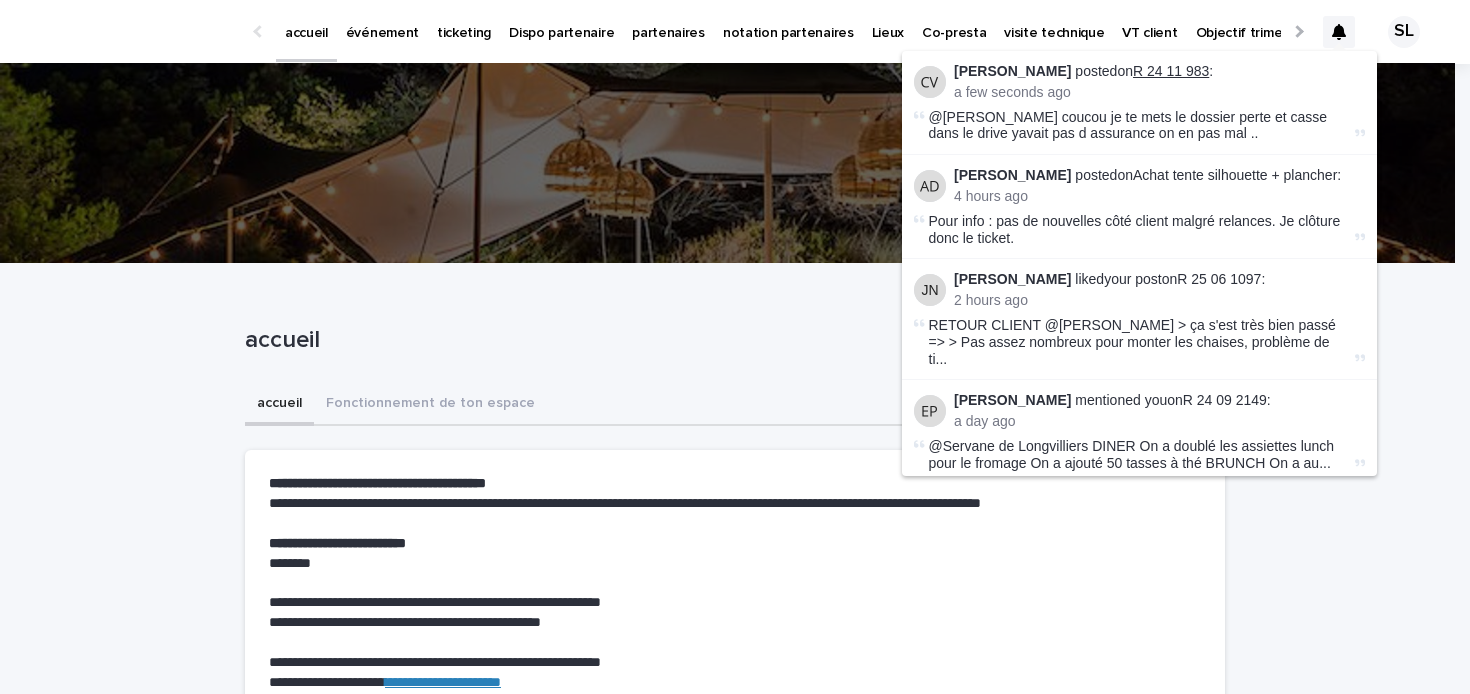 click on "R 24 11 983" at bounding box center [1171, 71] 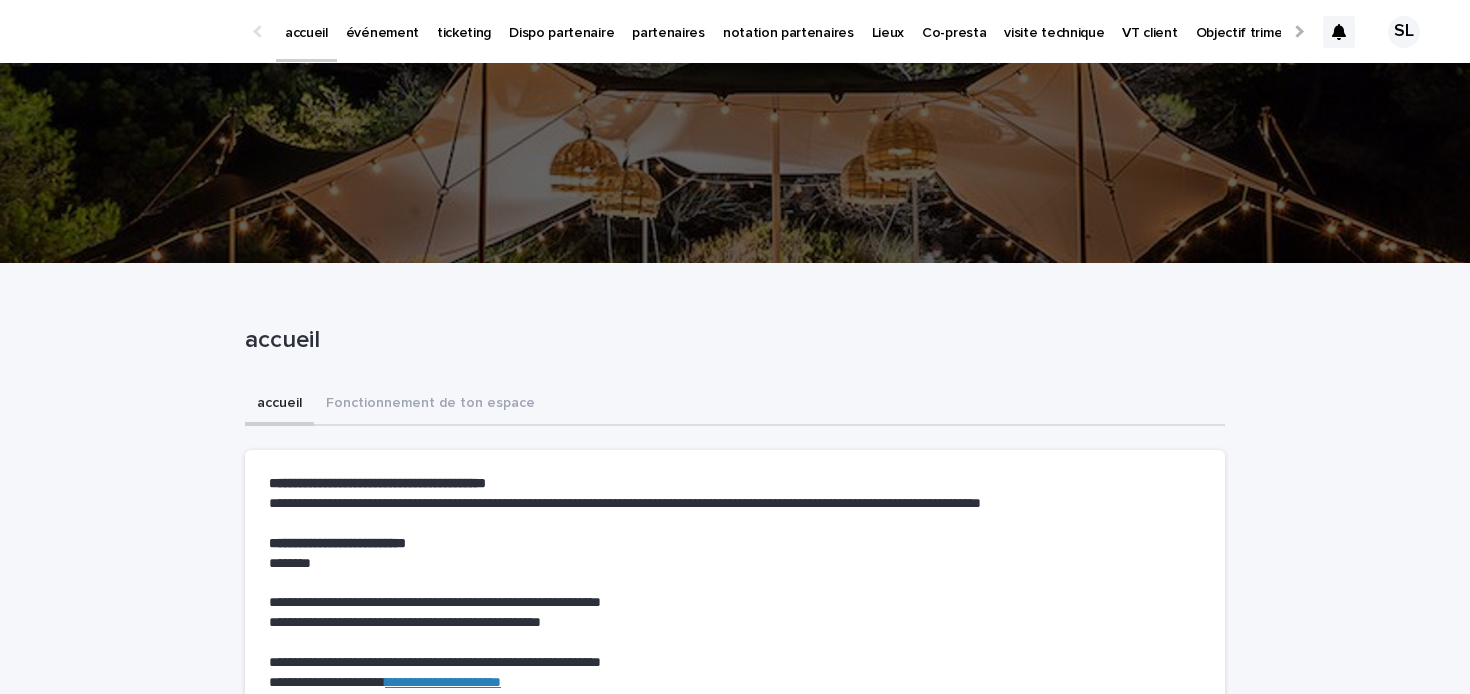 scroll, scrollTop: 0, scrollLeft: 0, axis: both 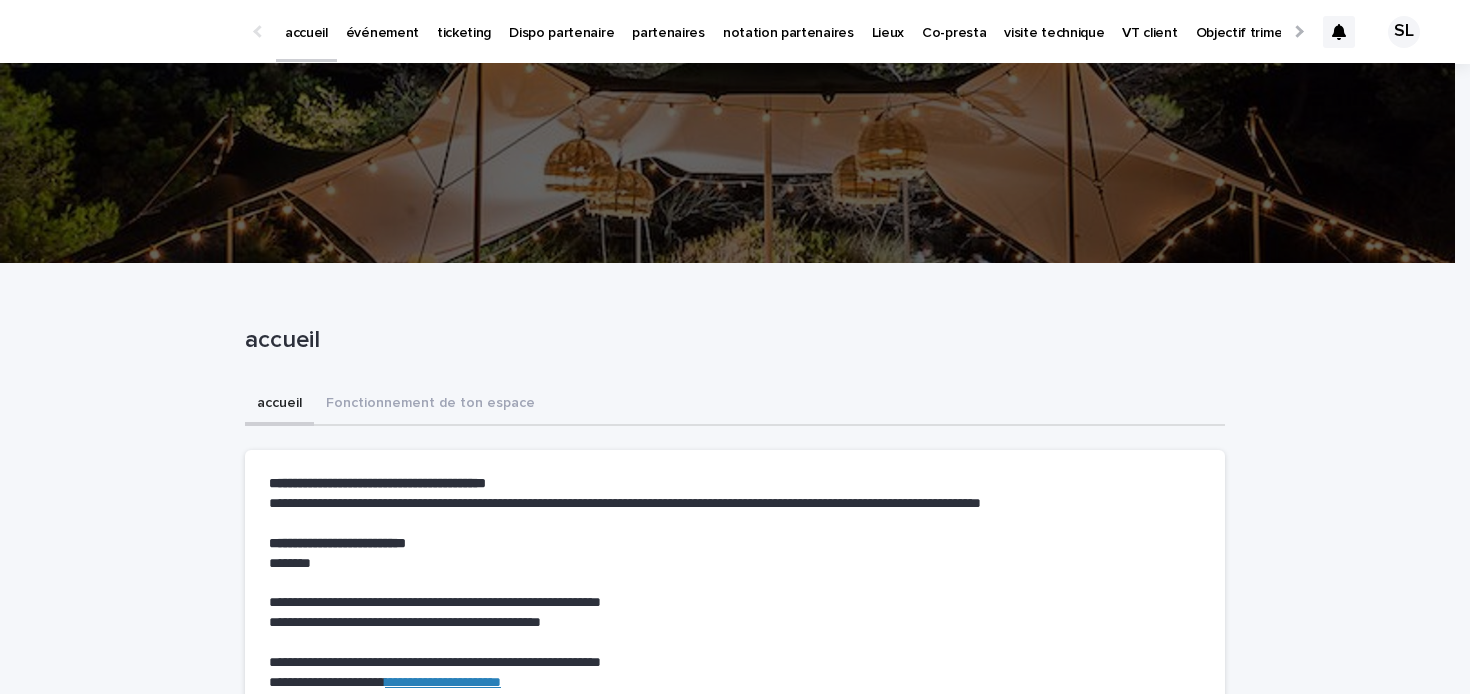 click on "ticketing" at bounding box center [464, 31] 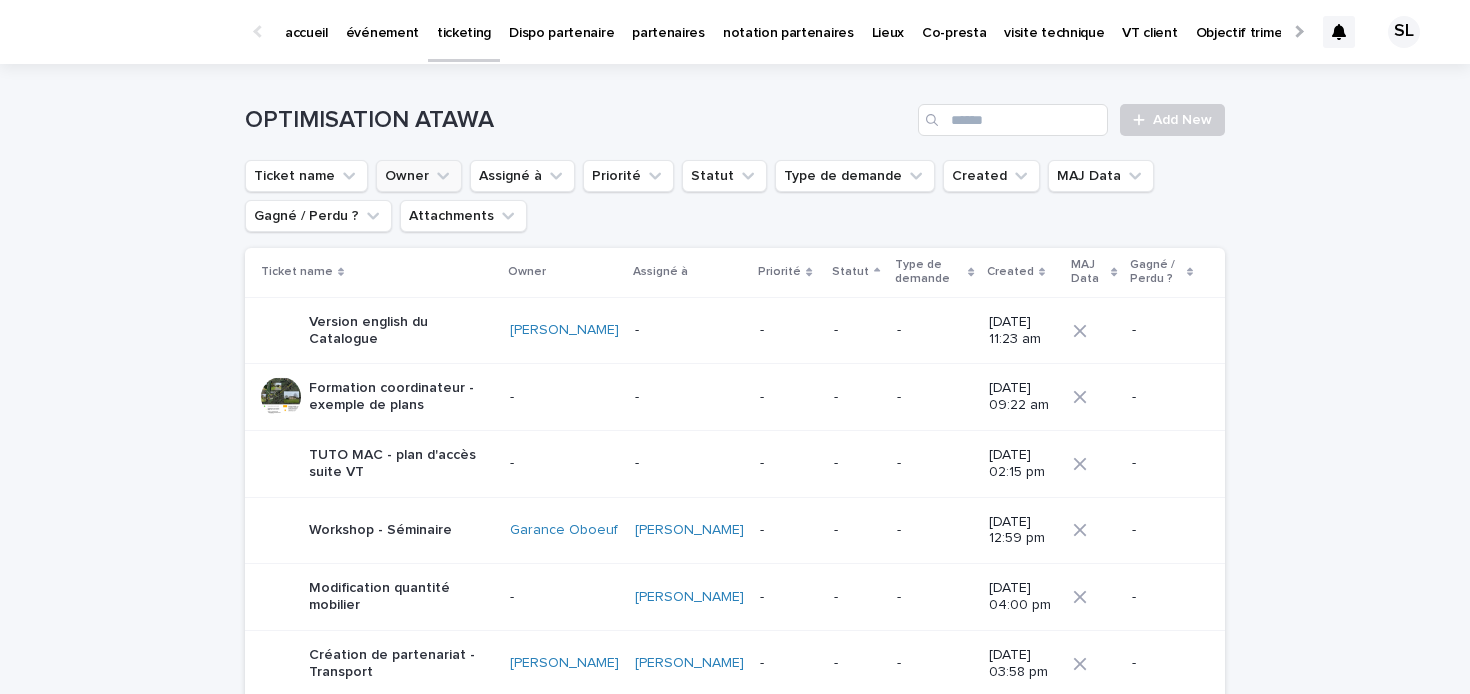 click on "Owner" at bounding box center (419, 176) 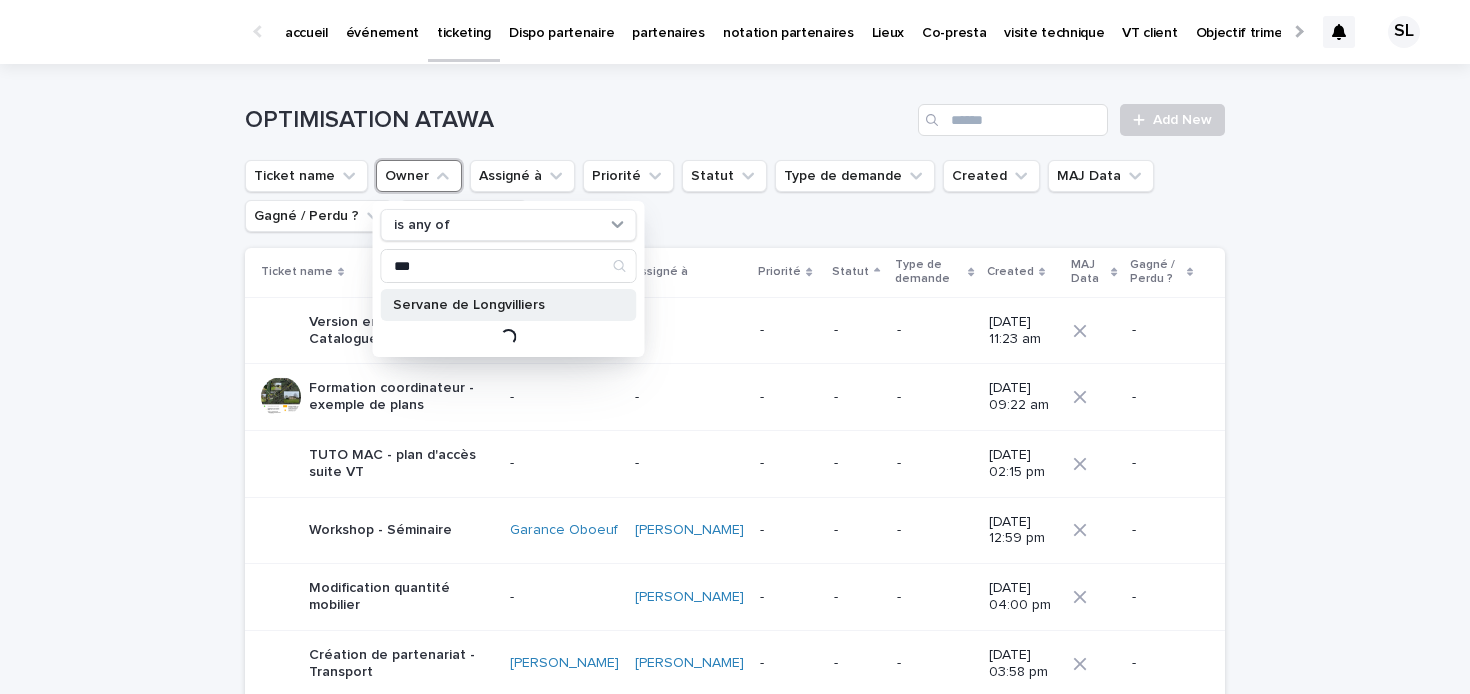 type on "***" 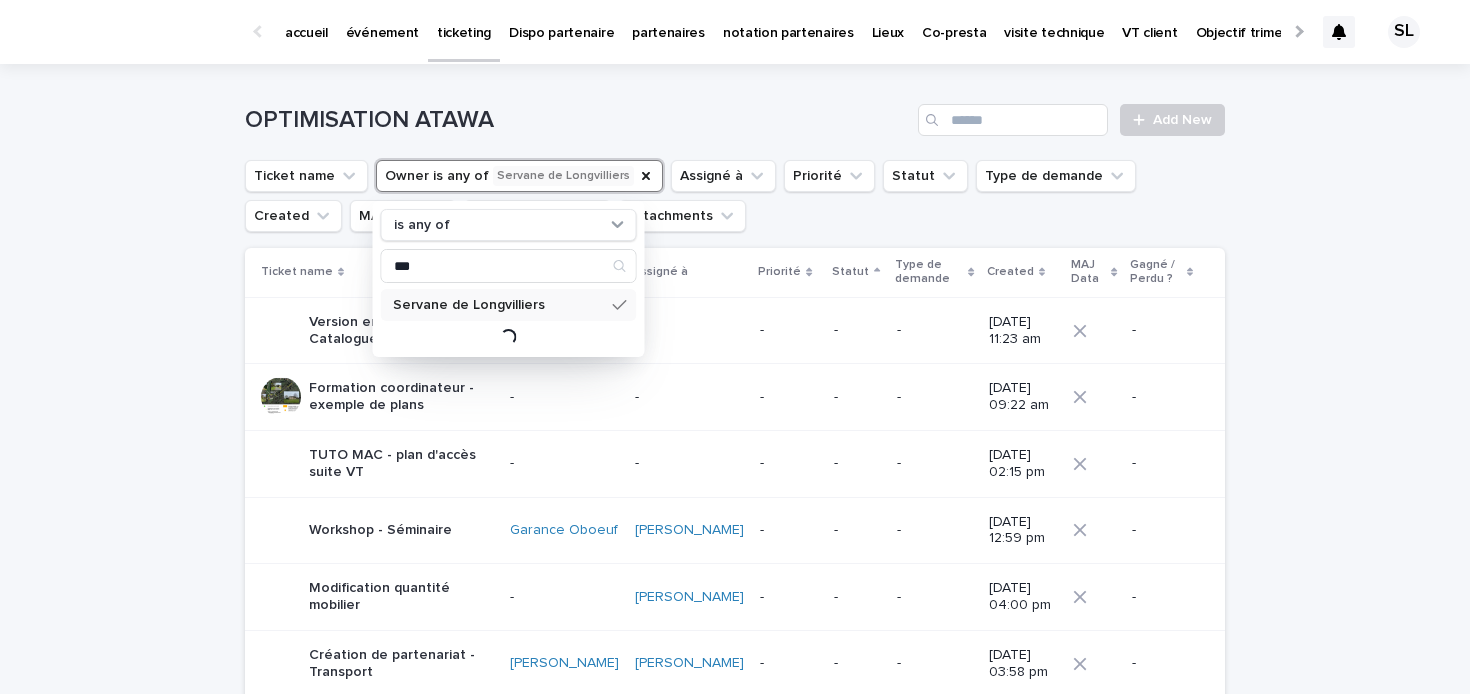 click on "Loading... Saving… Loading... Saving… OPTIMISATION ATAWA Add New Ticket name Owner is any of Servane de Longvilliers is any of *** Servane de Longvilliers Loading... Assigné à Priorité Statut Type de demande Created MAJ Data Gagné / Perdu ? Attachments Ticket name Owner Assigné à Priorité Statut Type de demande Created MAJ Data Gagné / Perdu ? Version english du Catalogue Fanny Dornier   - - - - 07/03/2023 11:23 am - Formation coordinateur - exemple de plans - - - - - 19/04/2023 09:22 am - TUTO MAC - plan d'accès suite VT - - - - - 18/04/2023 02:15 pm - Workshop - Séminaire Garance Oboeuf   Lucas Barron   - - - 23/05/2023 12:59 pm - Modification quantité mobilier  - Marion Houriez   - - - 02/06/2023 04:00 pm - Création de partenariat - Transport  Joy Tarade   Théo Maillet   - - - 08/08/2023 03:58 pm - Nouveau partenaire potentiel Léa Cardin   Théo Maillet   - - - 07/12/2023 02:49 pm - Hexa - Matériel + relation Estelle Prochasson   Marion Houriez   - - - 15/11/2023 02:03 pm -   - - - - -" at bounding box center (735, 1311) 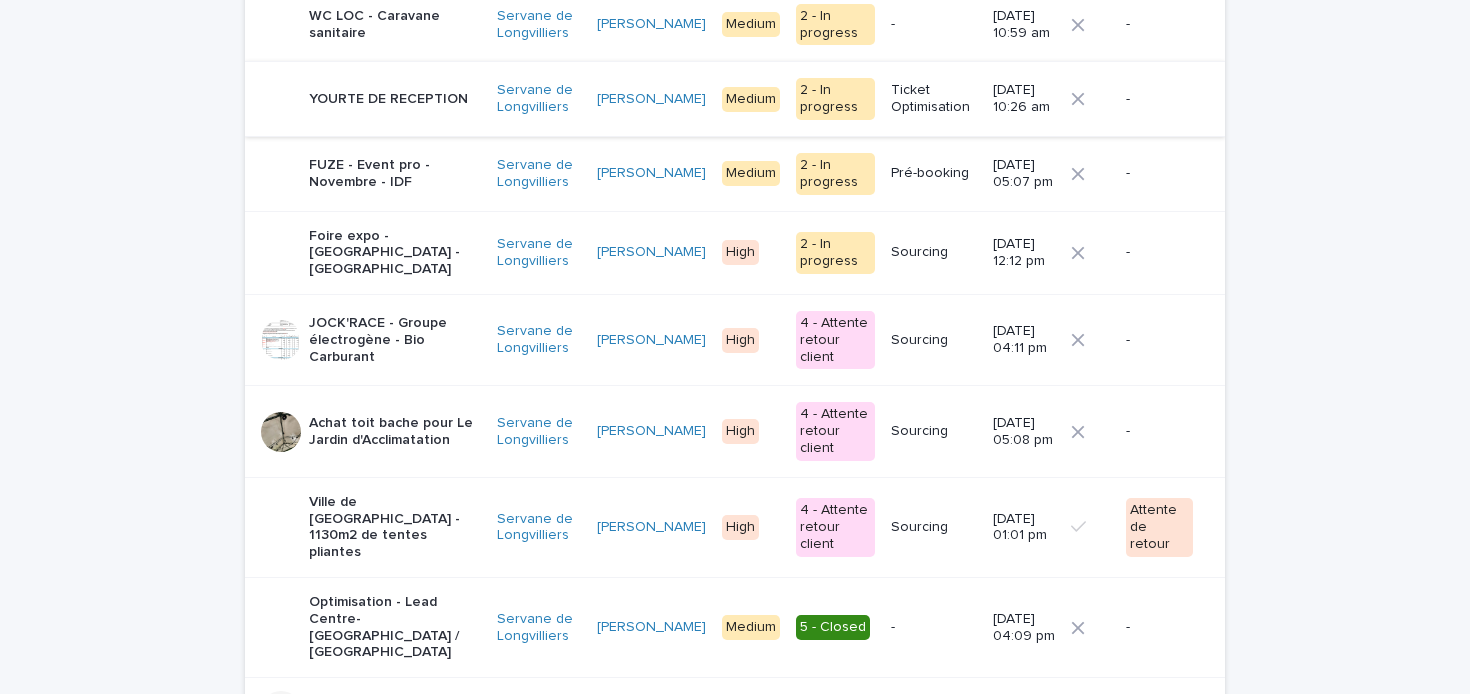 scroll, scrollTop: 309, scrollLeft: 0, axis: vertical 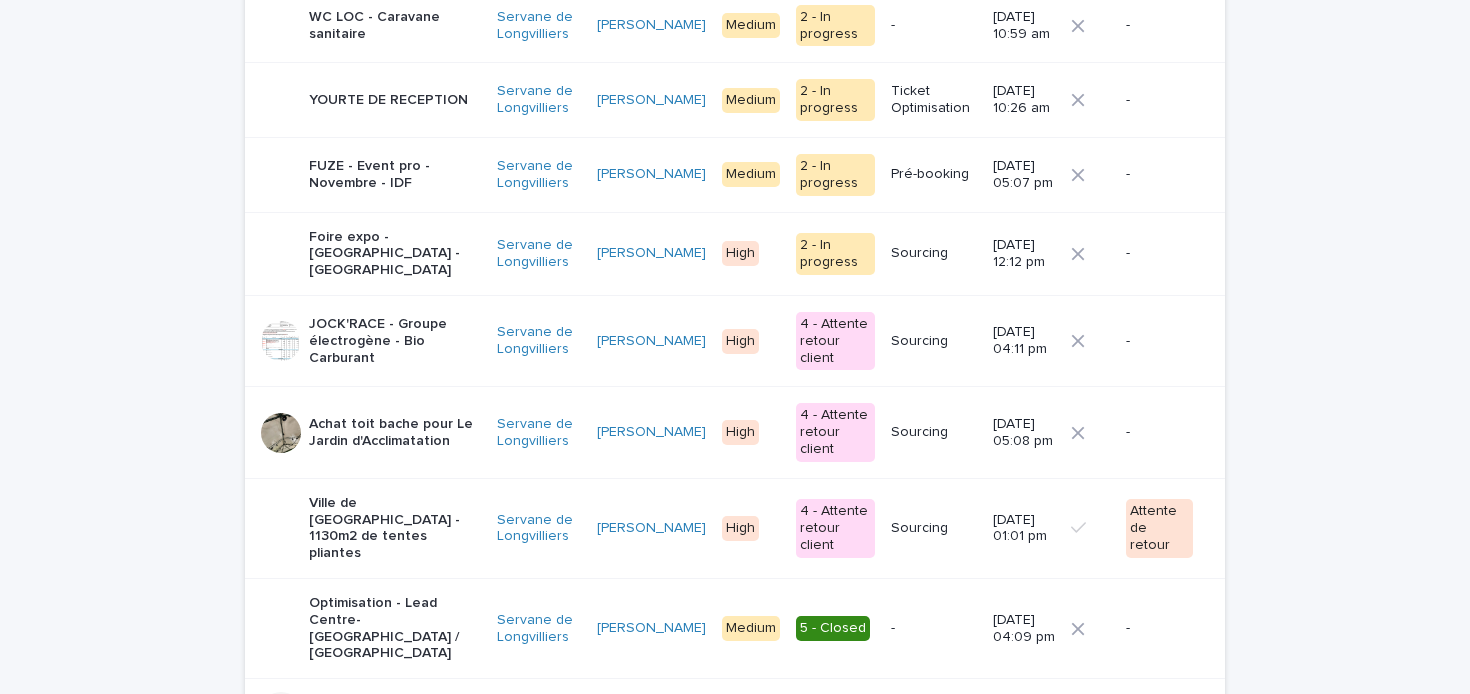 click on "Loading... Saving… Loading... Saving… OPTIMISATION ATAWA Add New Ticket name Owner is any of Servane de Longvilliers Assigné à Priorité Statut Type de demande Created MAJ Data Gagné / Perdu ? Attachments Clear all filters Ticket name Owner Assigné à Priorité Statut Type de demande Created MAJ Data Gagné / Perdu ? WC LOC - Caravane sanitaire Servane de Longvilliers   Albane Dumont   Medium 2 - In progress - 23/10/2024 10:59 am - YOURTE DE RECEPTION Servane de Longvilliers   Théo Maillet   Medium 2 - In progress Ticket Optimisation 06/02/2025 10:26 am - FUZE - Event pro - Novembre - IDF Servane de Longvilliers   Jeanne Nogrix   Medium 2 - In progress Pré-booking 20/06/2025 05:07 pm - Foire expo - Grand palais - Paris Servane de Longvilliers   Théo Maillet   High 2 - In progress Sourcing 01/07/2025 12:12 pm - JOCK'RACE - Groupe électrogène - Bio Carburant  Servane de Longvilliers   Théo Maillet   High 4 - Attente retour client Sourcing 11/02/2025 04:11 pm - Servane de Longvilliers     High -" at bounding box center [735, 1134] 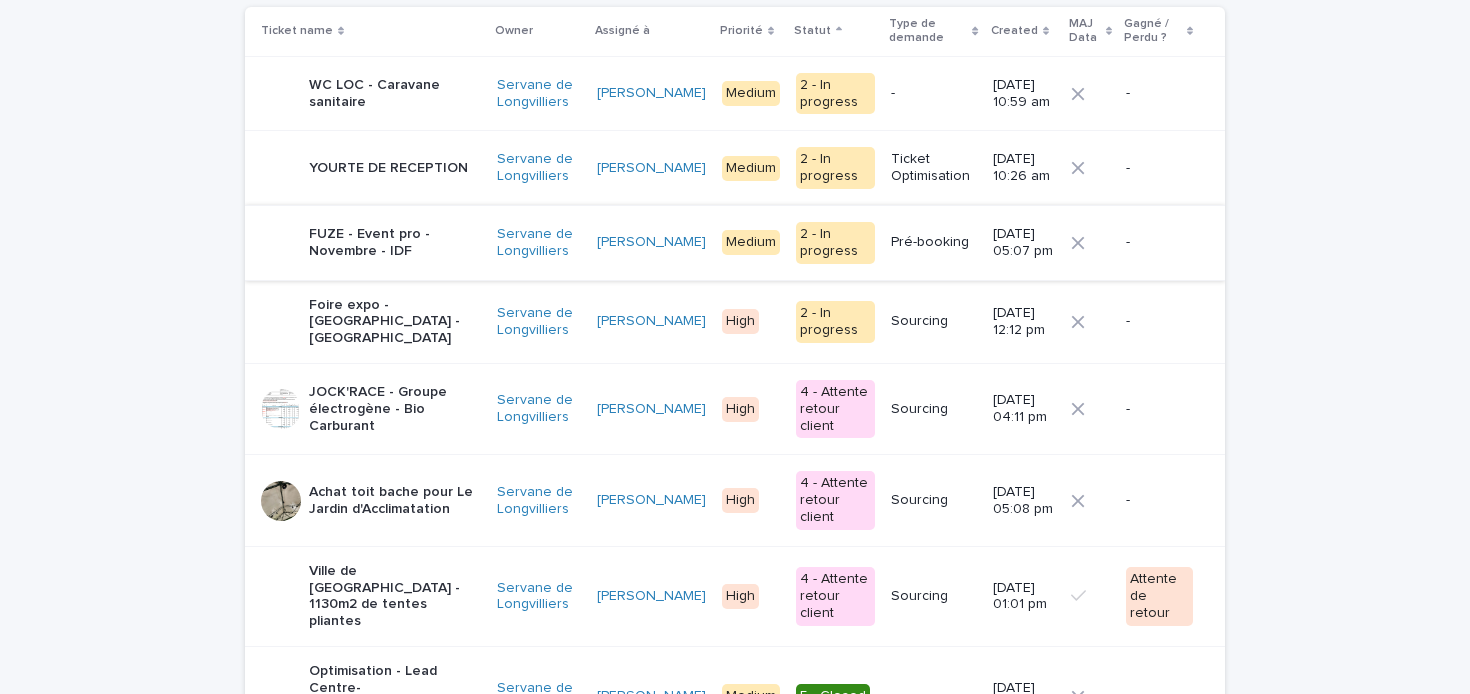 scroll, scrollTop: 222, scrollLeft: 0, axis: vertical 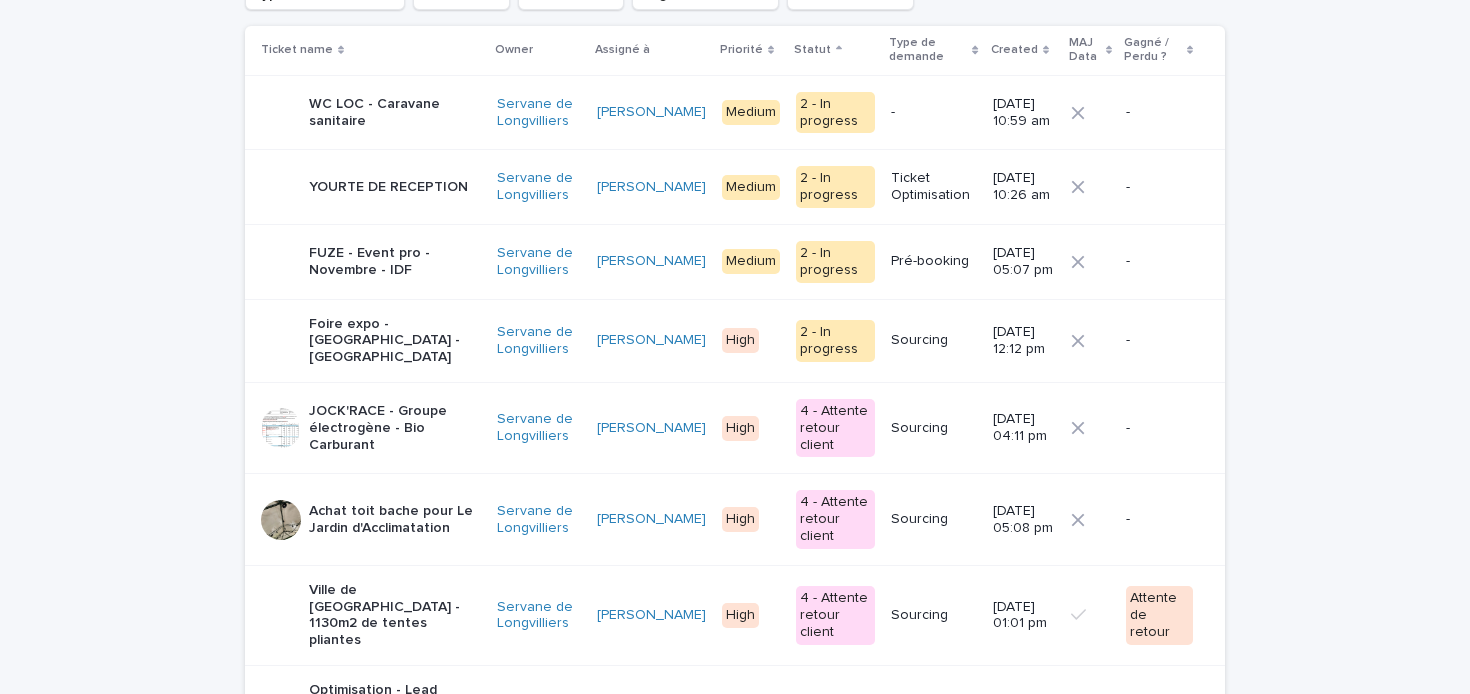 click on "JOCK'RACE - Groupe électrogène - Bio Carburant" at bounding box center [395, 428] 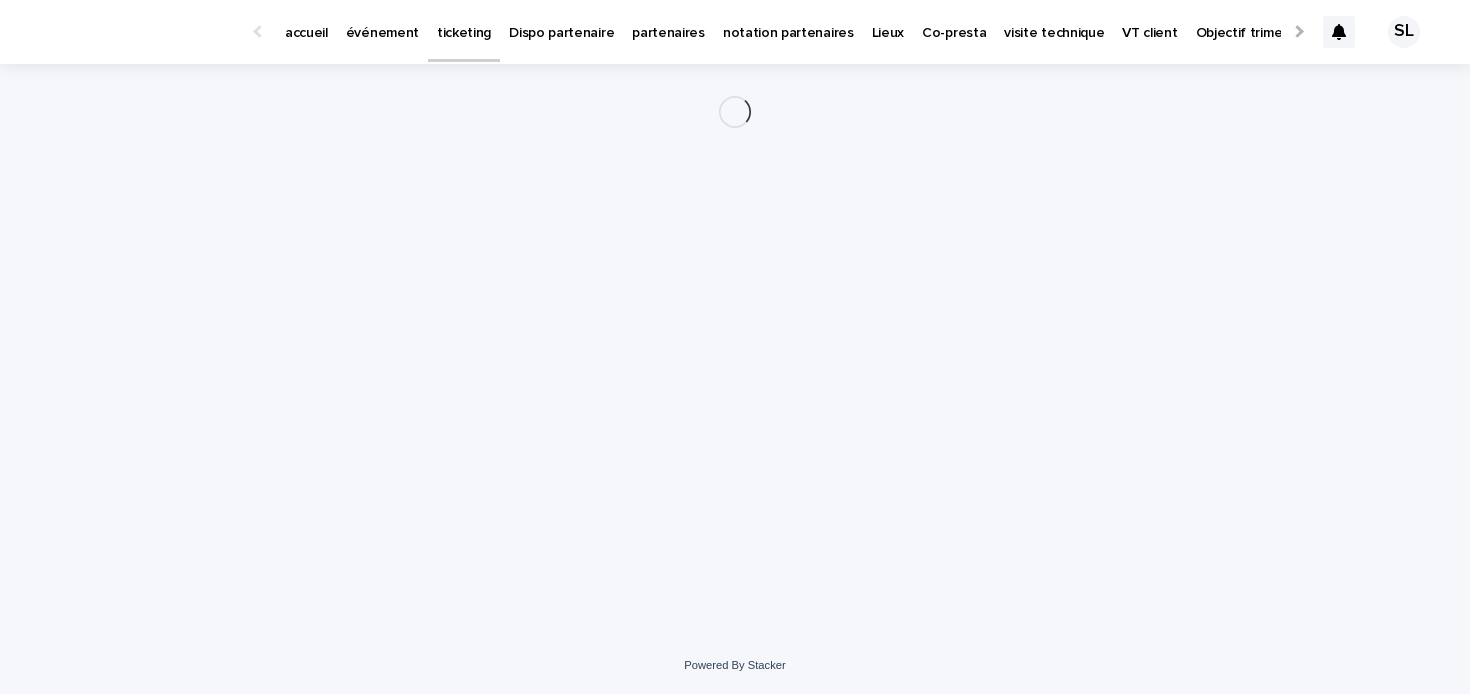 scroll, scrollTop: 0, scrollLeft: 0, axis: both 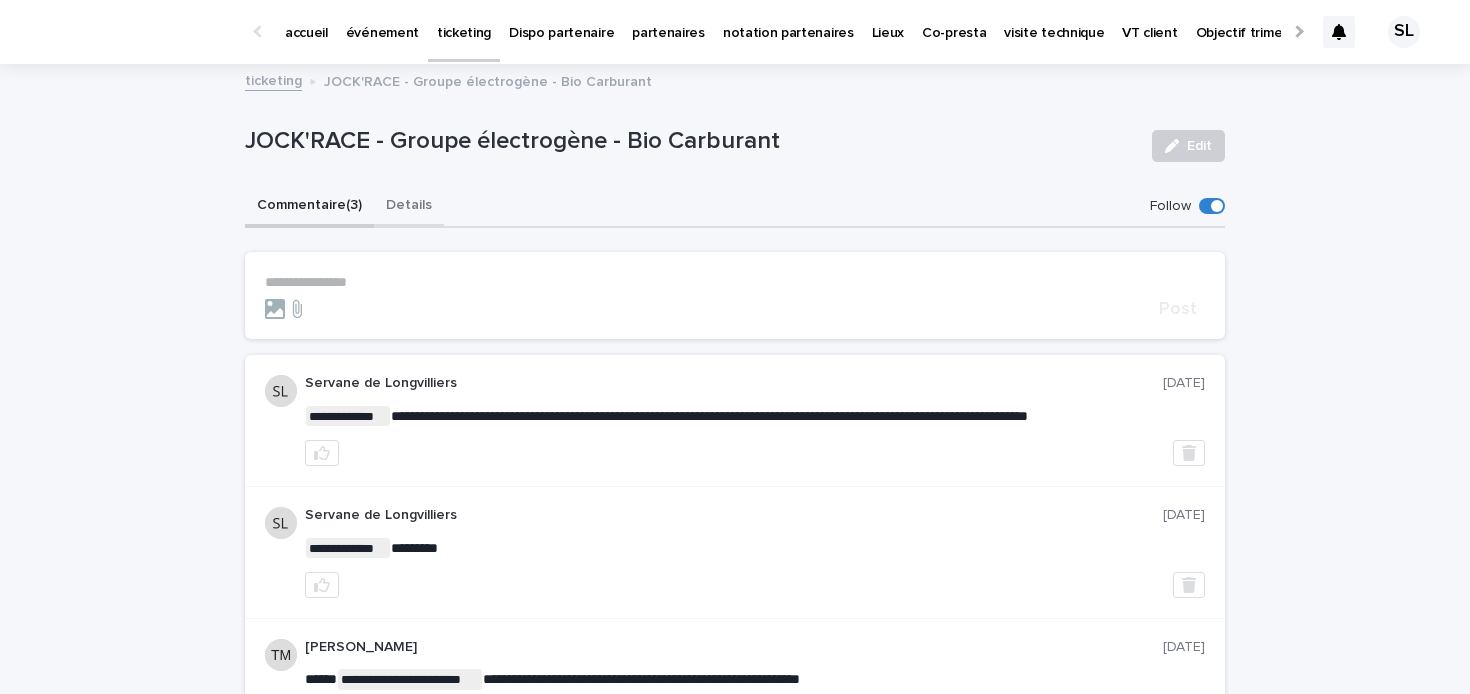 click on "Details" at bounding box center (409, 207) 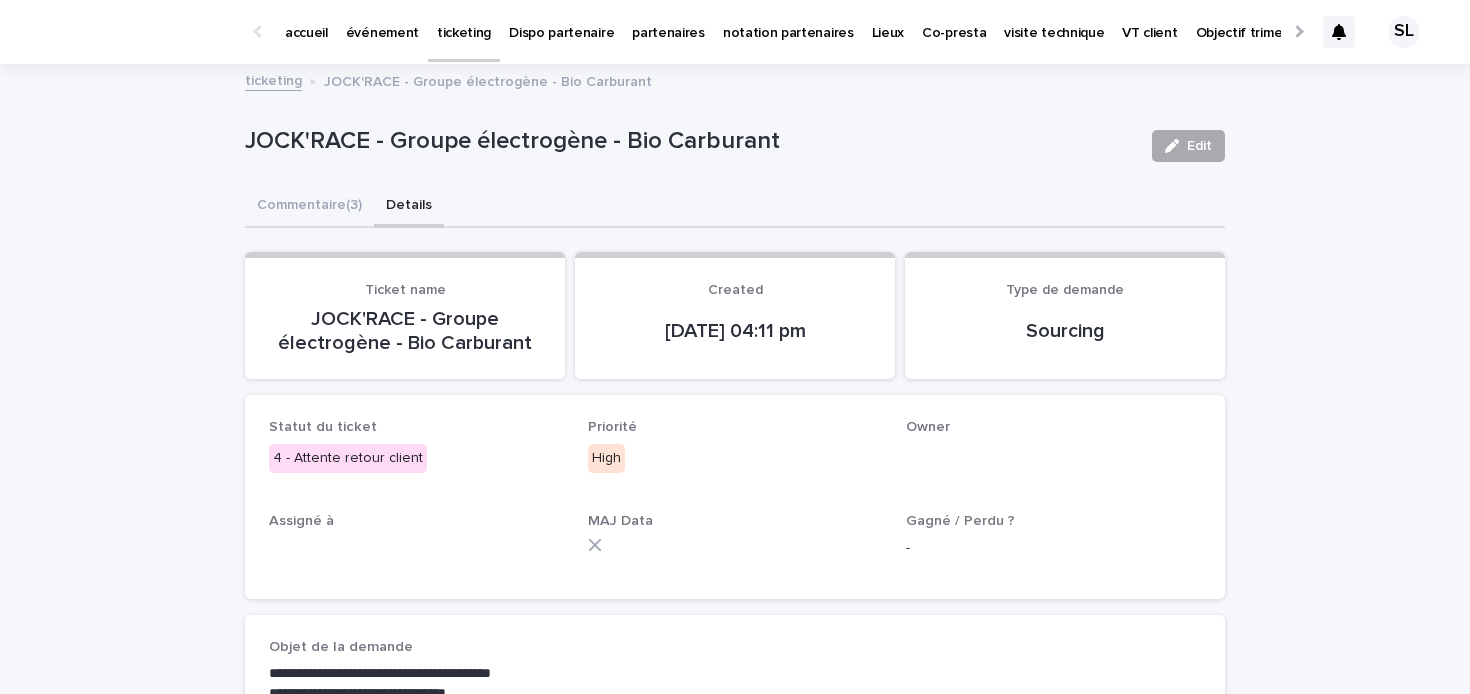 click on "Edit" at bounding box center [1199, 146] 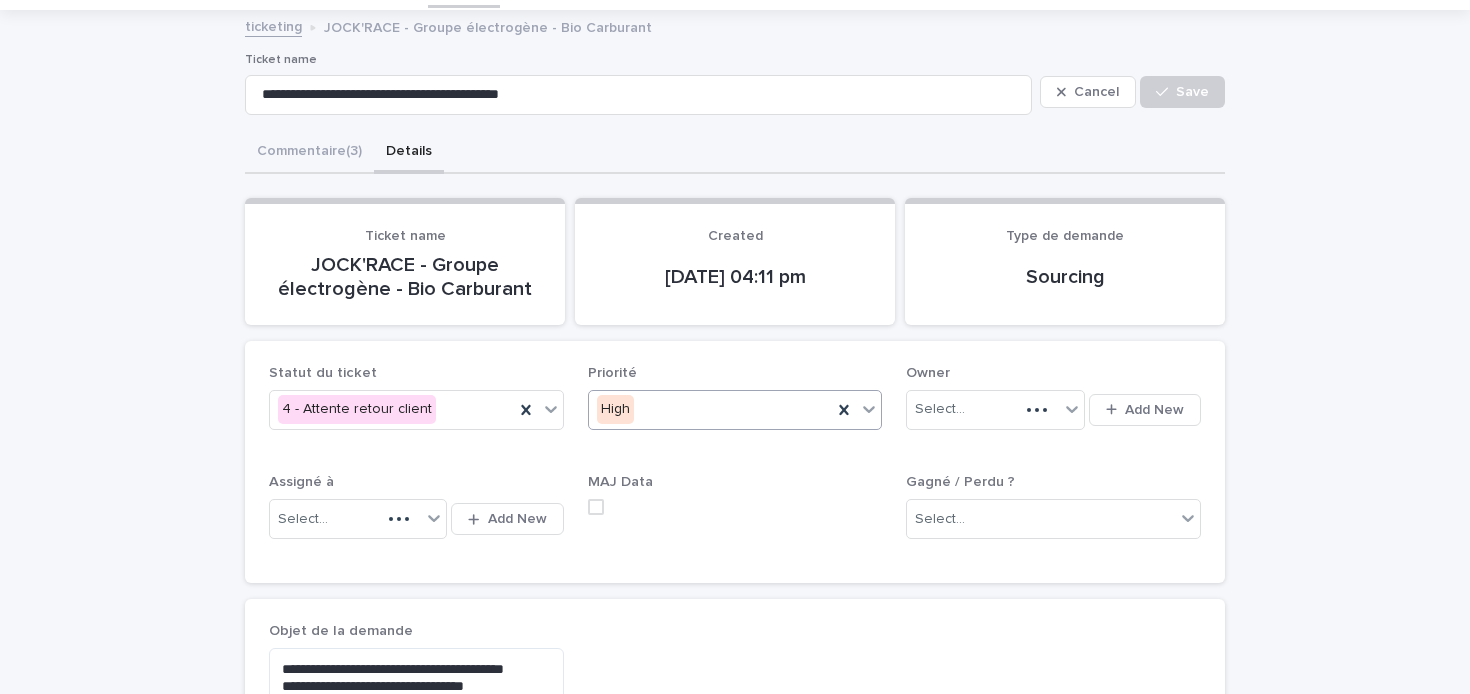scroll, scrollTop: 63, scrollLeft: 0, axis: vertical 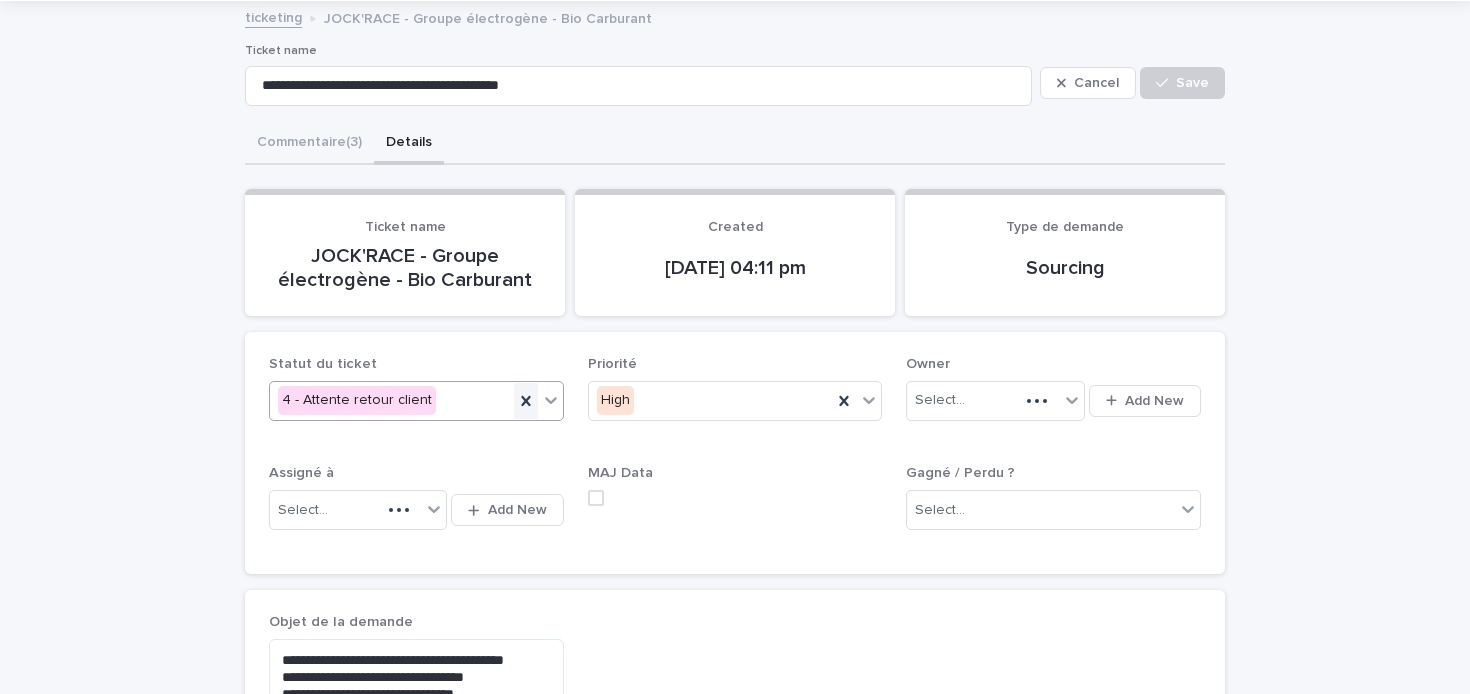 click 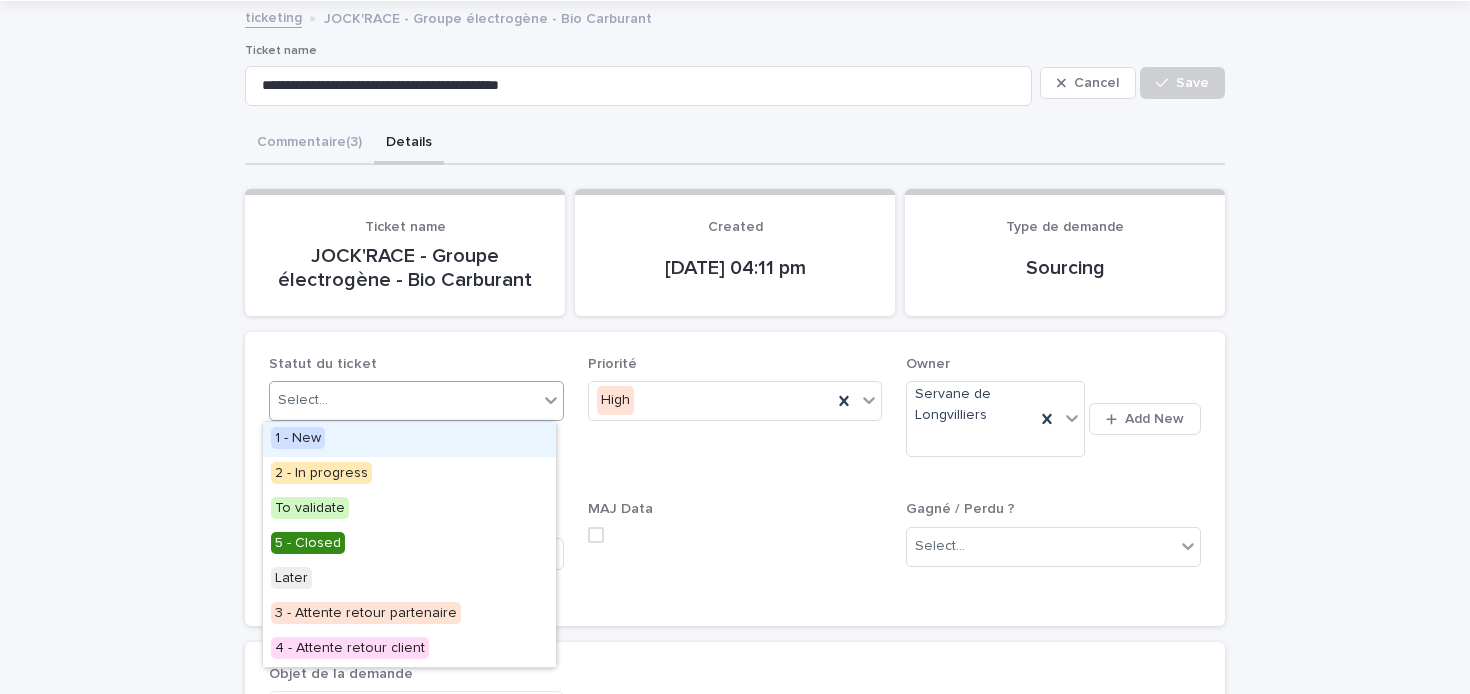 click on "Select..." at bounding box center [404, 400] 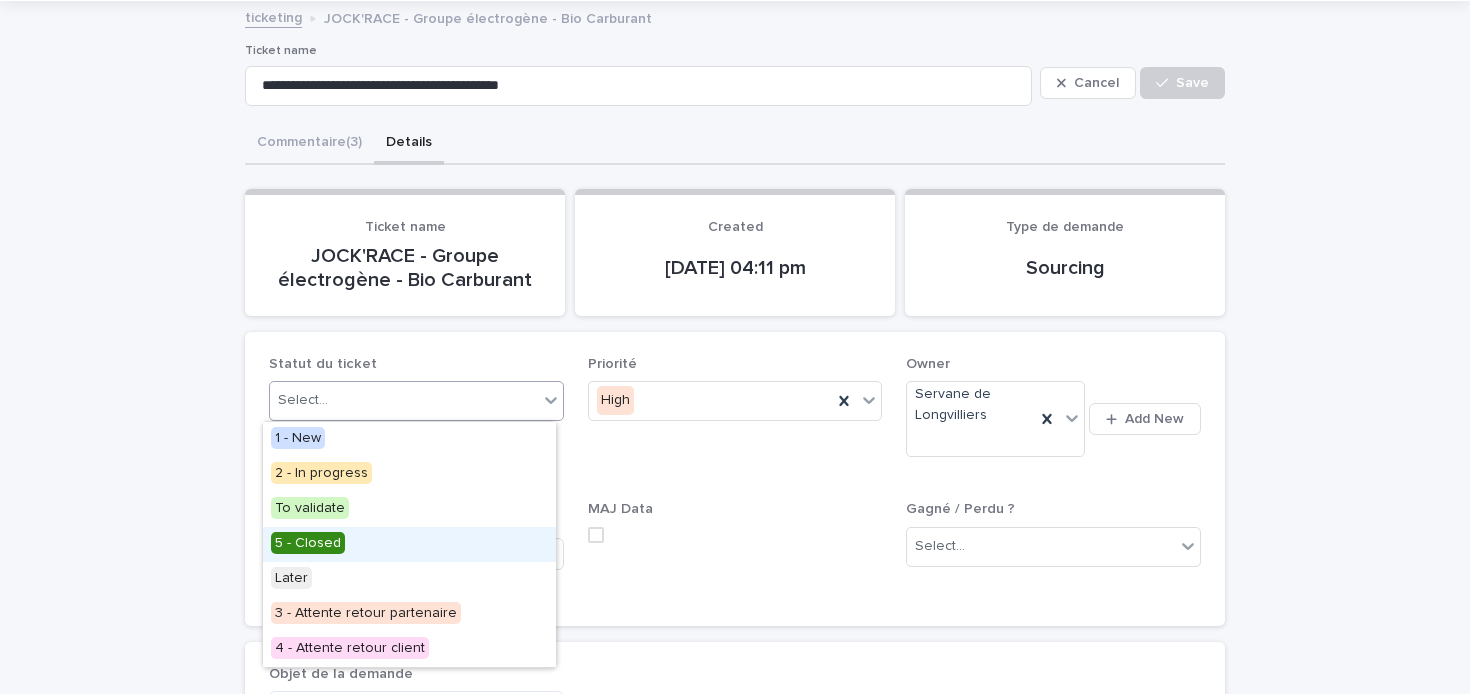 click on "5 - Closed" at bounding box center [409, 544] 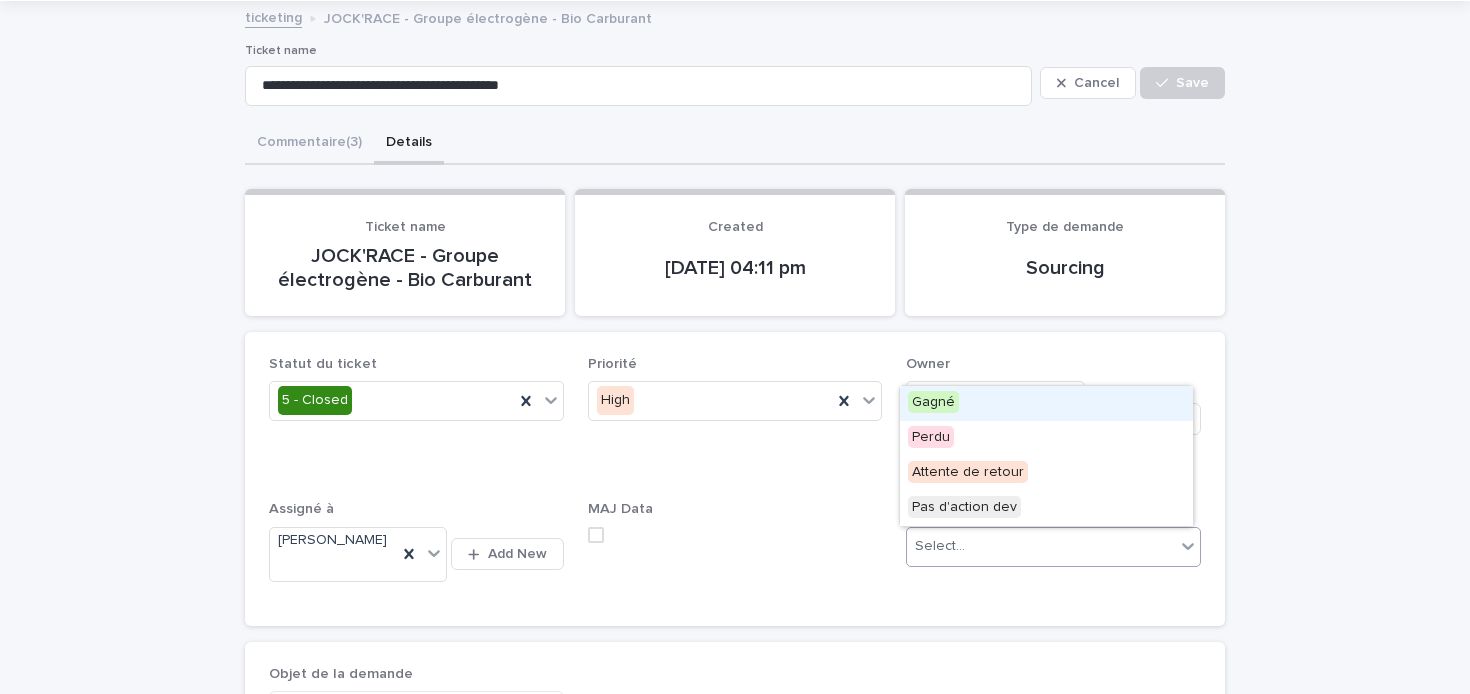 click on "Select..." at bounding box center [1041, 546] 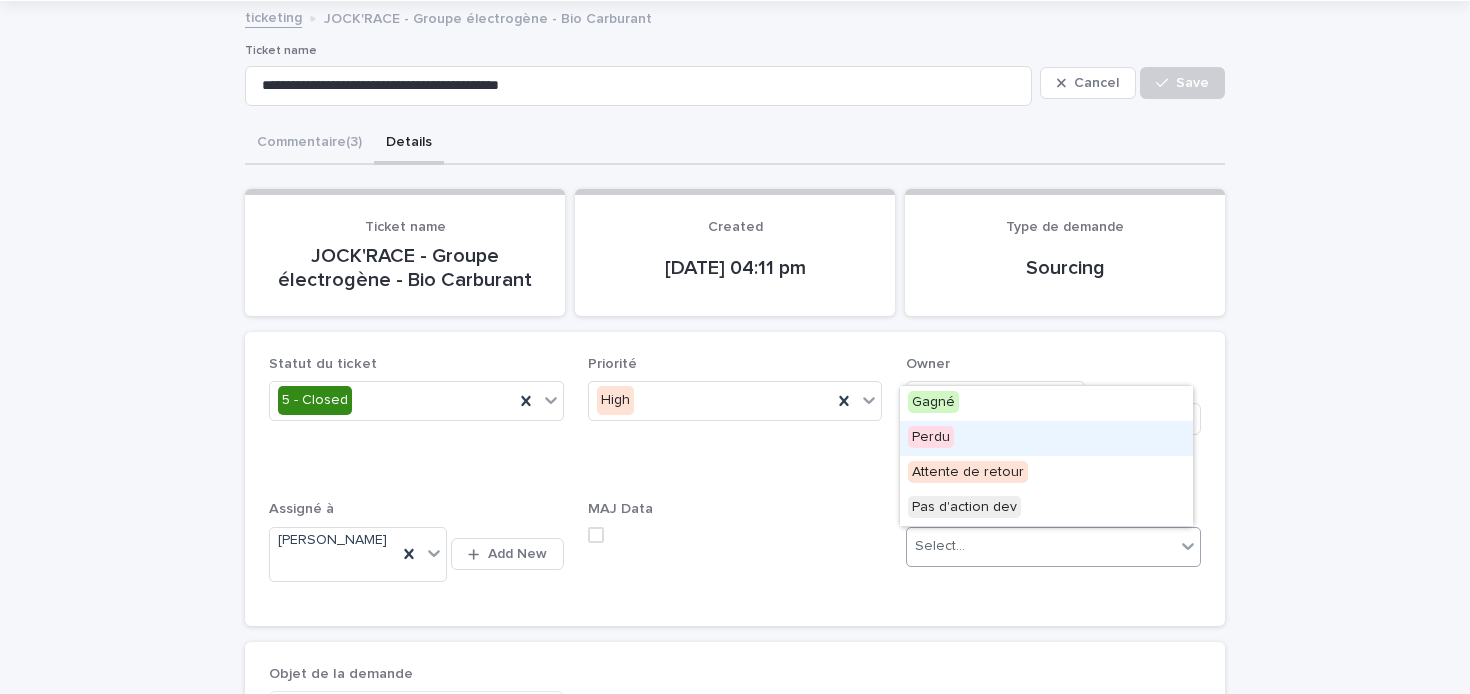 click on "Perdu" at bounding box center [1046, 438] 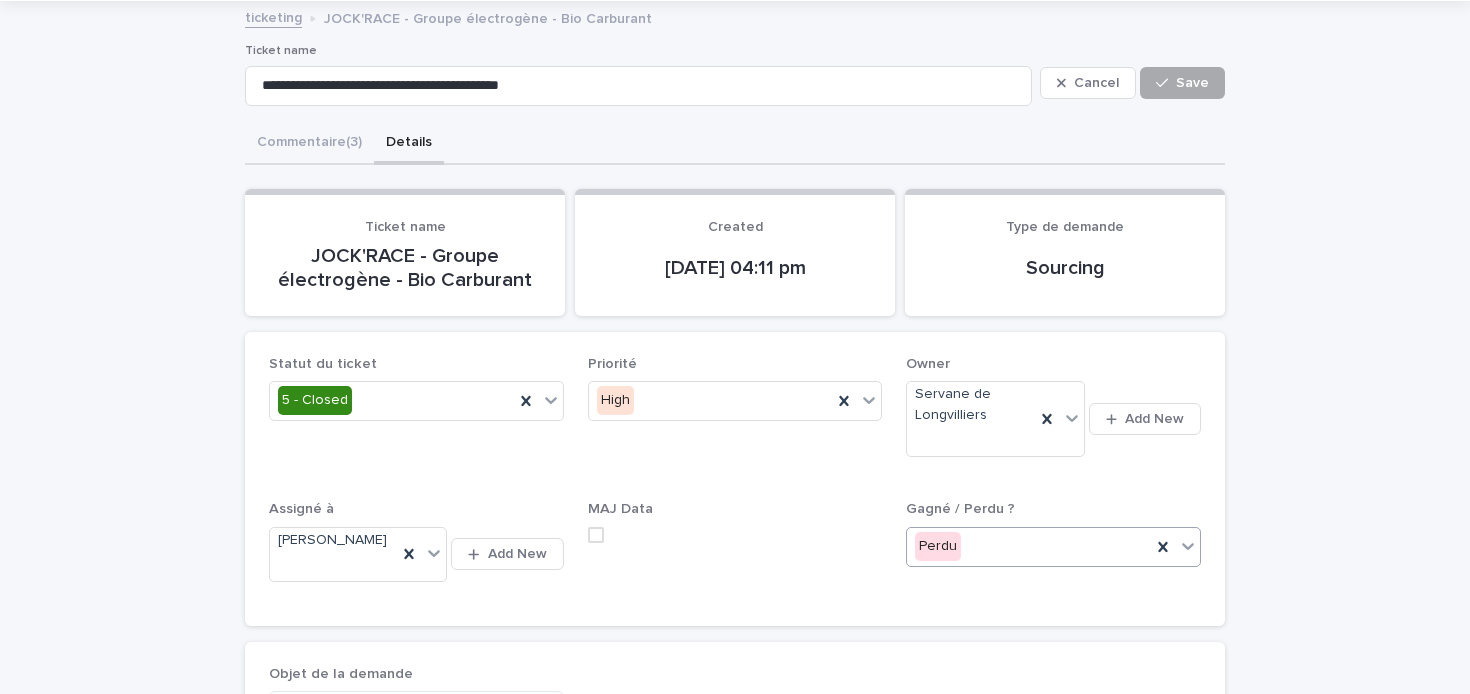 click on "Save" at bounding box center [1182, 83] 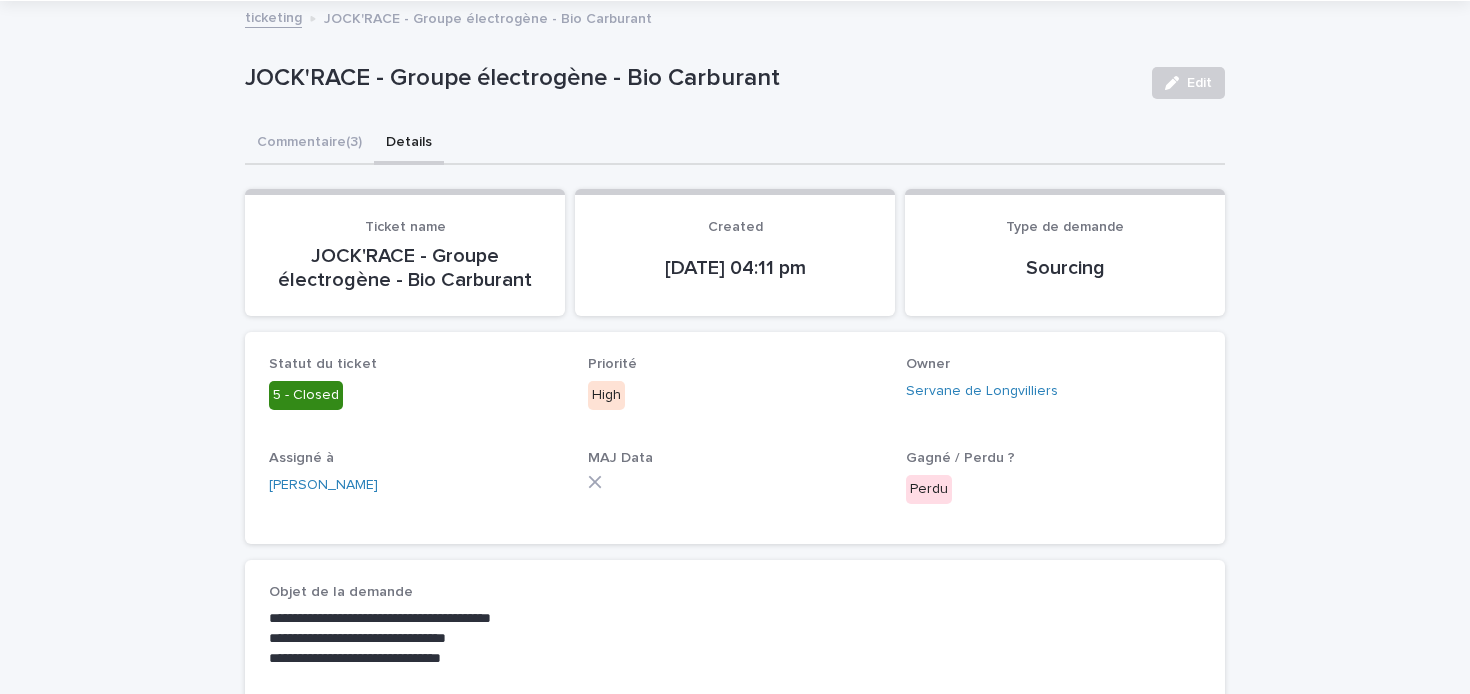 scroll, scrollTop: 0, scrollLeft: 0, axis: both 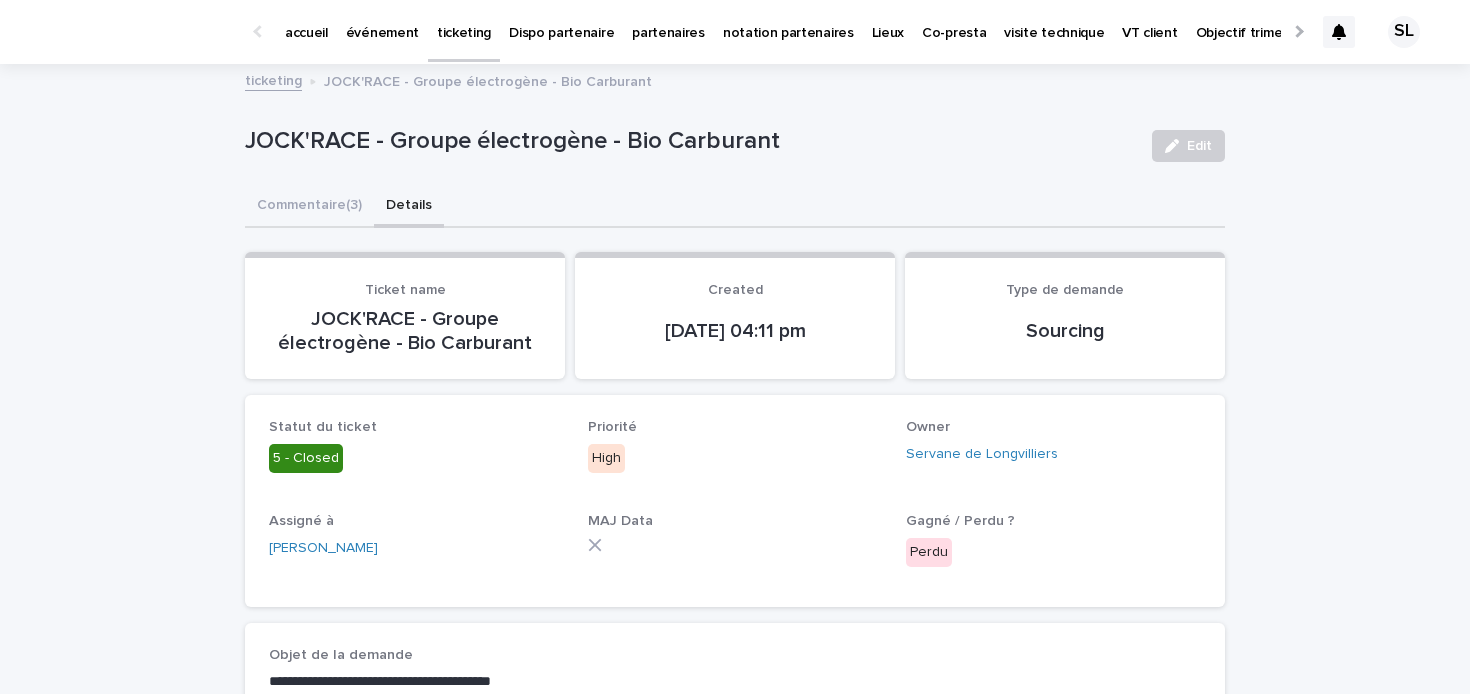 click on "ticketing" at bounding box center [464, 29] 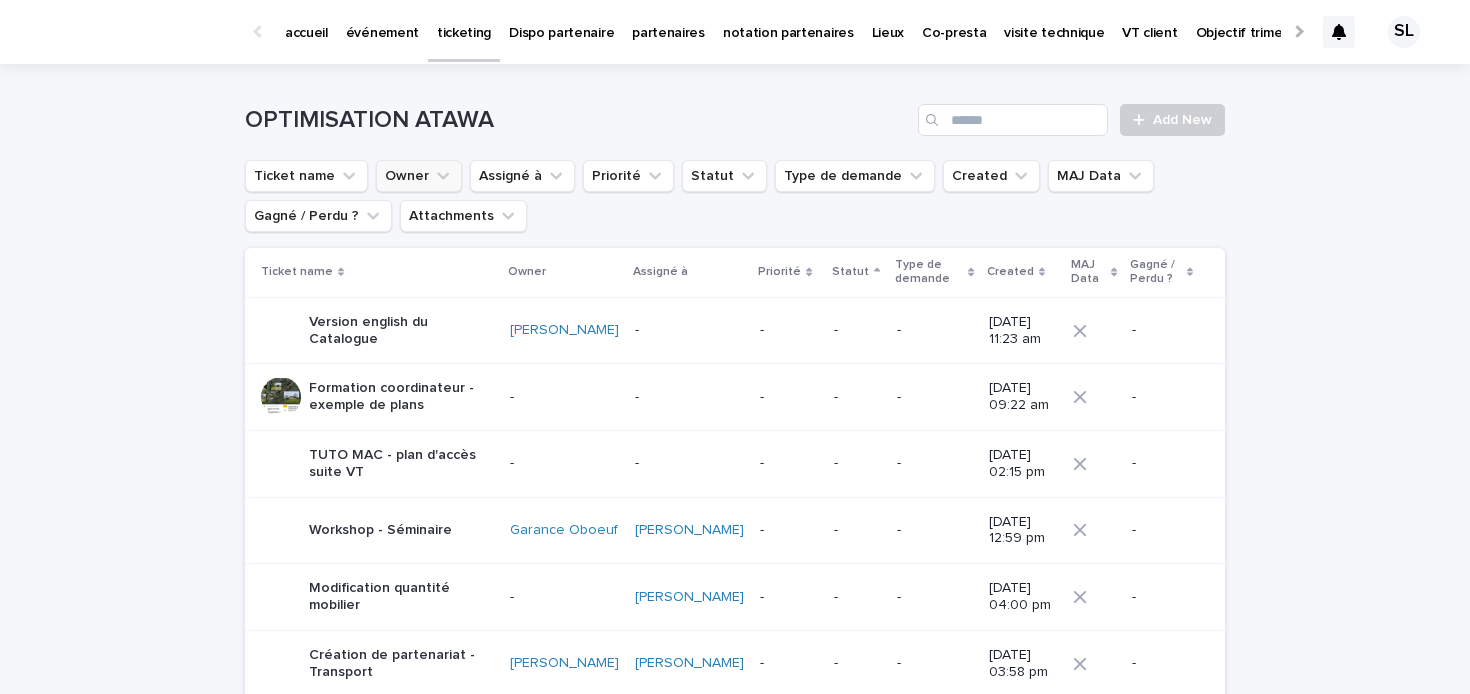 click on "Owner" at bounding box center (419, 176) 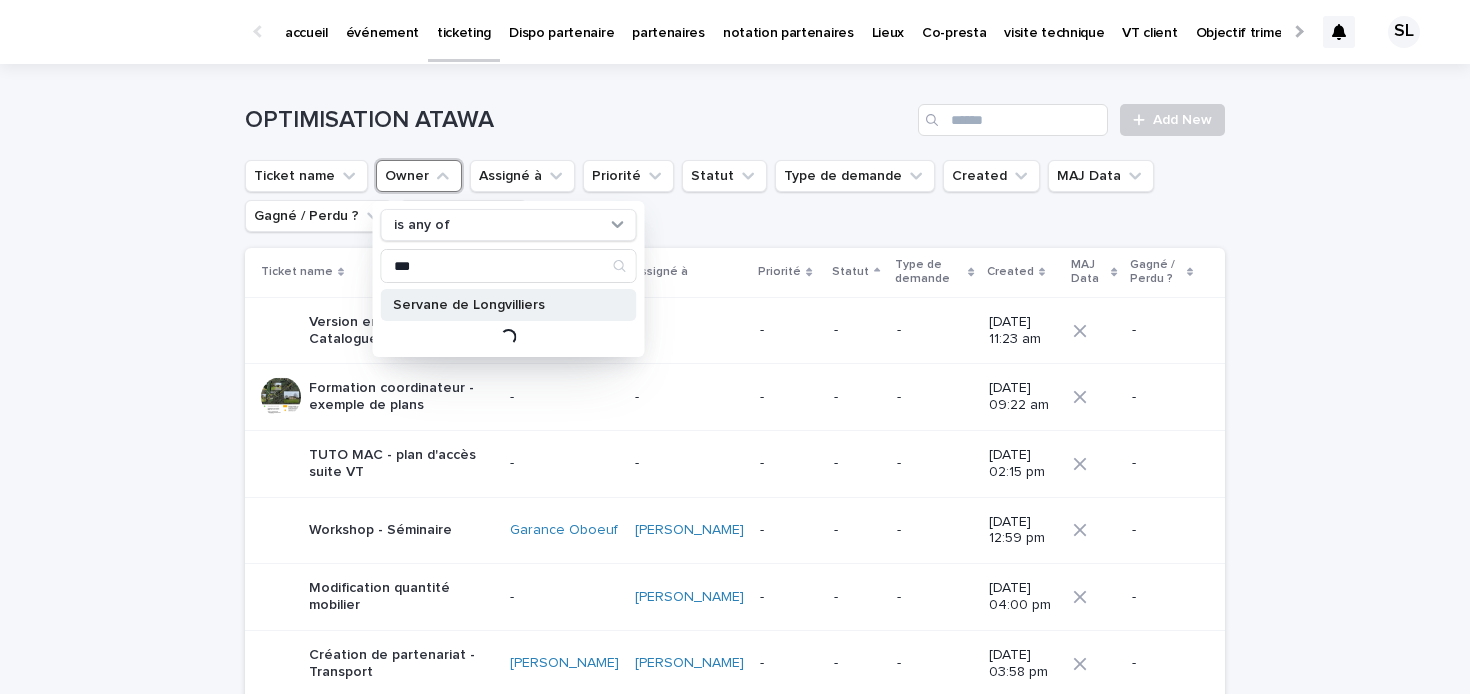 type on "***" 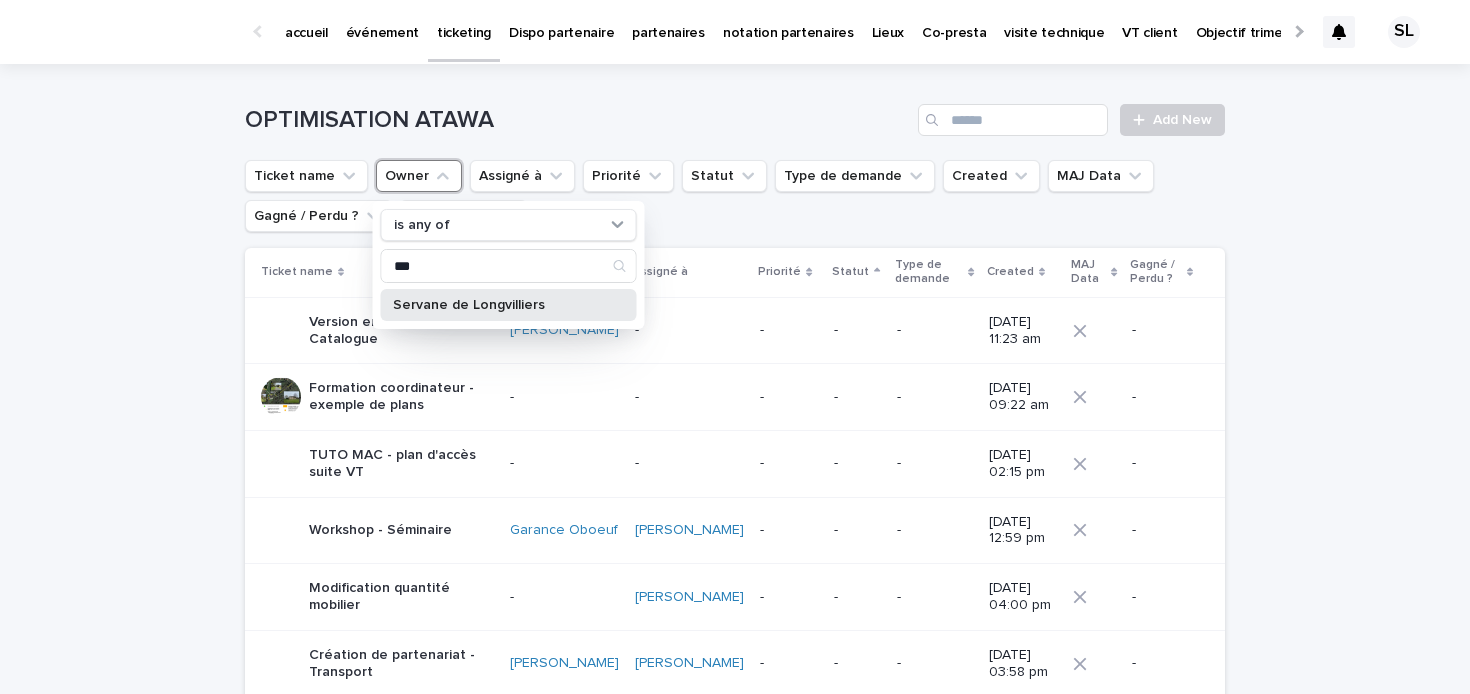 click on "Servane de Longvilliers" at bounding box center (509, 305) 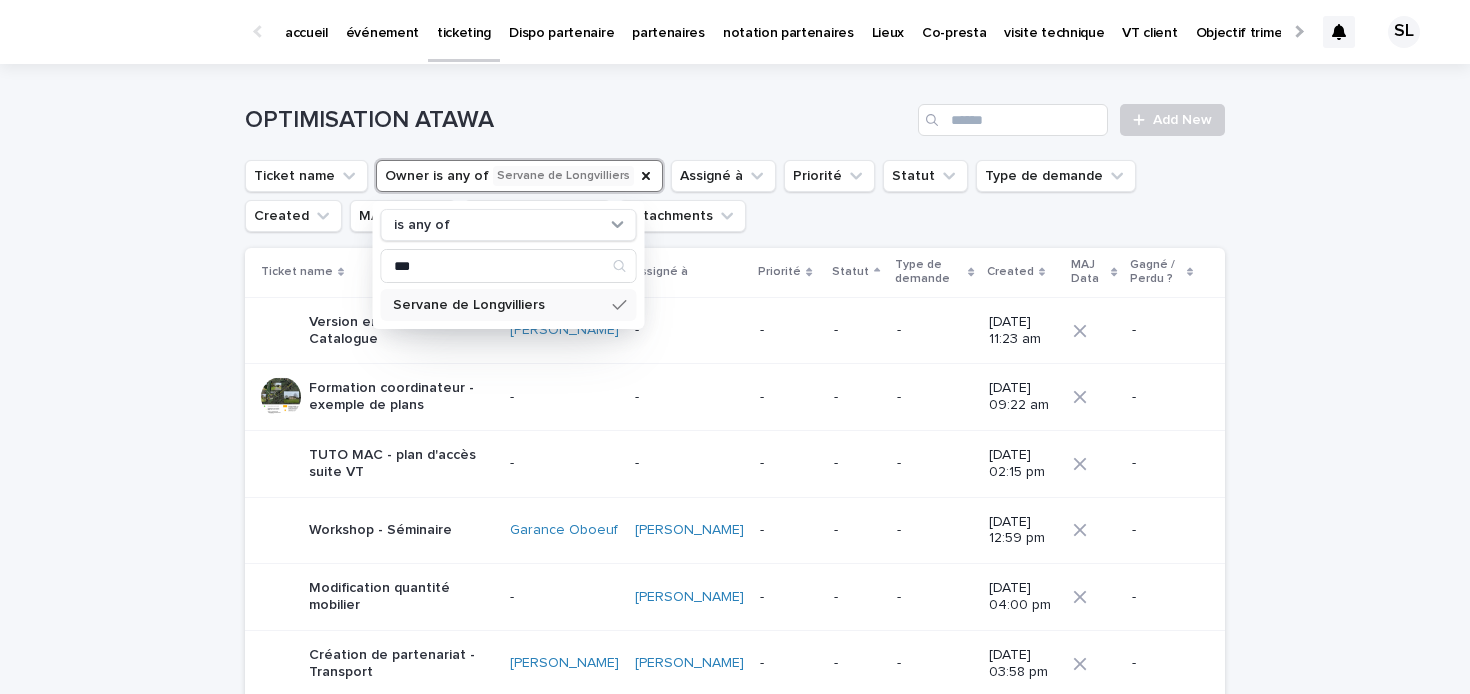 click on "Loading... Saving… Loading... Saving… OPTIMISATION ATAWA Add New Ticket name Owner is any of Servane de Longvilliers is any of *** Servane de Longvilliers Assigné à Priorité Statut Type de demande Created MAJ Data Gagné / Perdu ? Attachments Ticket name Owner Assigné à Priorité Statut Type de demande Created MAJ Data Gagné / Perdu ? Version english du Catalogue Fanny Dornier   - - - - 07/03/2023 11:23 am - Formation coordinateur - exemple de plans - - - - - 19/04/2023 09:22 am - TUTO MAC - plan d'accès suite VT - - - - - 18/04/2023 02:15 pm - Workshop - Séminaire Garance Oboeuf   Lucas Barron   - - - 23/05/2023 12:59 pm - Modification quantité mobilier  - Marion Houriez   - - - 02/06/2023 04:00 pm - Création de partenariat - Transport  Joy Tarade   Théo Maillet   - - - 08/08/2023 03:58 pm - Nouveau partenaire potentiel Léa Cardin   Théo Maillet   - - - 07/12/2023 02:49 pm - Hexa - Matériel + relation Estelle Prochasson   Marion Houriez   - - - 15/11/2023 02:03 pm - Absence date VT Stacker" at bounding box center (735, 1311) 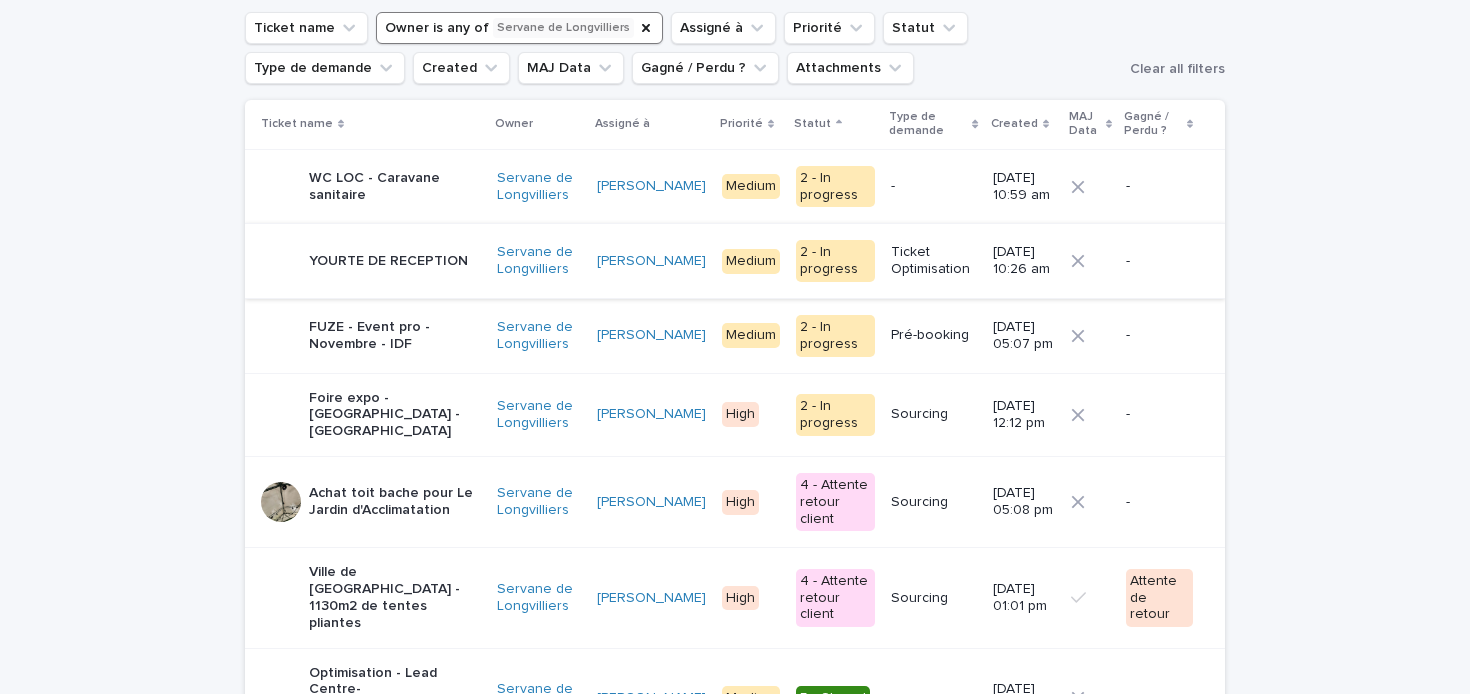 scroll, scrollTop: 150, scrollLeft: 0, axis: vertical 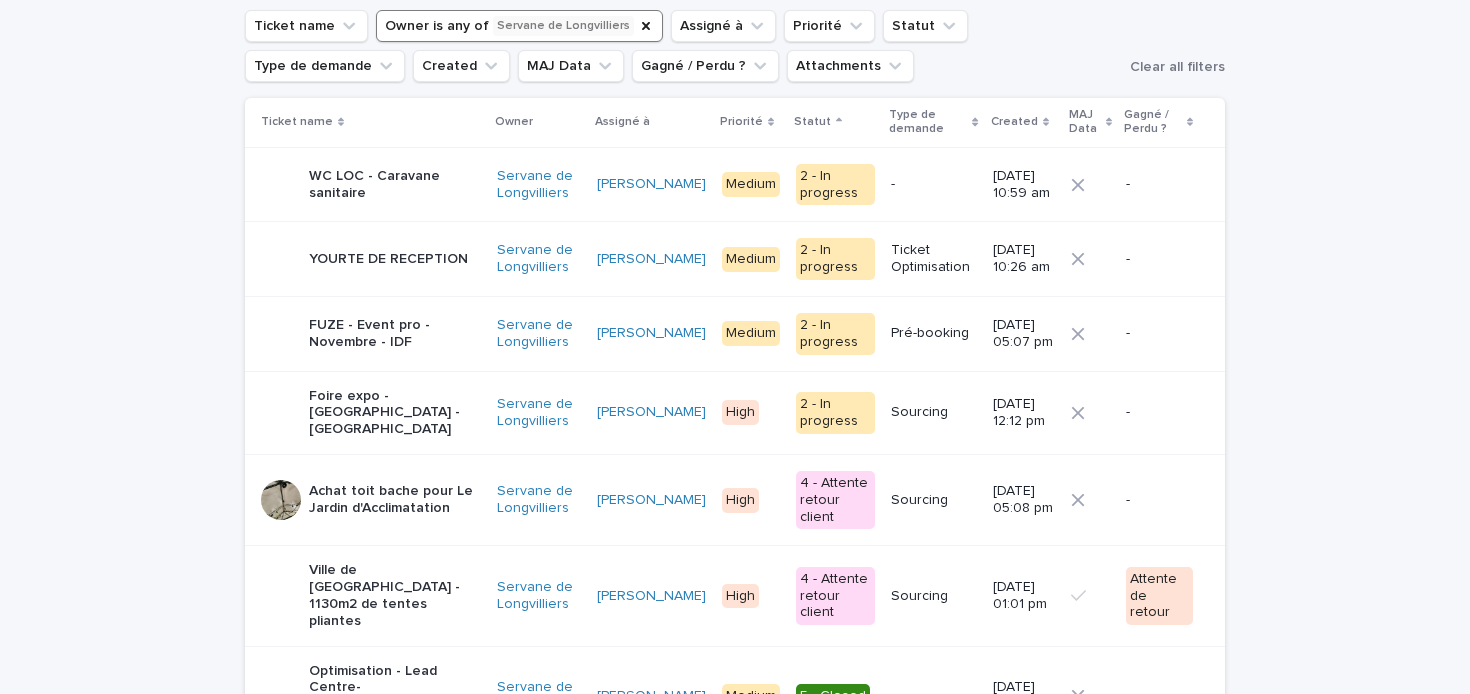 click on "Ville de [GEOGRAPHIC_DATA] - 1130m2 de tentes pliantes" at bounding box center [395, 593] 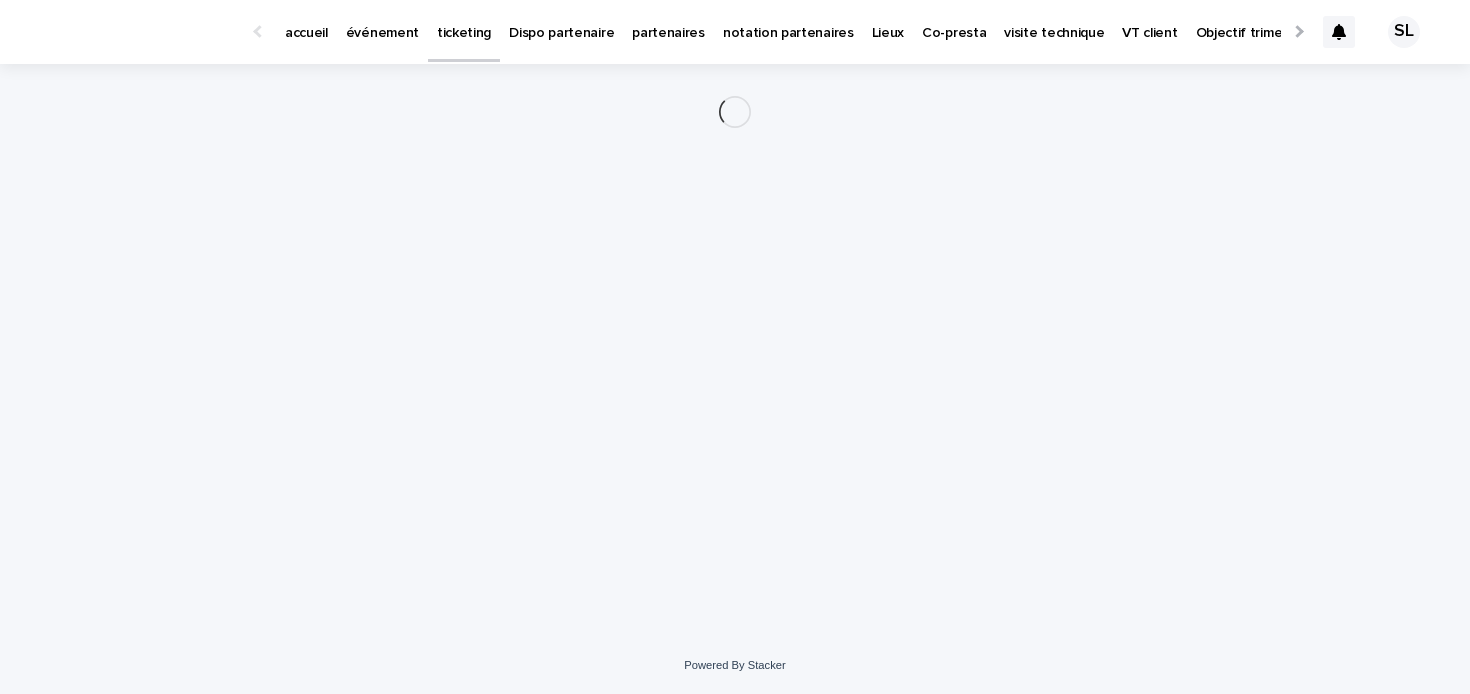 scroll, scrollTop: 0, scrollLeft: 0, axis: both 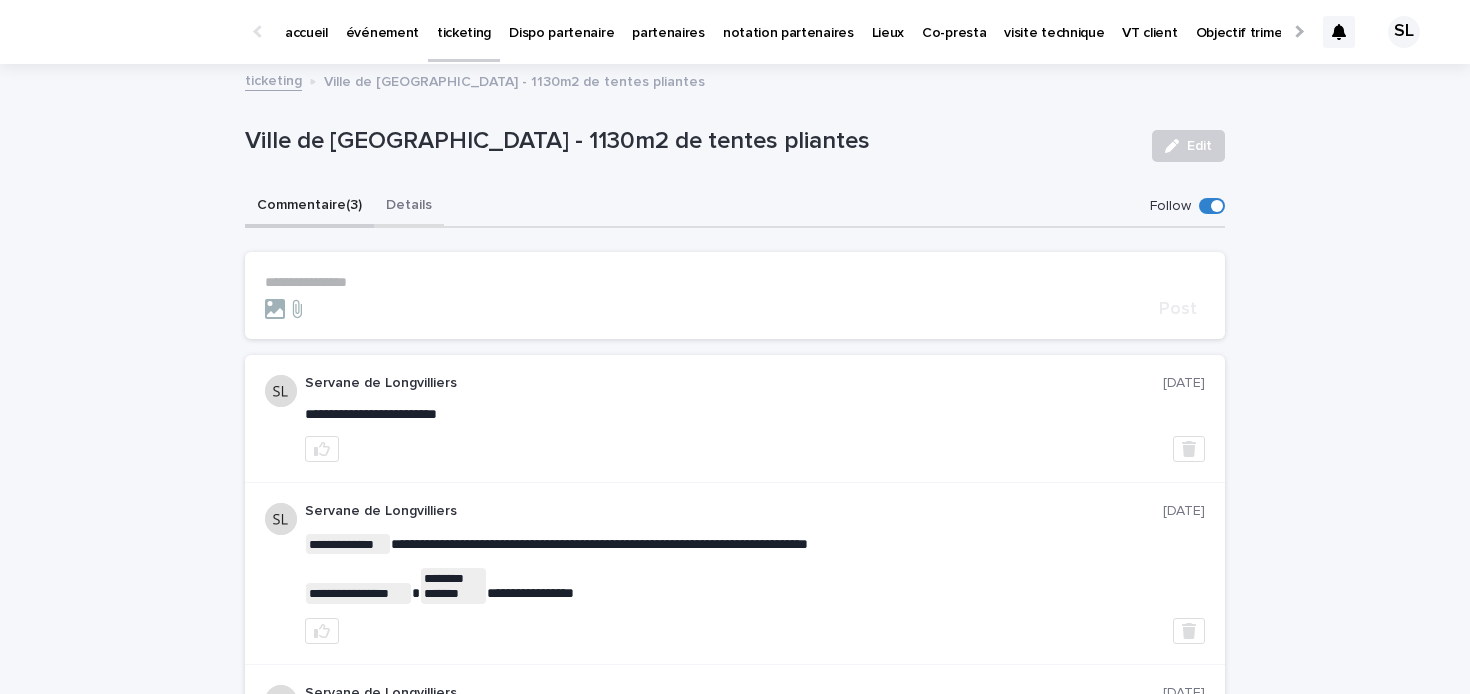 click on "Details" at bounding box center [409, 207] 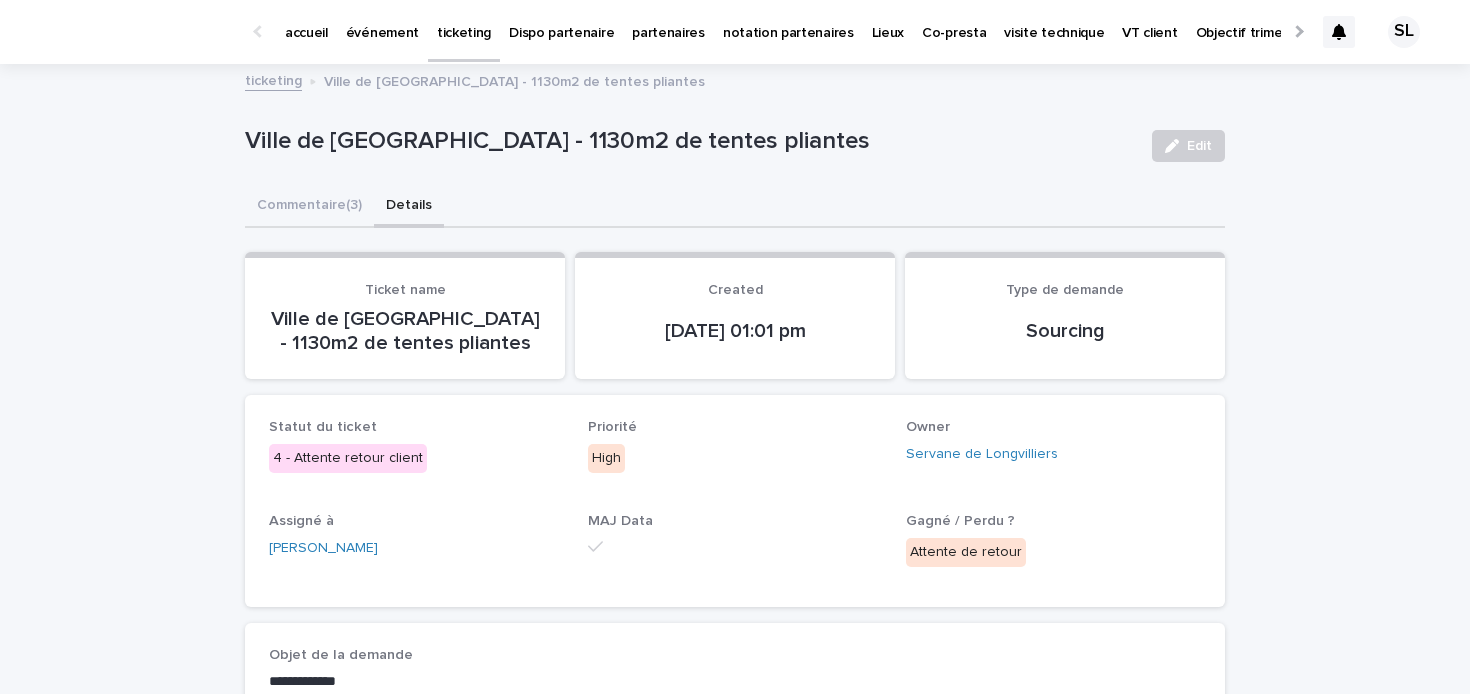 click on "Edit" at bounding box center [1184, 146] 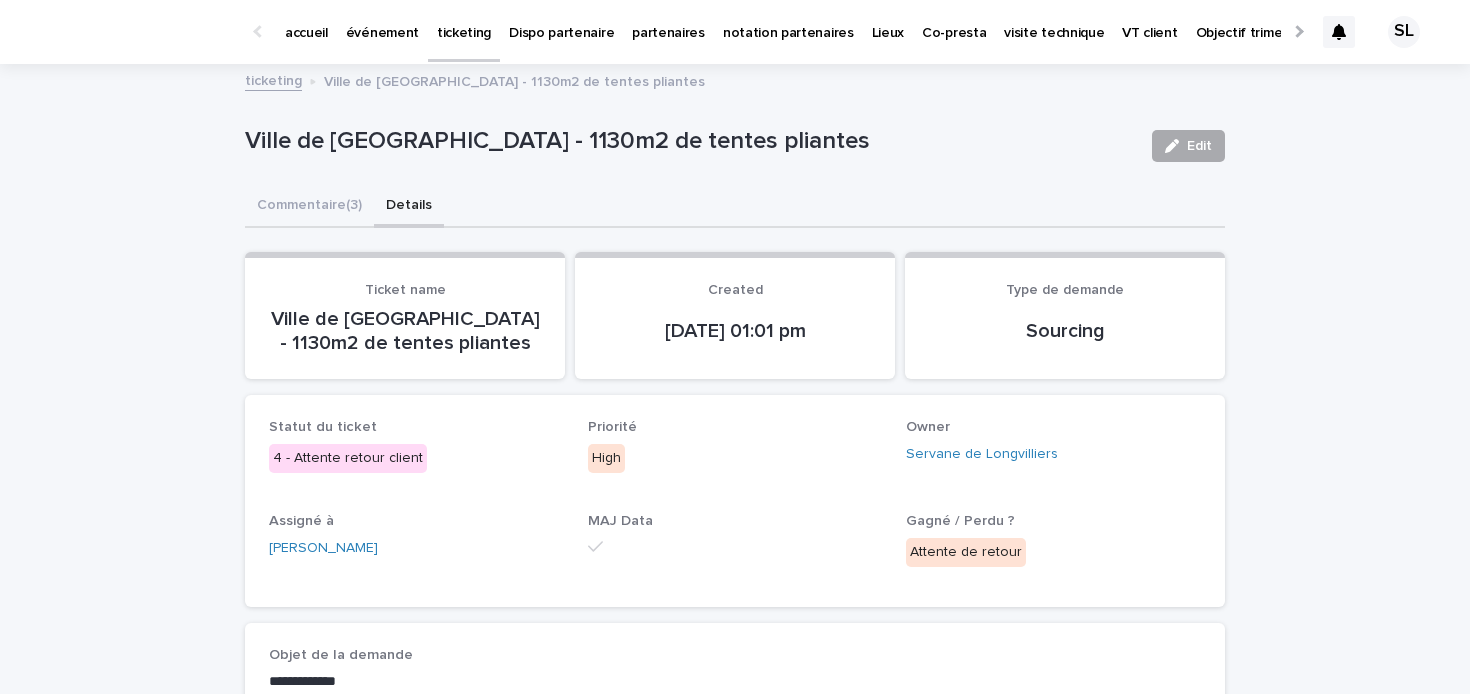 click on "Edit" at bounding box center [1188, 146] 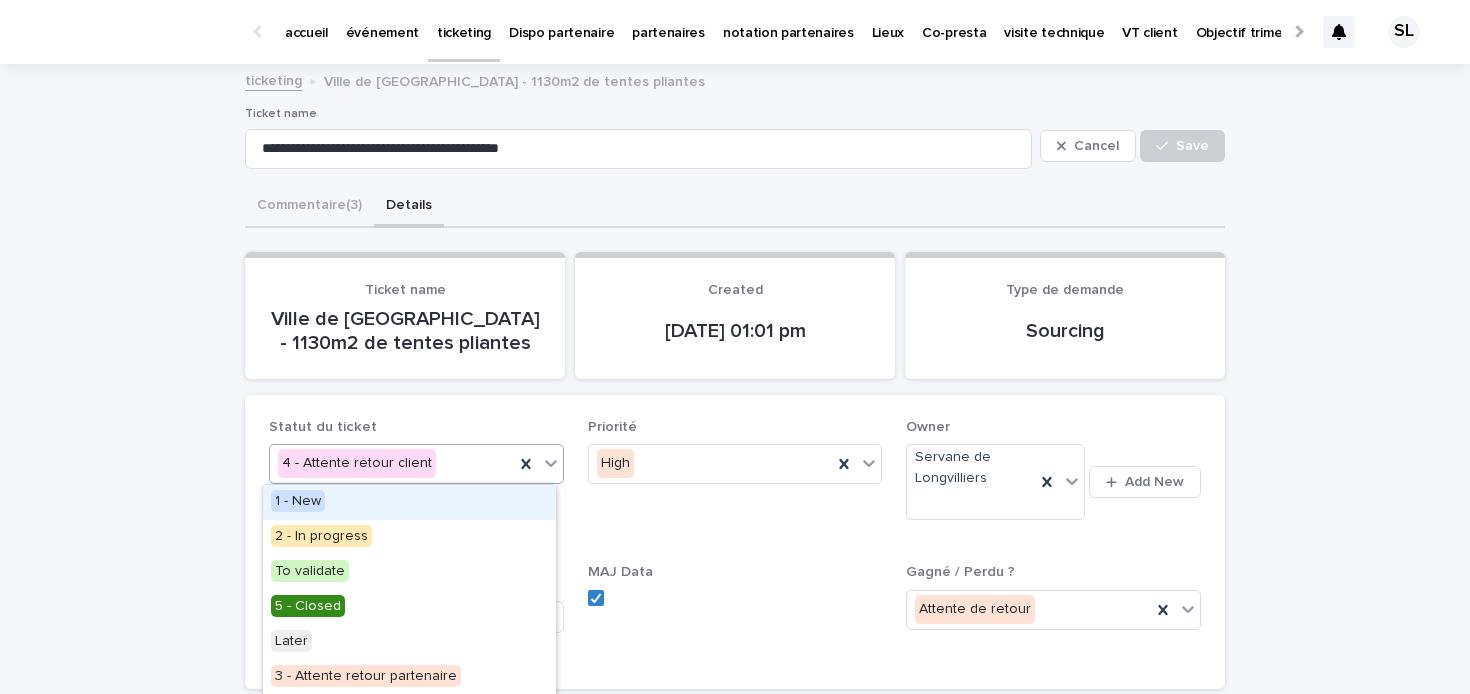 click on "4 - Attente retour client" at bounding box center (392, 463) 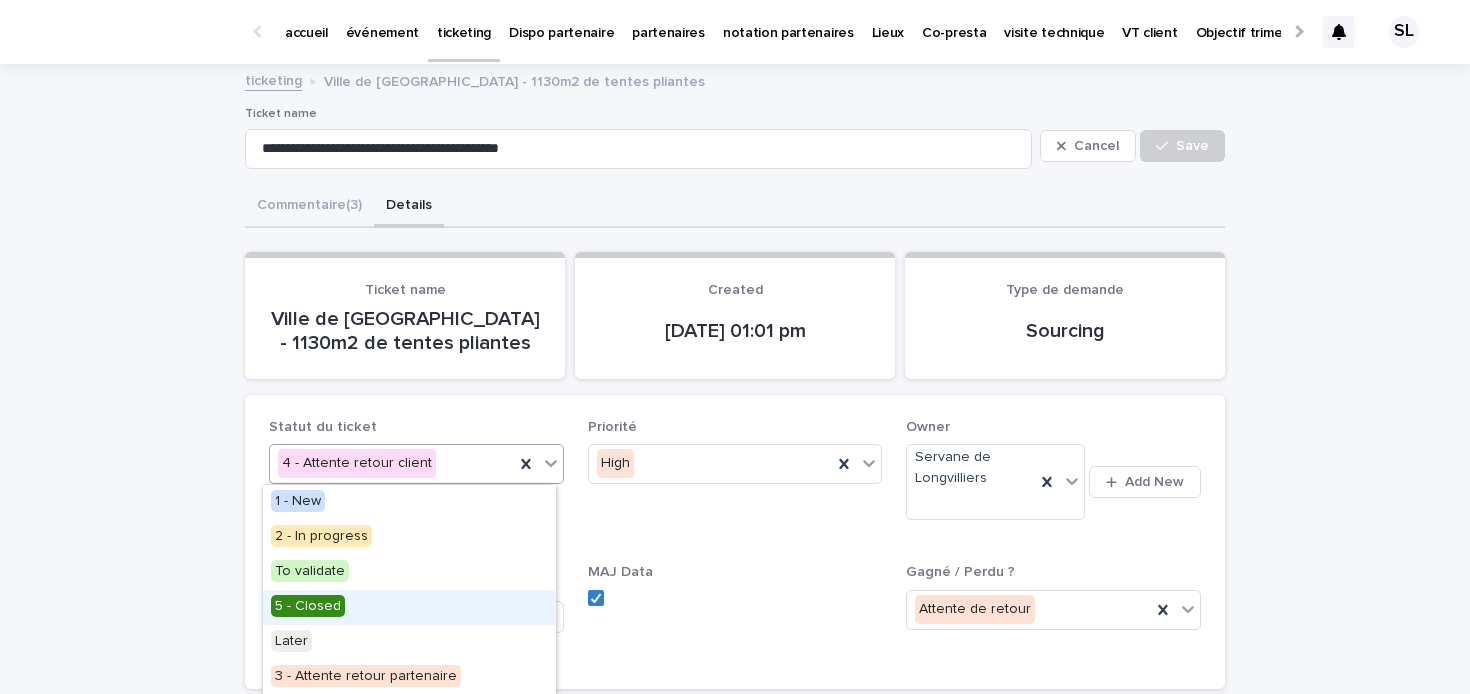 click on "5 - Closed" at bounding box center [308, 606] 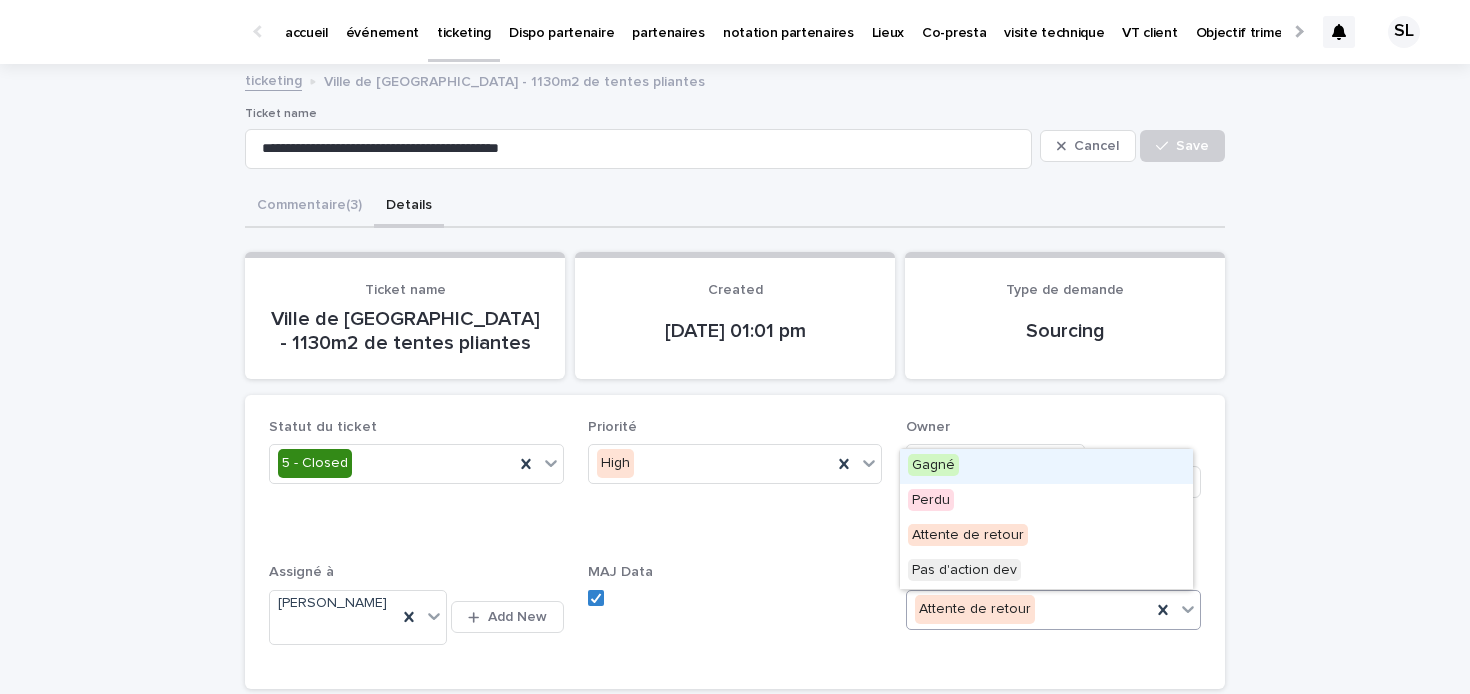 click on "Gagné" at bounding box center (1046, 466) 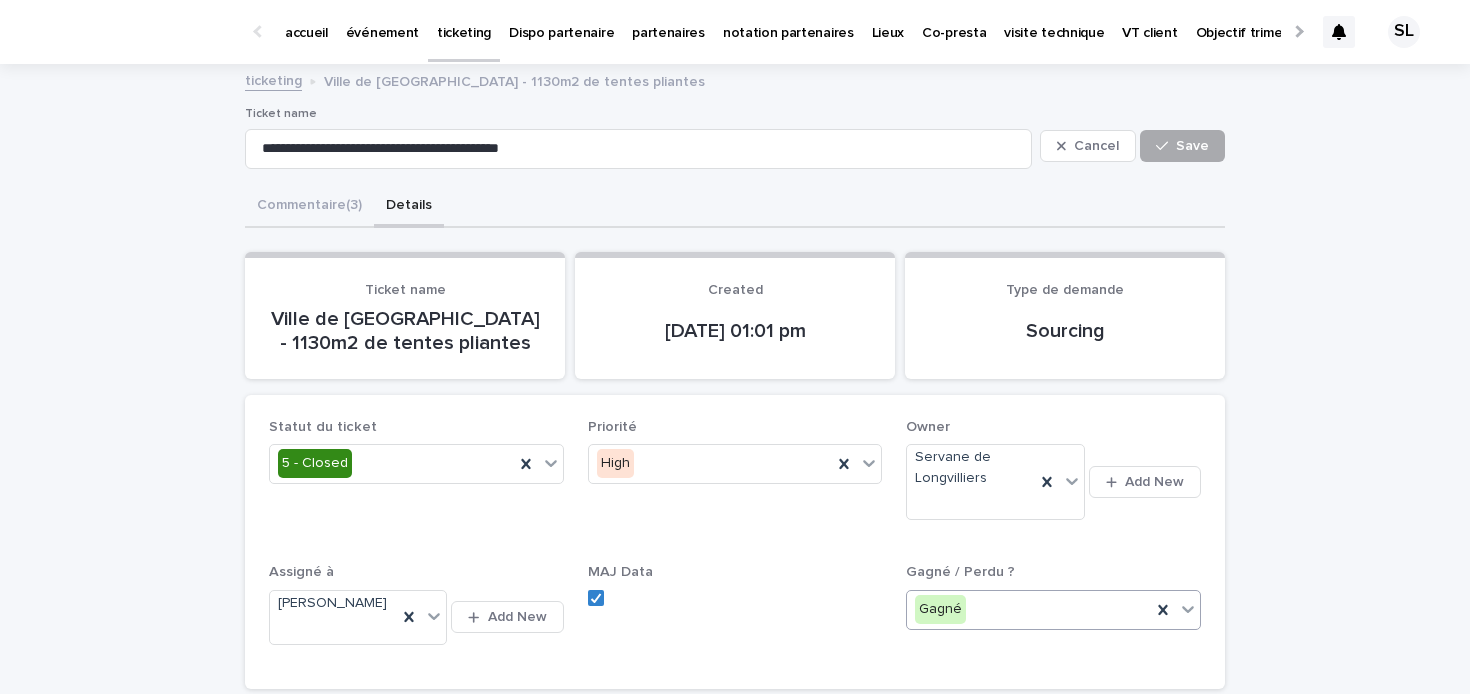 click on "Save" at bounding box center [1192, 146] 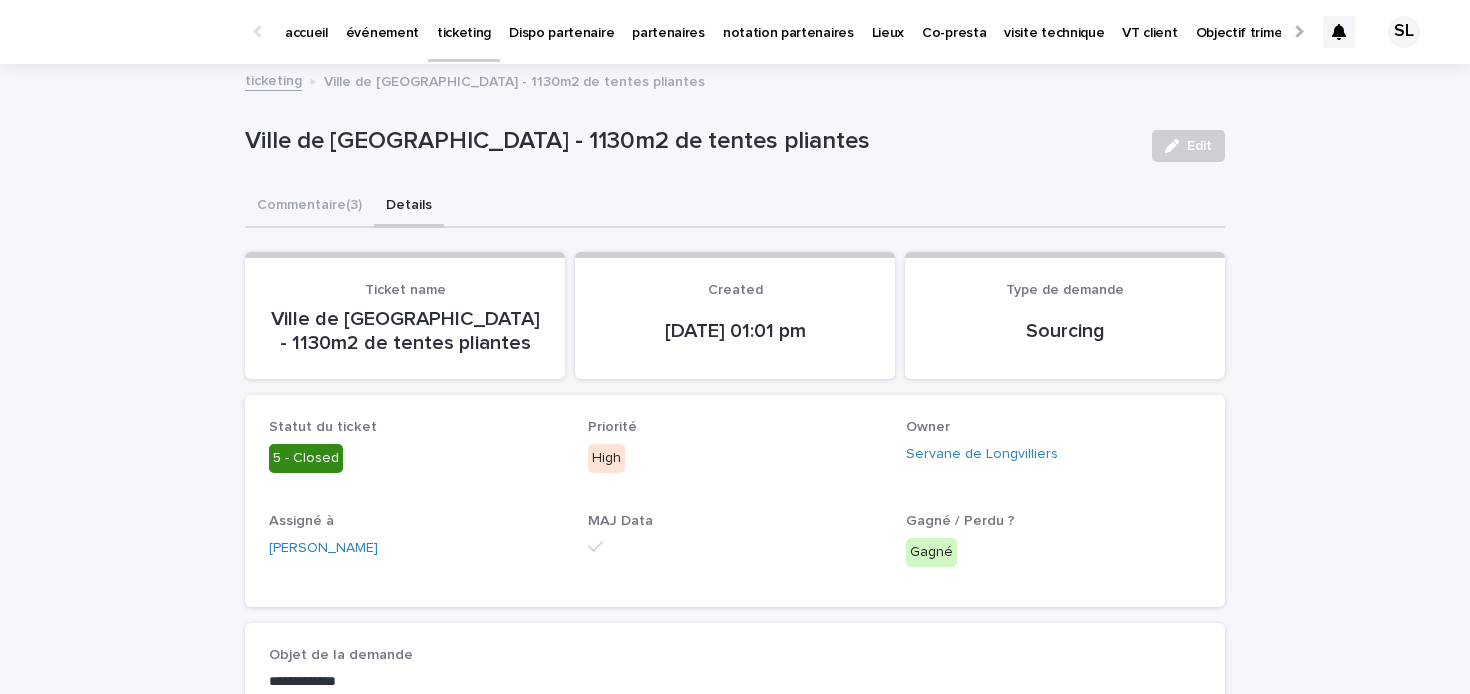 click on "ticketing" at bounding box center [464, 21] 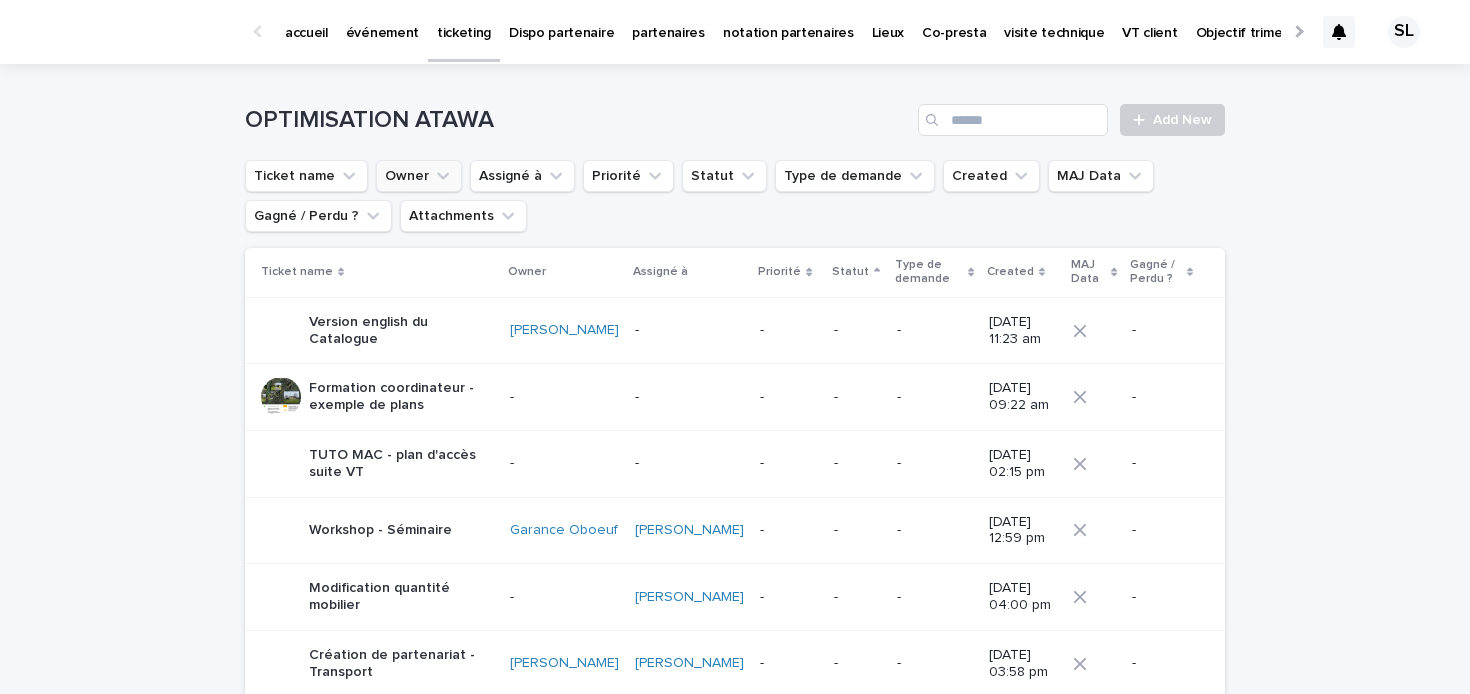 click on "Owner" at bounding box center [419, 176] 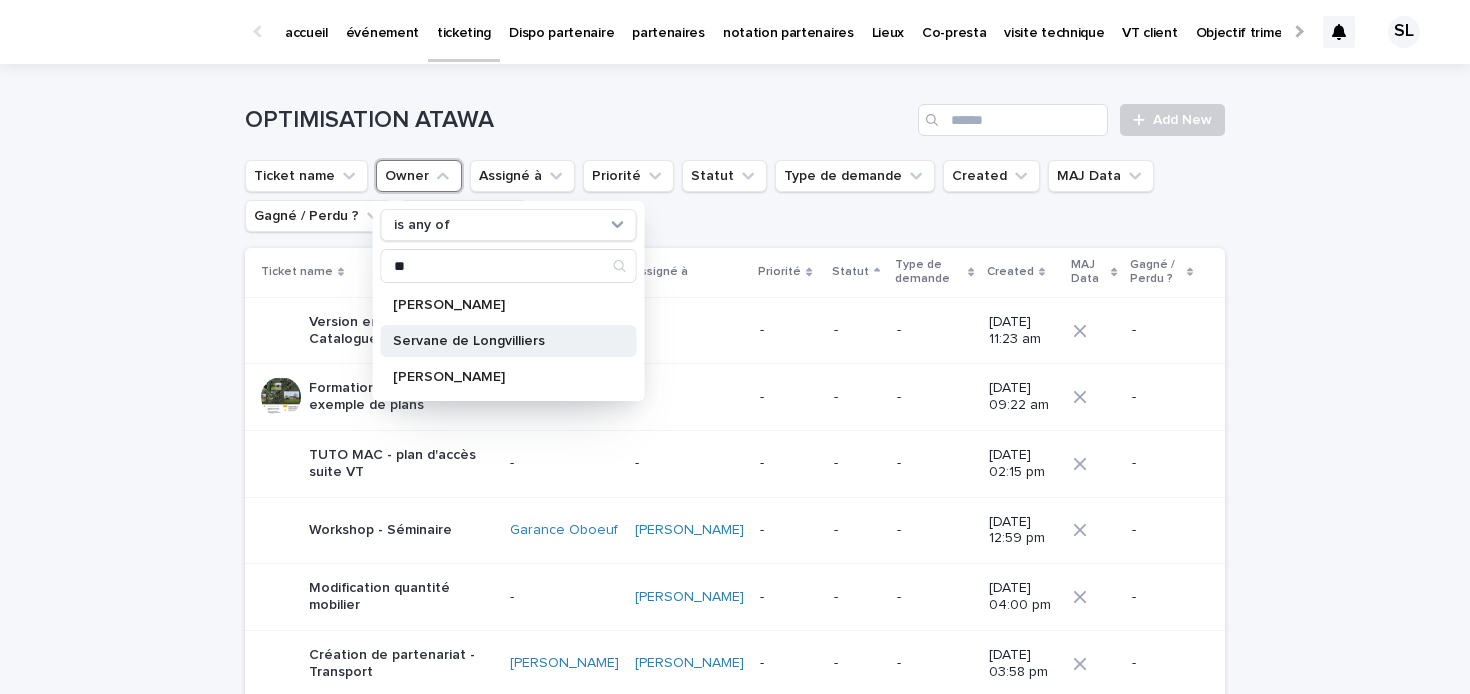 type on "**" 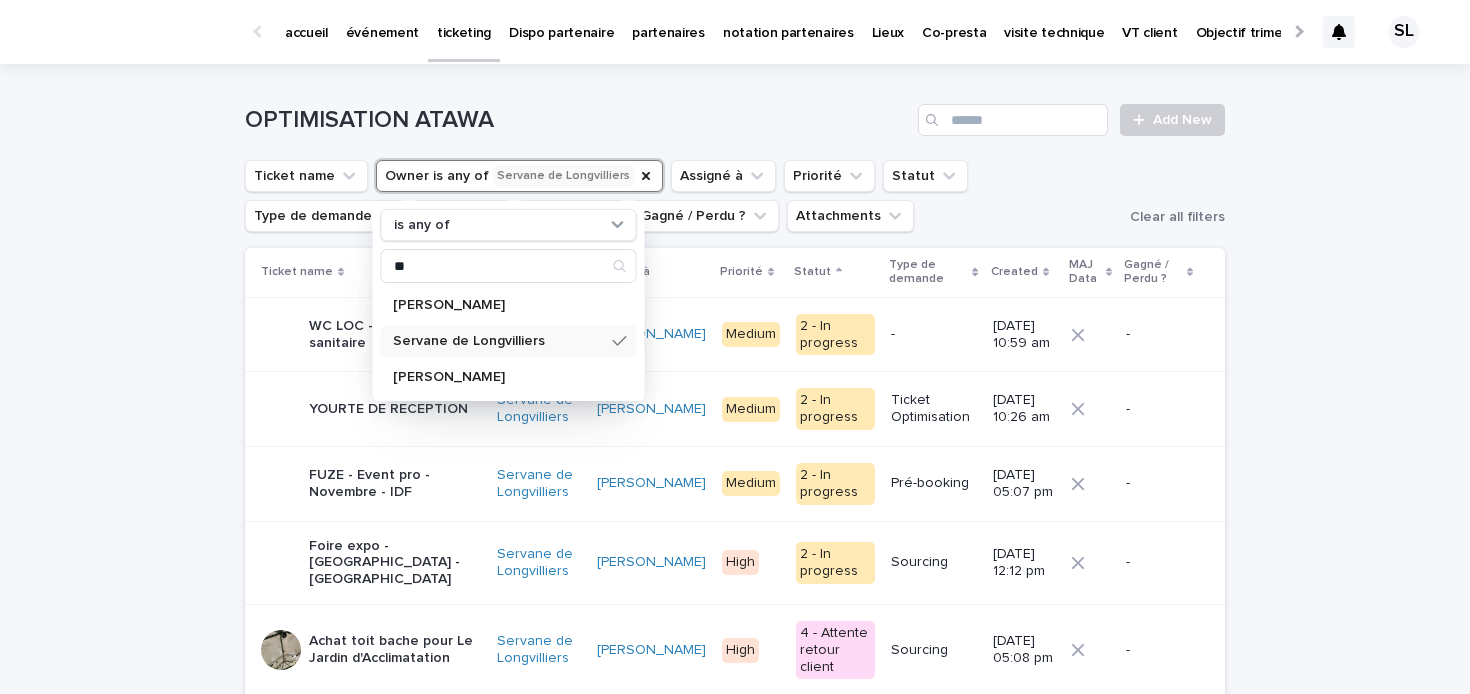 click on "Loading... Saving… Loading... Saving… OPTIMISATION ATAWA Add New Ticket name Owner is any of Servane de Longvilliers is any of ** Léo Seigneurin Servane de Longvilliers William Hearsey Assigné à Priorité Statut Type de demande Created MAJ Data Gagné / Perdu ? Attachments Clear all filters Ticket name Owner Assigné à Priorité Statut Type de demande Created MAJ Data Gagné / Perdu ? WC LOC - Caravane sanitaire Servane de Longvilliers   Albane Dumont   Medium 2 - In progress - 23/10/2024 10:59 am - YOURTE DE RECEPTION Servane de Longvilliers   Théo Maillet   Medium 2 - In progress Ticket Optimisation 06/02/2025 10:26 am - FUZE - Event pro - Novembre - IDF Servane de Longvilliers   Jeanne Nogrix   Medium 2 - In progress Pré-booking 20/06/2025 05:07 pm - Foire expo - Grand palais - Paris Servane de Longvilliers   Théo Maillet   High 2 - In progress Sourcing 01/07/2025 12:12 pm - Achat toit bache pour Le Jardin d'Acclimatation Servane de Longvilliers   Théo Maillet   High 4 - Attente retour client -" at bounding box center [735, 1439] 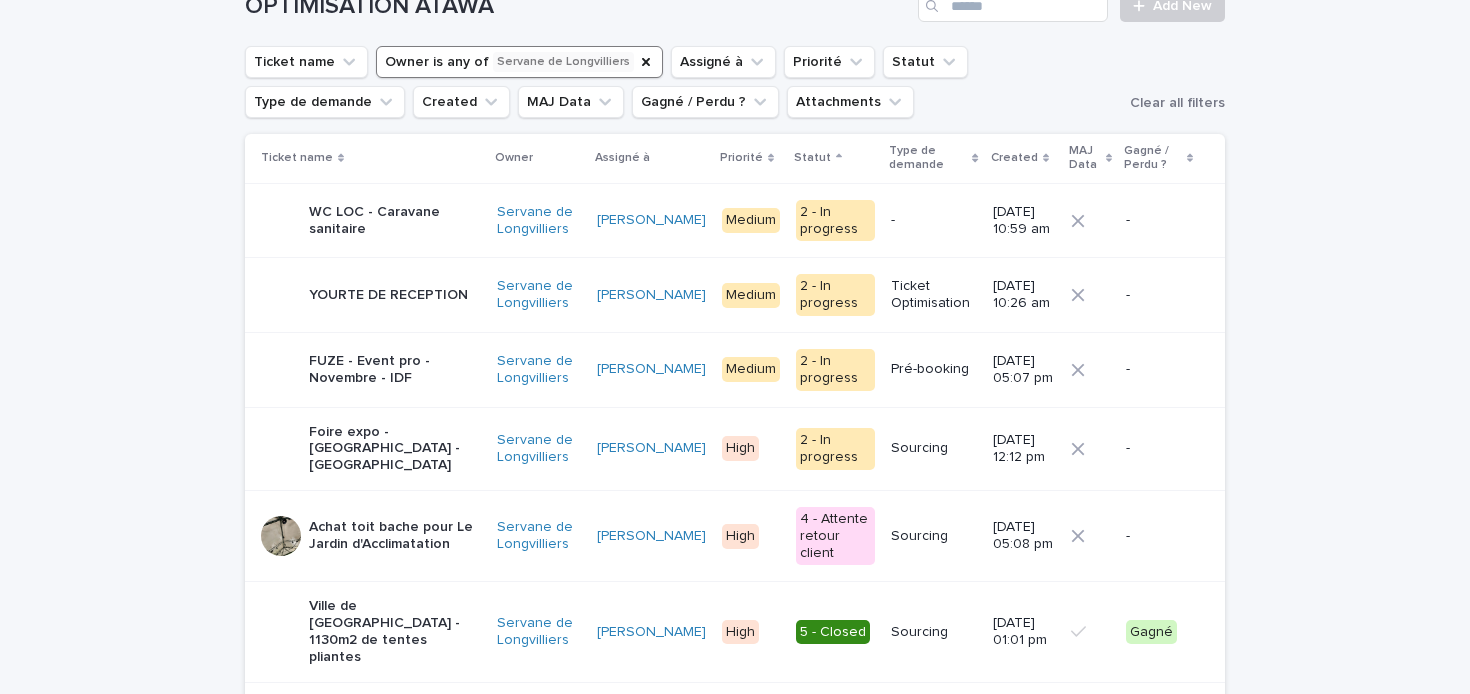 scroll, scrollTop: 112, scrollLeft: 0, axis: vertical 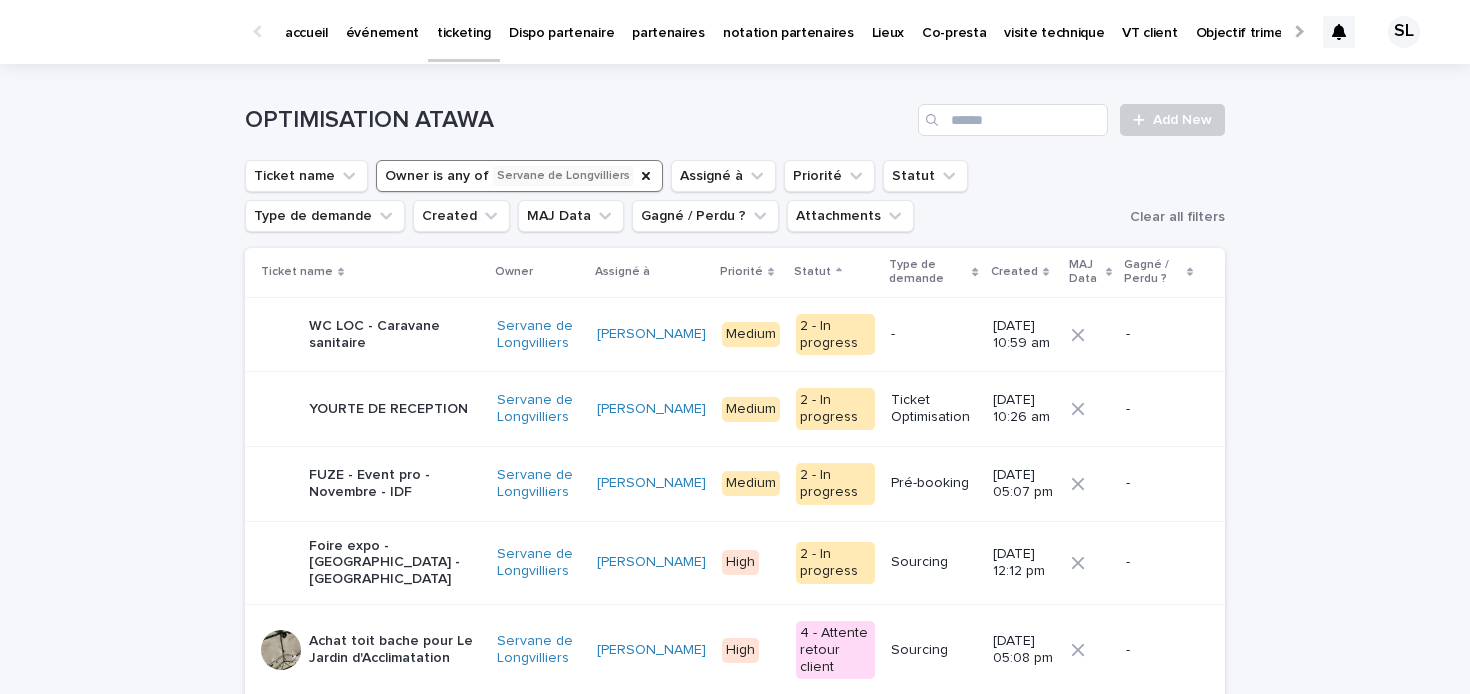 click on "événement" at bounding box center (382, 21) 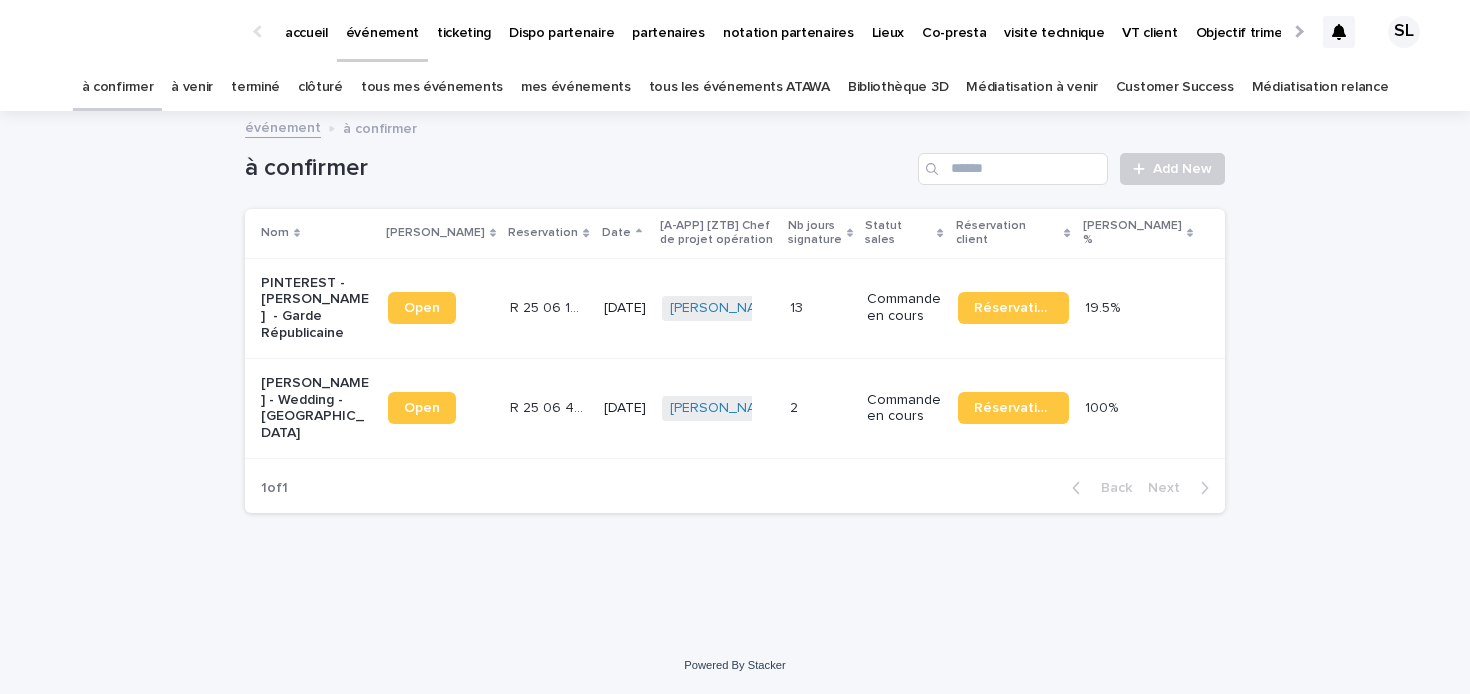click on "à confirmer" at bounding box center [118, 87] 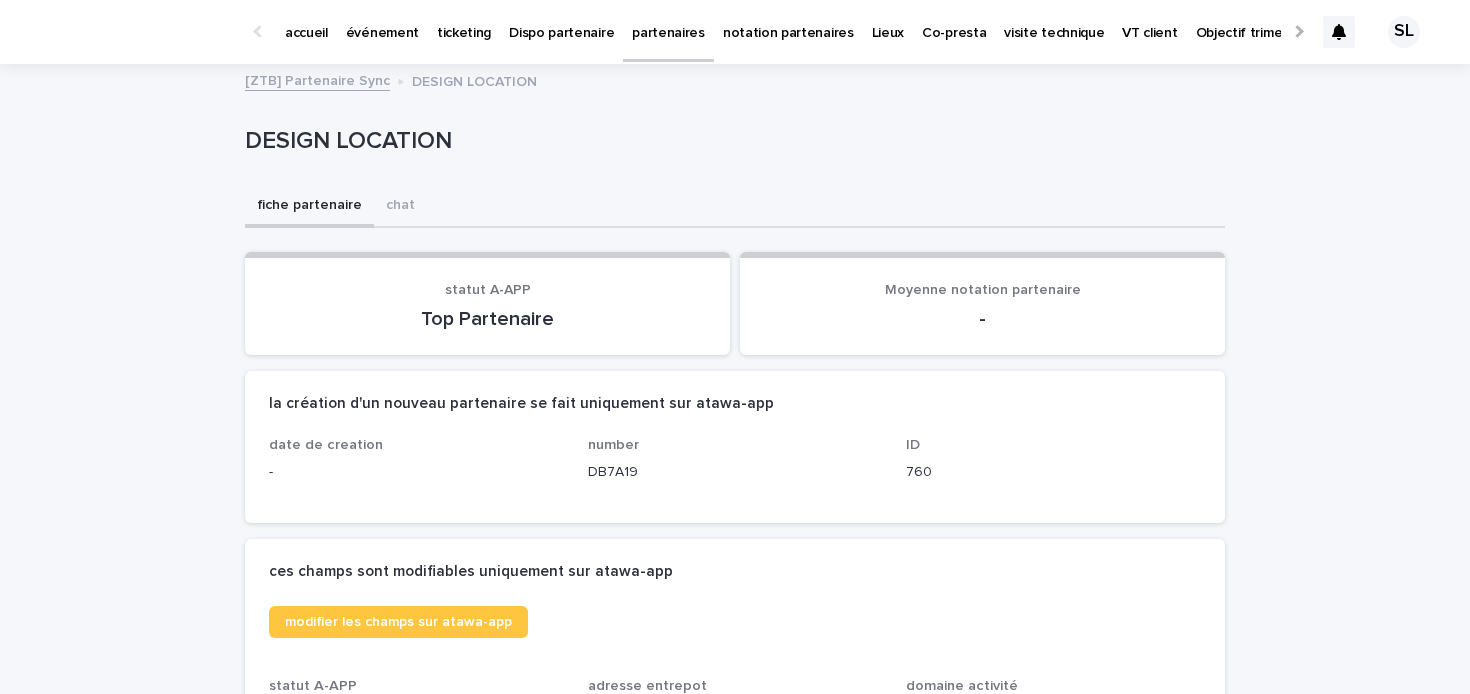 scroll, scrollTop: 0, scrollLeft: 0, axis: both 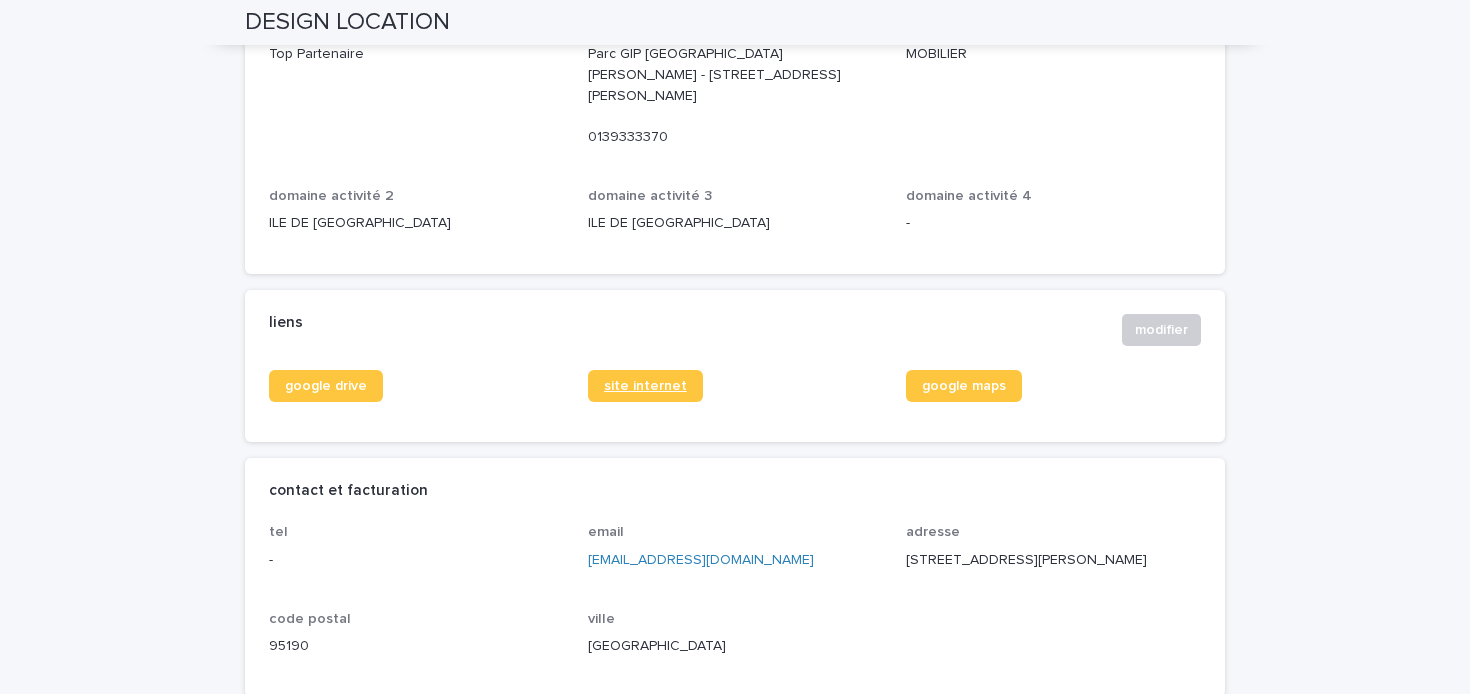 click on "site internet" at bounding box center [645, 386] 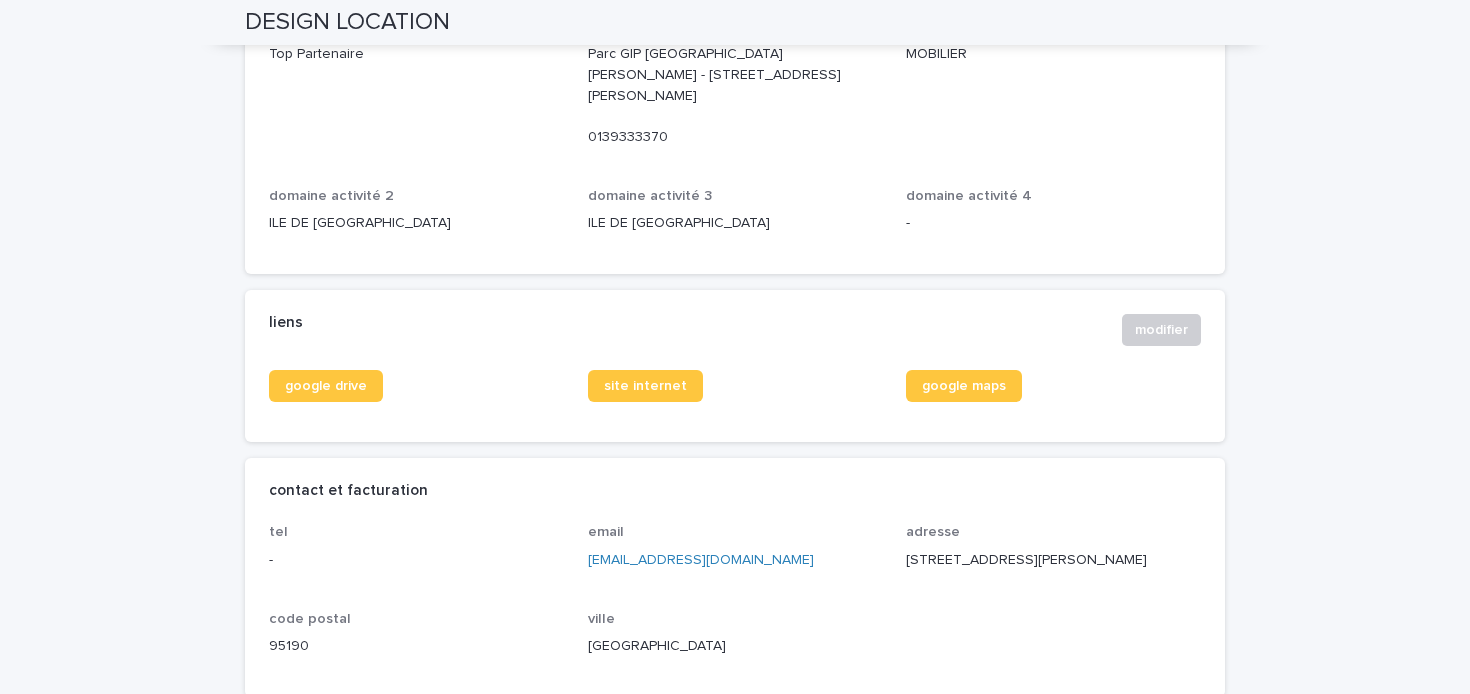 scroll, scrollTop: 645, scrollLeft: 0, axis: vertical 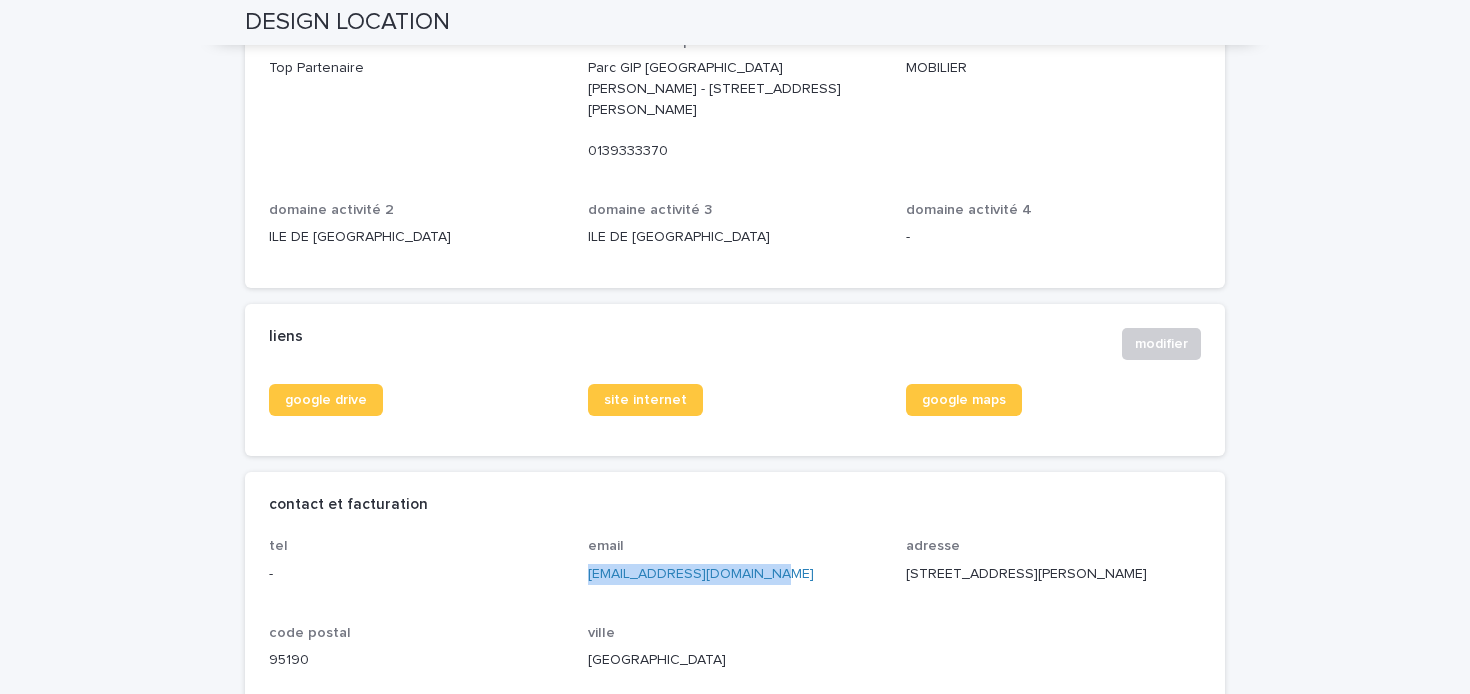 drag, startPoint x: 769, startPoint y: 562, endPoint x: 578, endPoint y: 561, distance: 191.00262 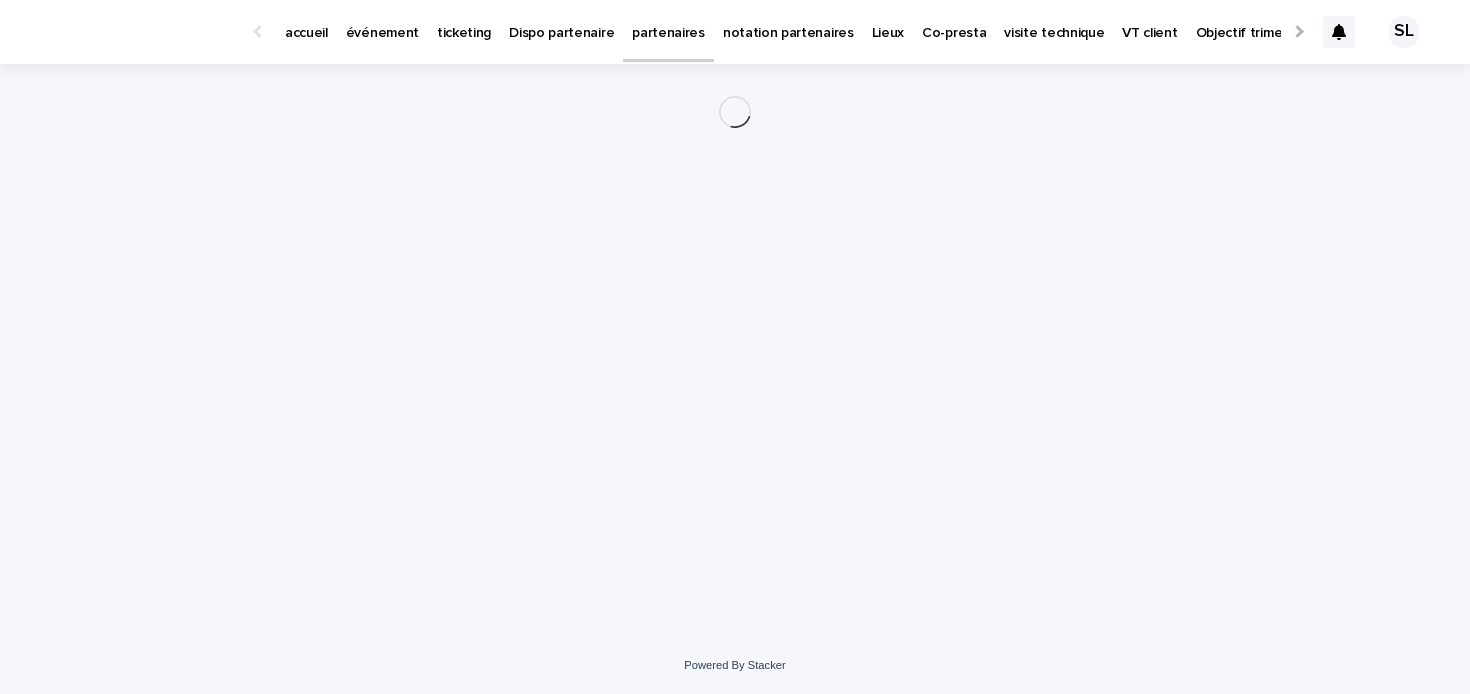 scroll, scrollTop: 0, scrollLeft: 0, axis: both 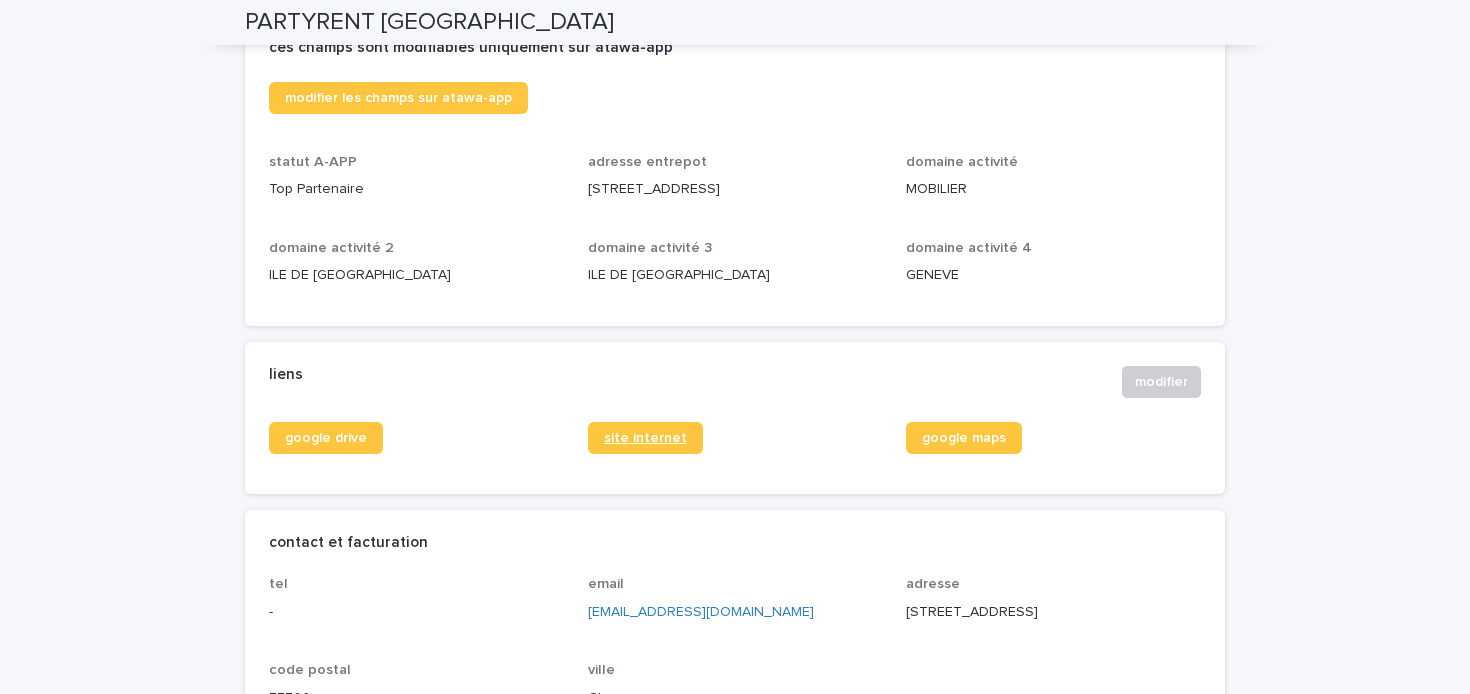 click on "site internet" at bounding box center (645, 438) 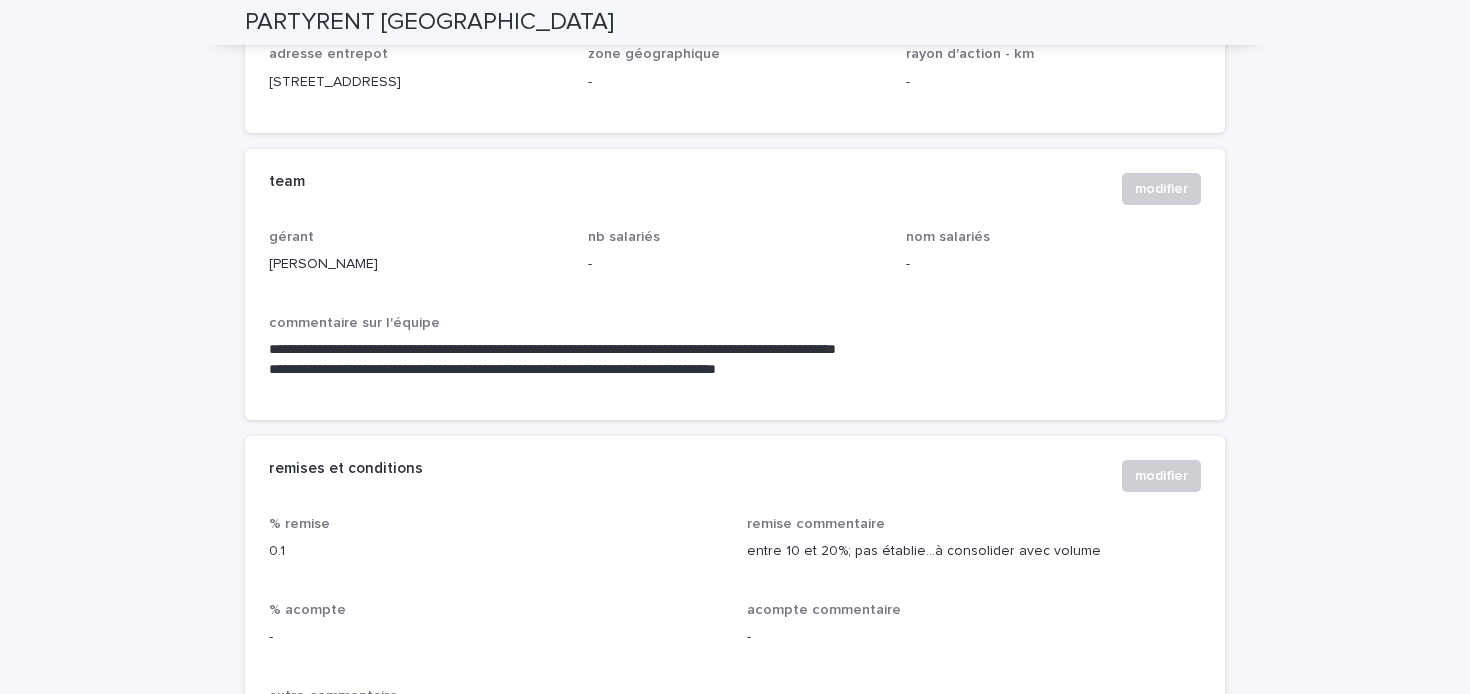 scroll, scrollTop: 1336, scrollLeft: 0, axis: vertical 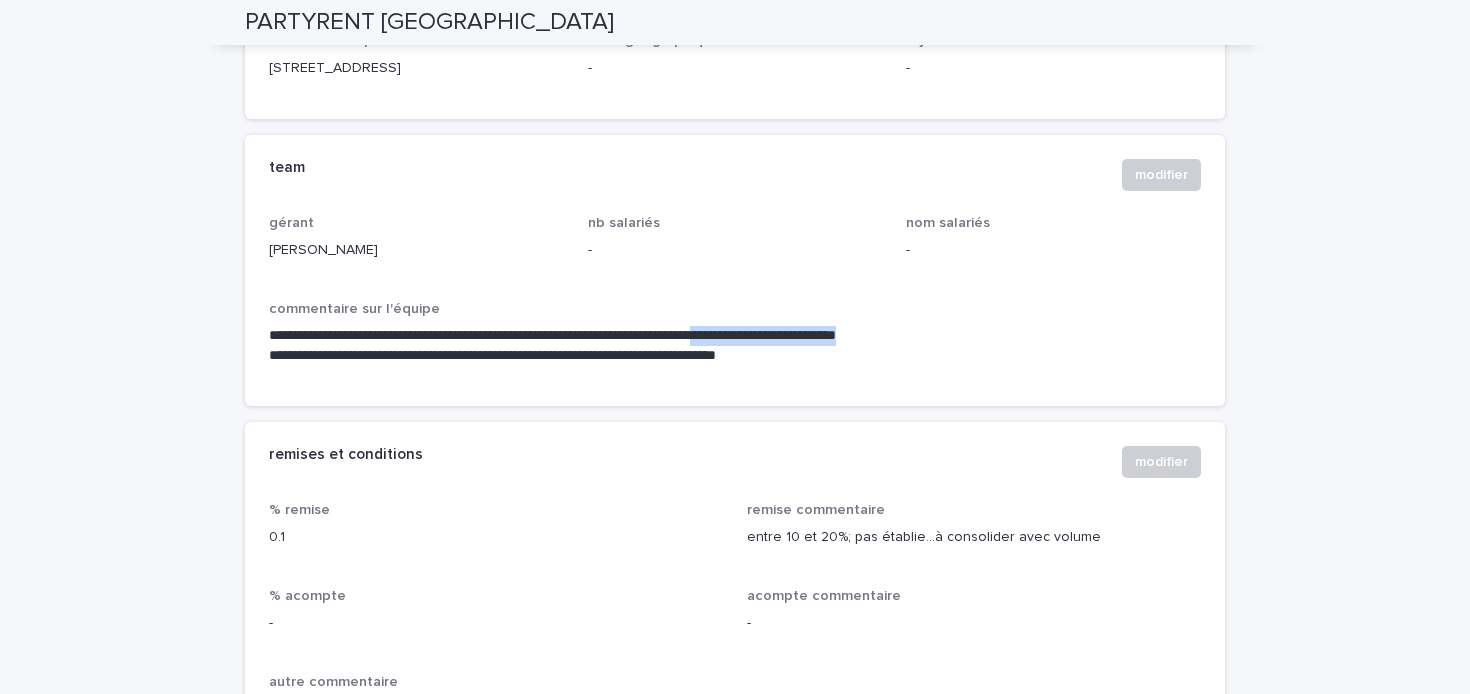 drag, startPoint x: 991, startPoint y: 334, endPoint x: 774, endPoint y: 335, distance: 217.0023 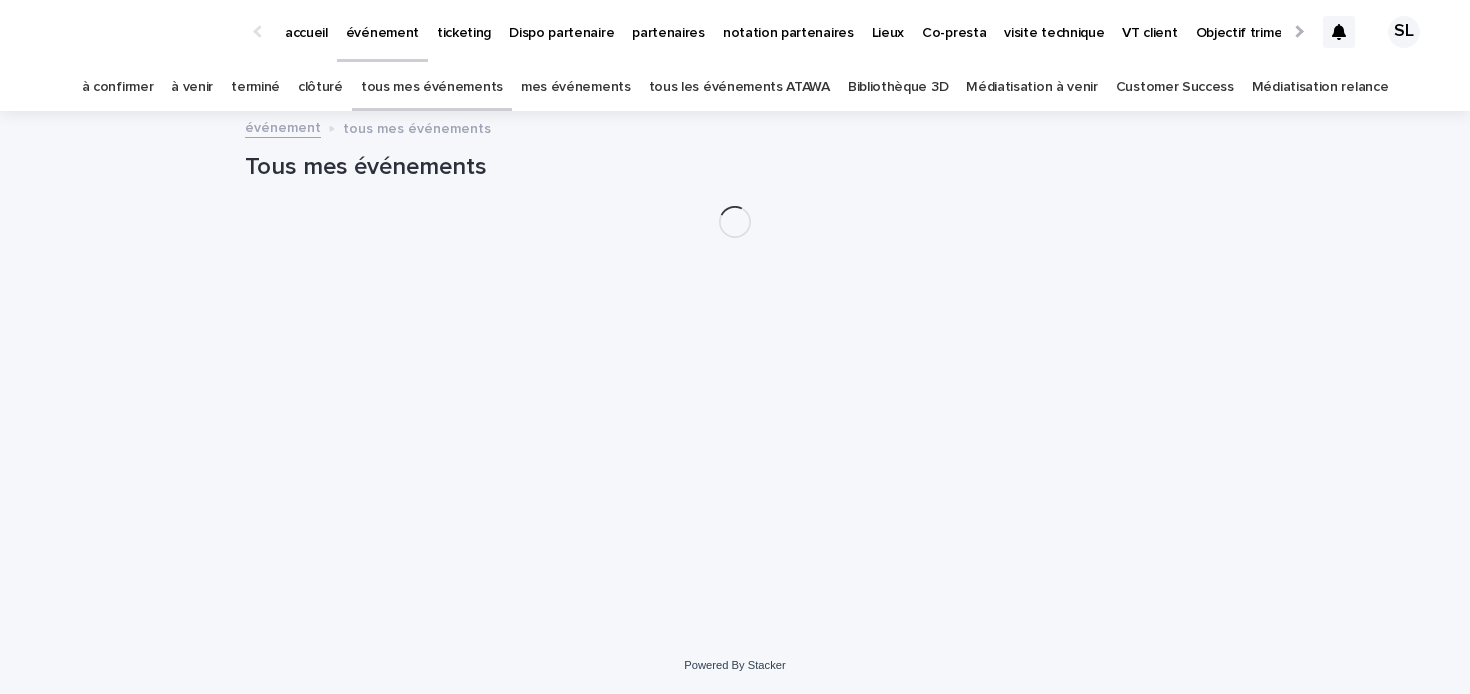 scroll, scrollTop: 0, scrollLeft: 0, axis: both 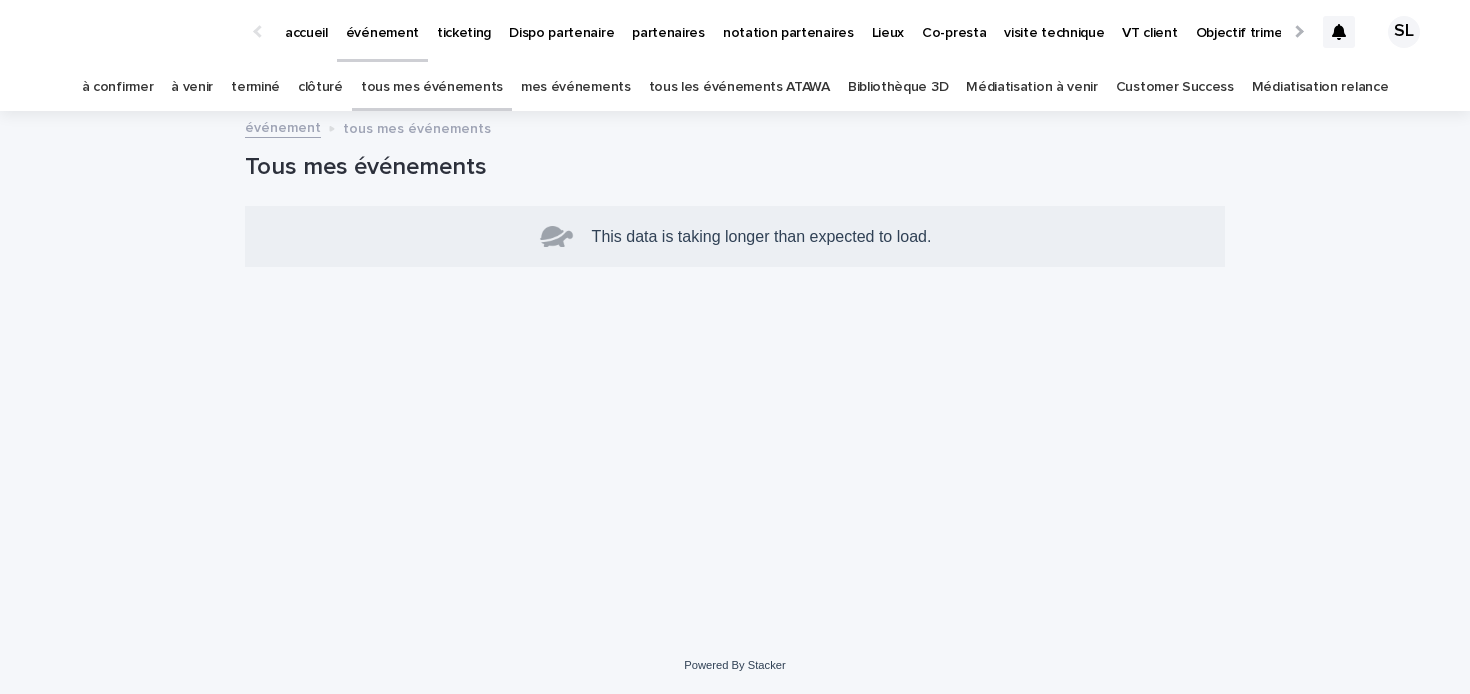 click on "tous mes événements" at bounding box center [432, 87] 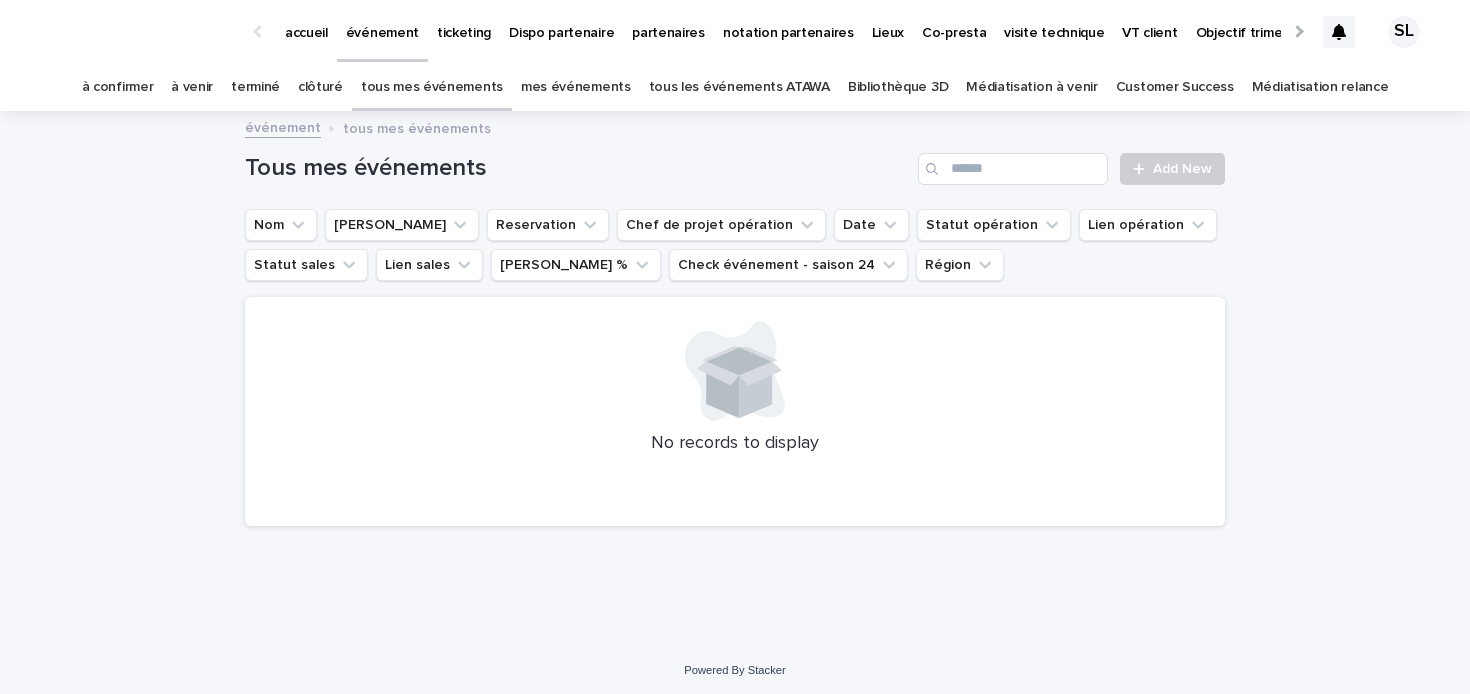 click on "terminé" at bounding box center (255, 87) 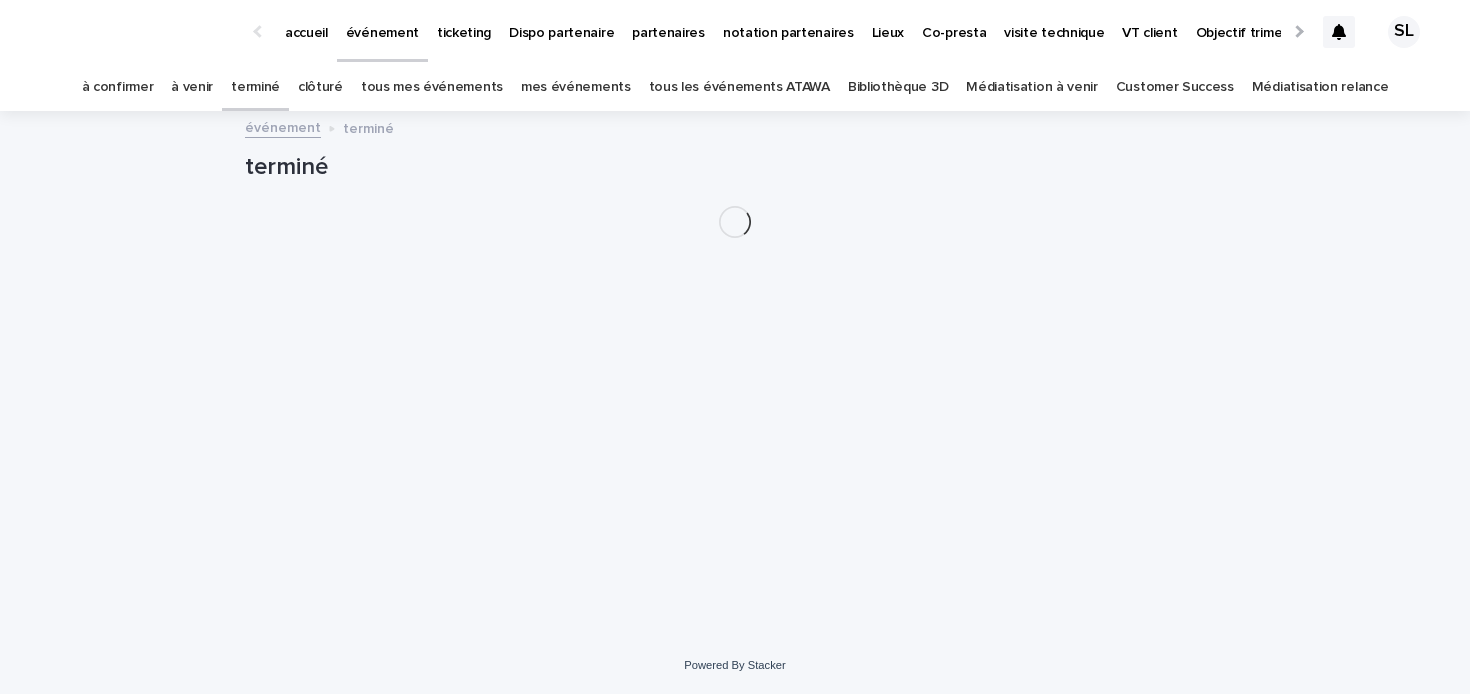 click on "à venir" at bounding box center [192, 87] 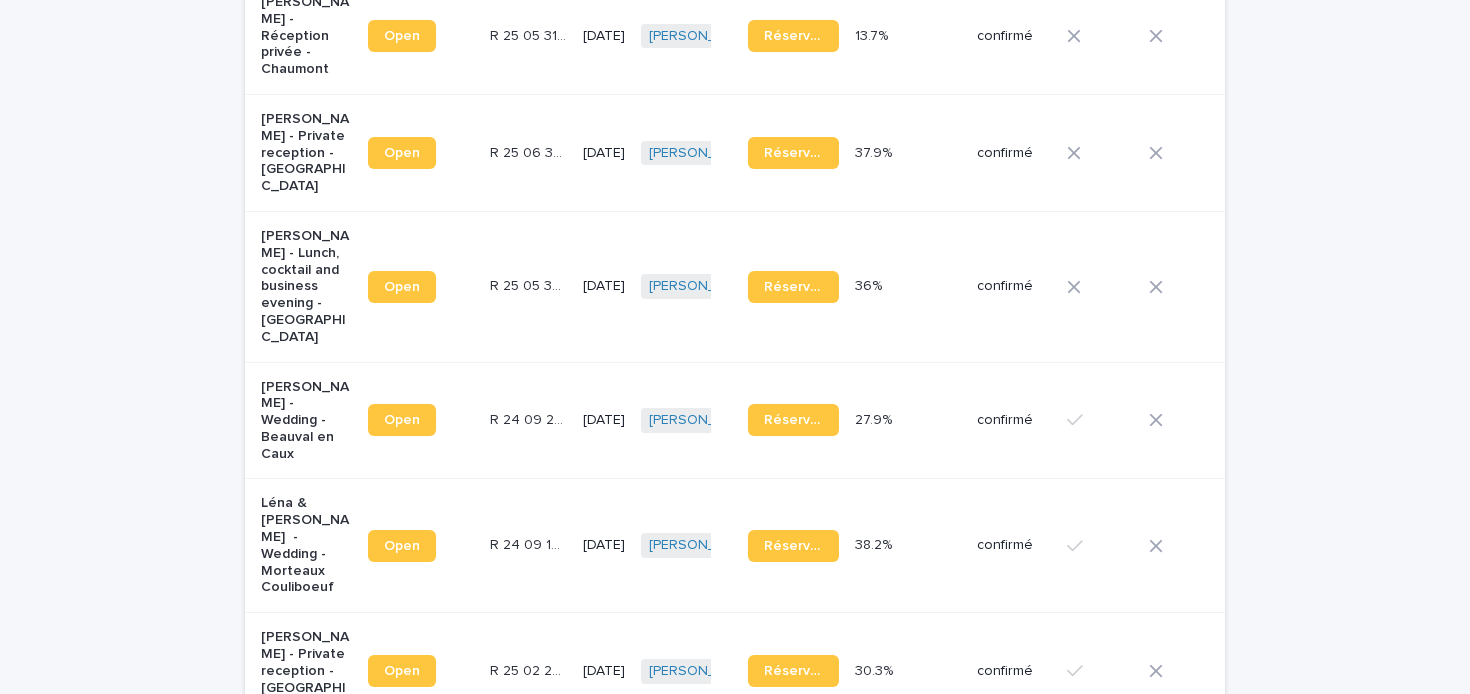 scroll, scrollTop: 543, scrollLeft: 0, axis: vertical 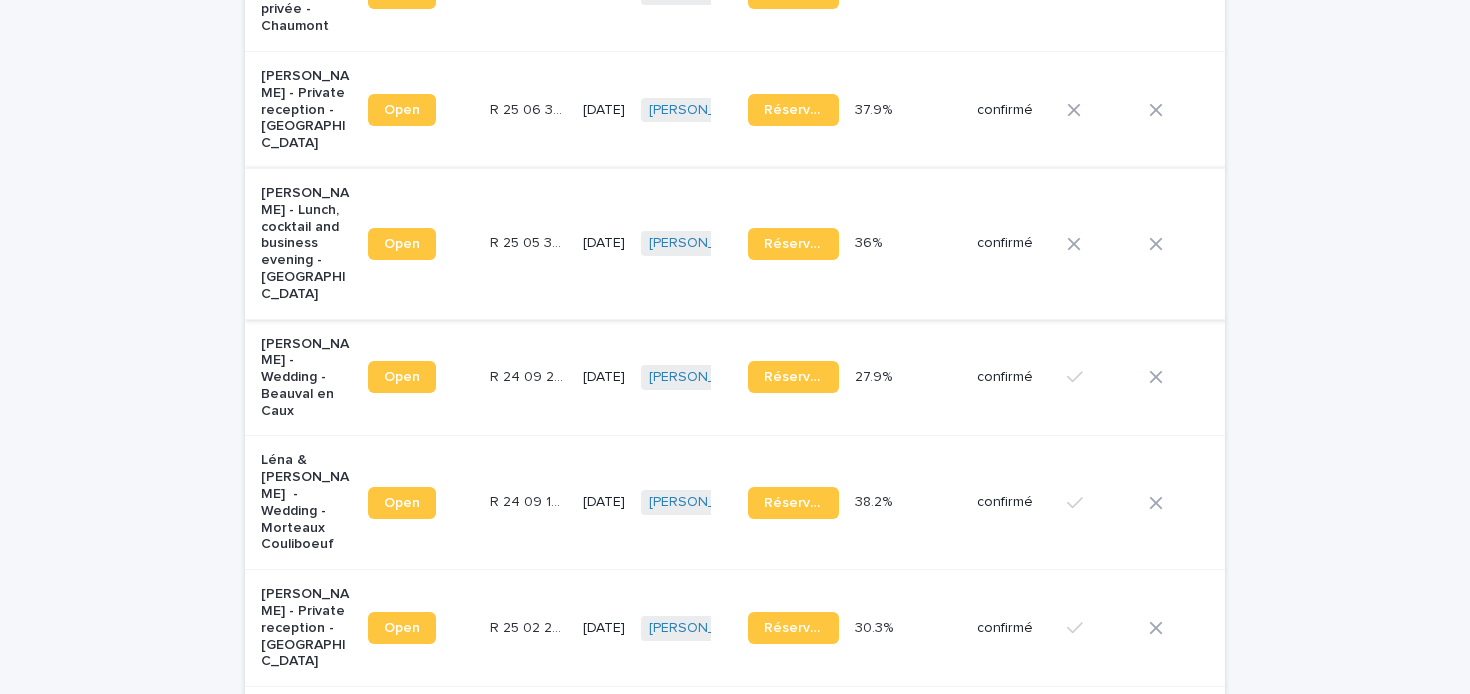 click on "Open" at bounding box center [402, 244] 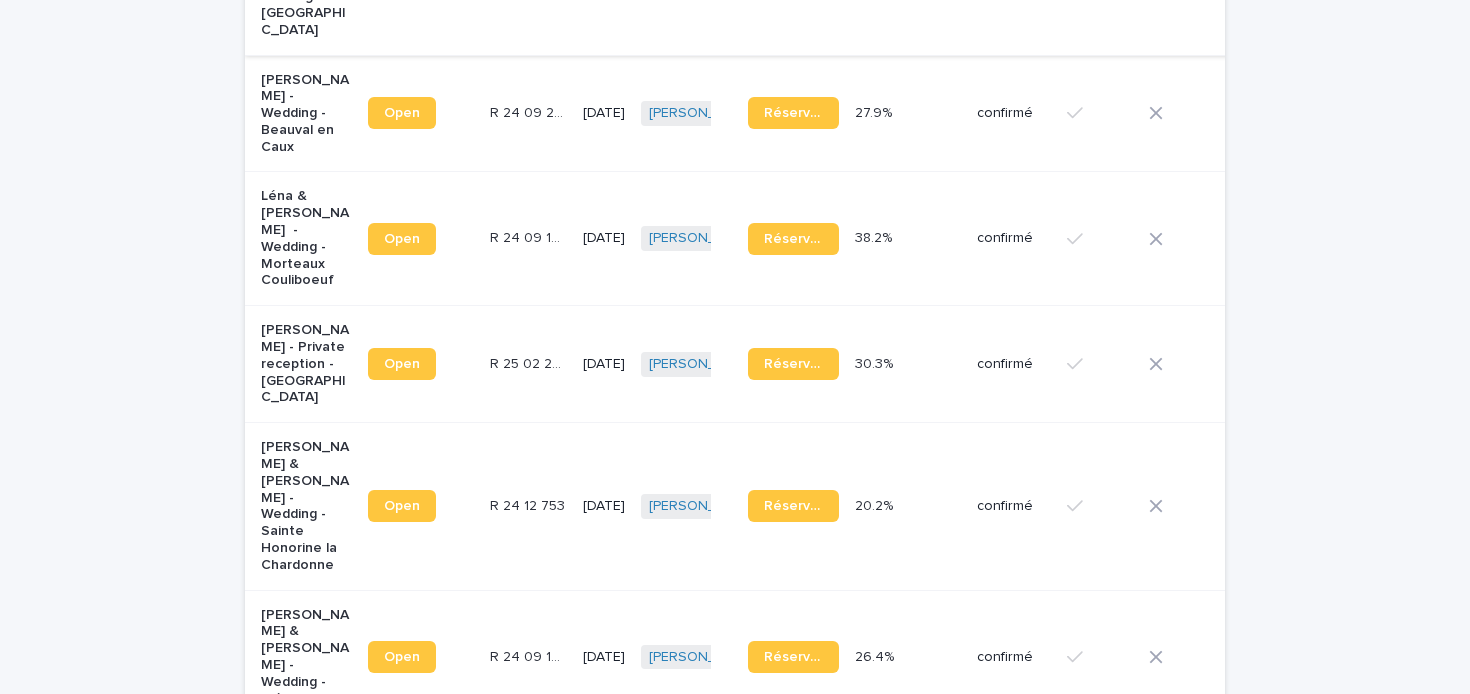 scroll, scrollTop: 810, scrollLeft: 0, axis: vertical 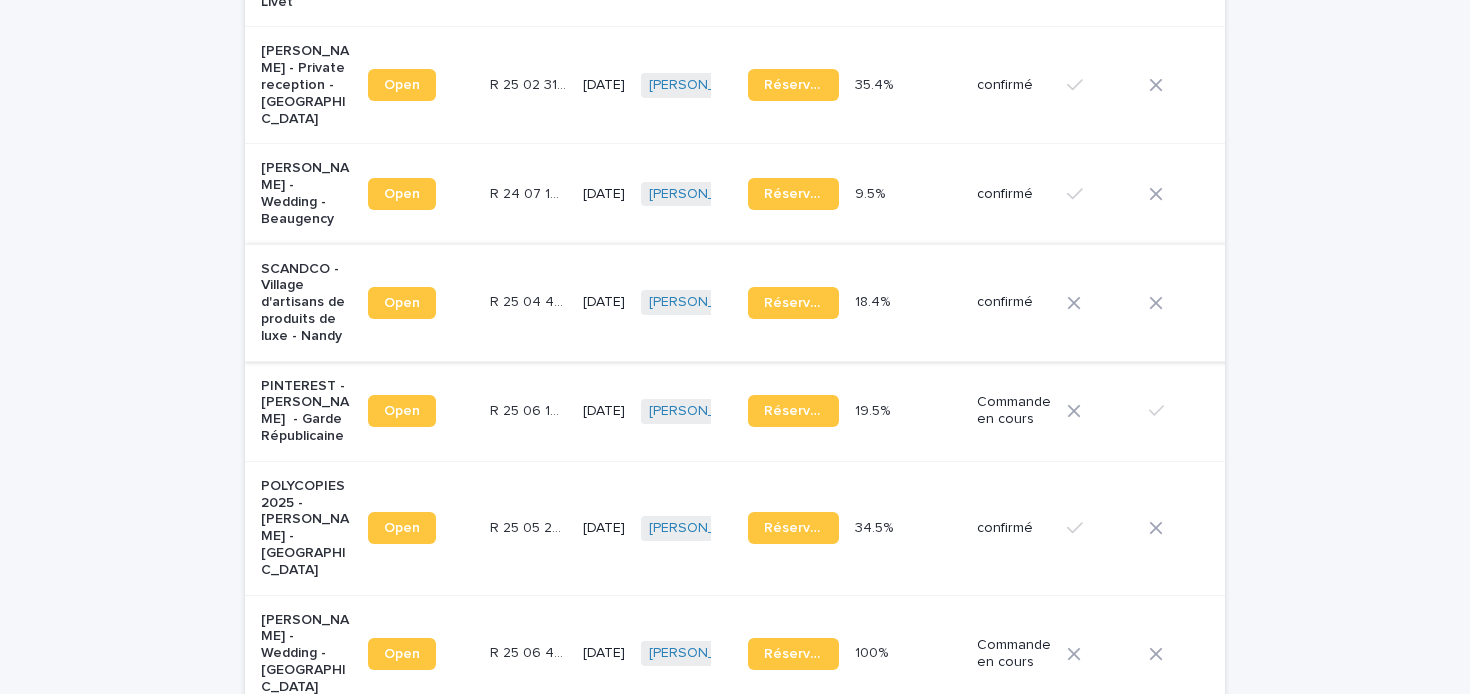 click on "Open" at bounding box center [402, 303] 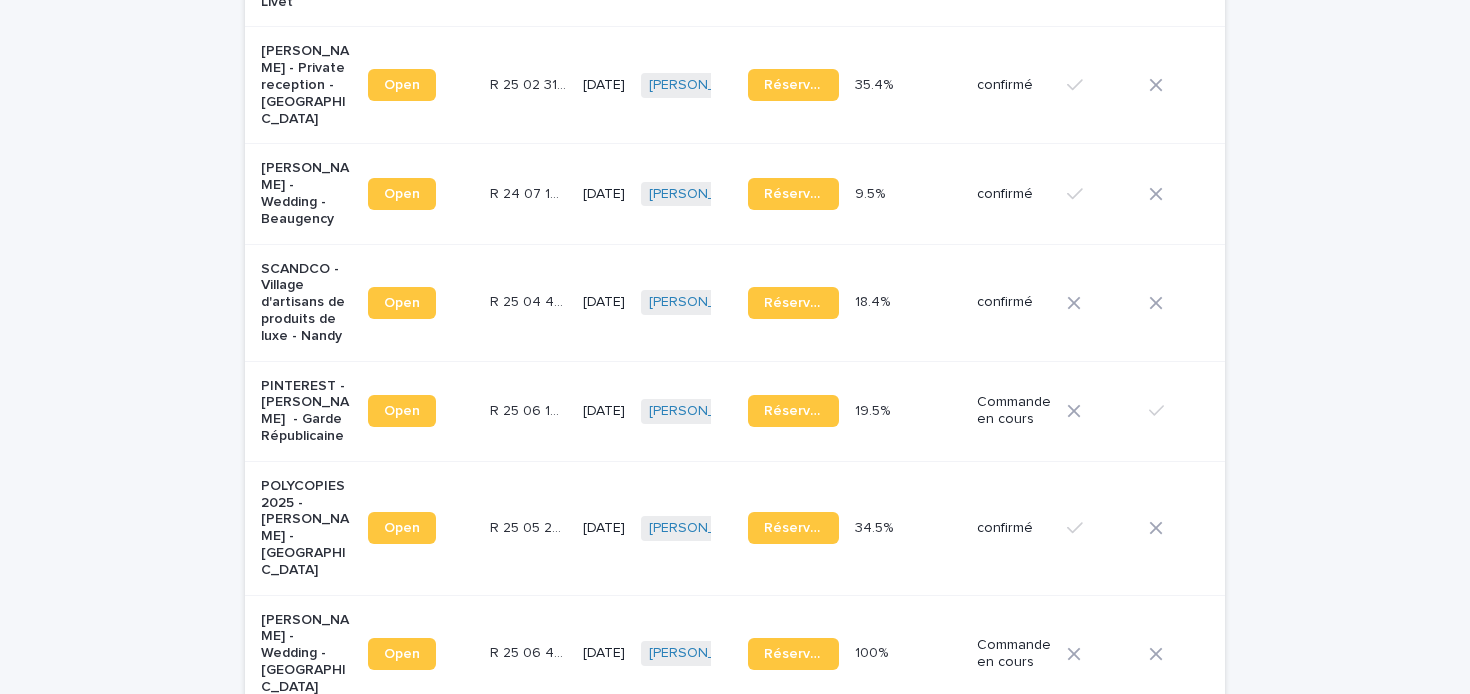 click on "PINTEREST - Jeanne Marque  - Garde Républicaine" at bounding box center (306, 411) 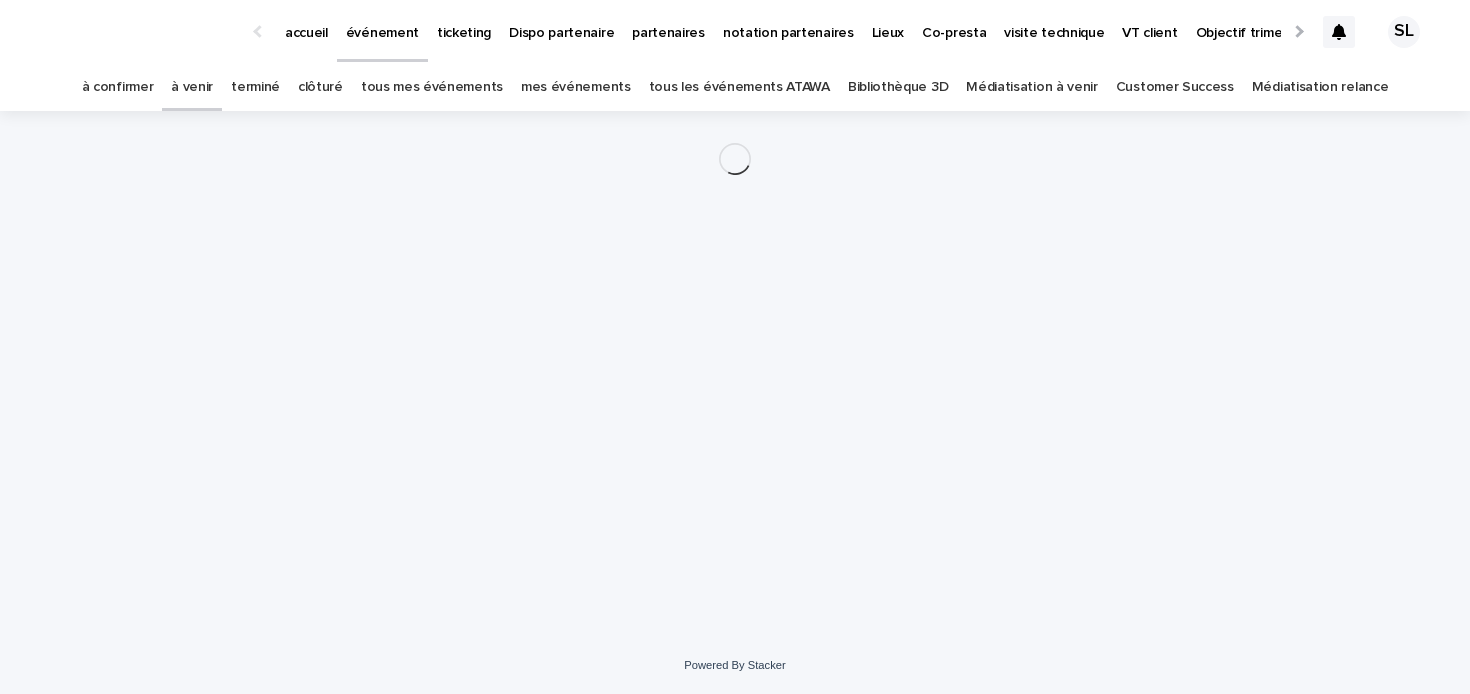 scroll, scrollTop: 0, scrollLeft: 0, axis: both 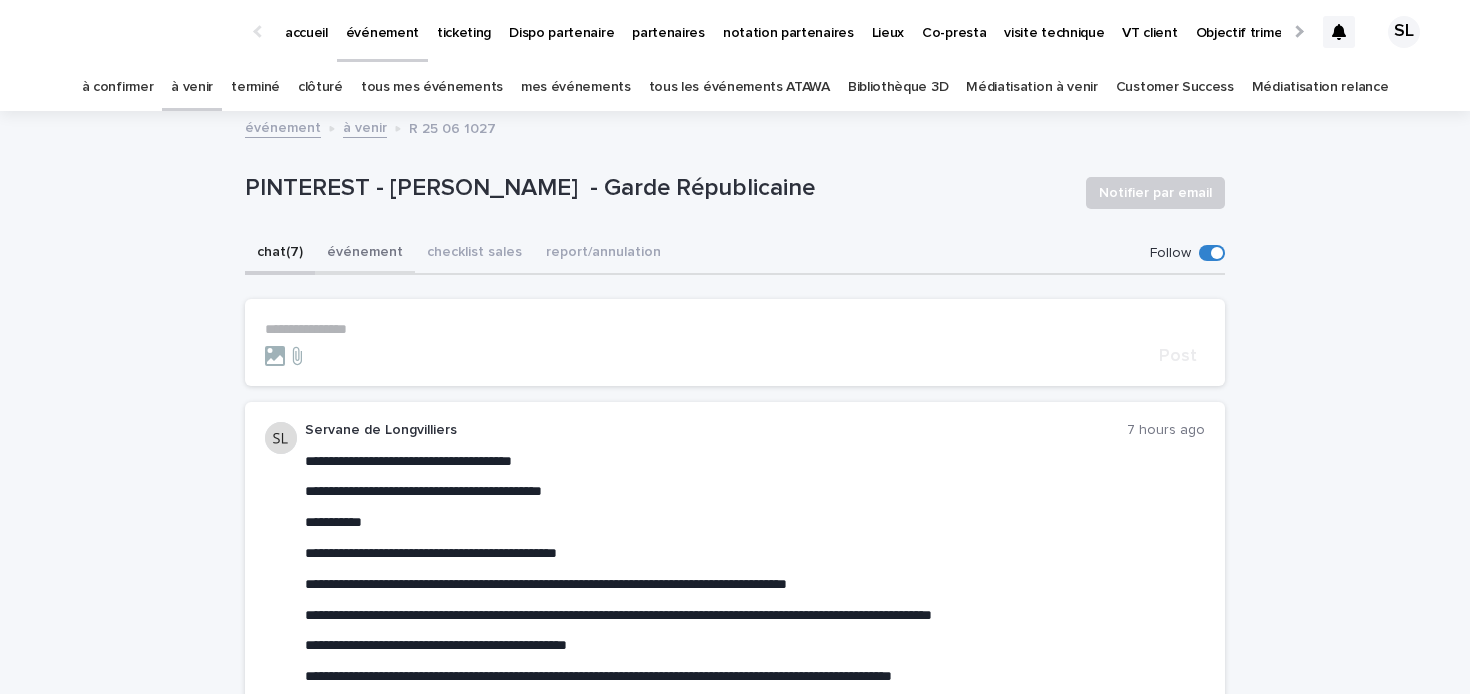 click on "événement" at bounding box center (365, 254) 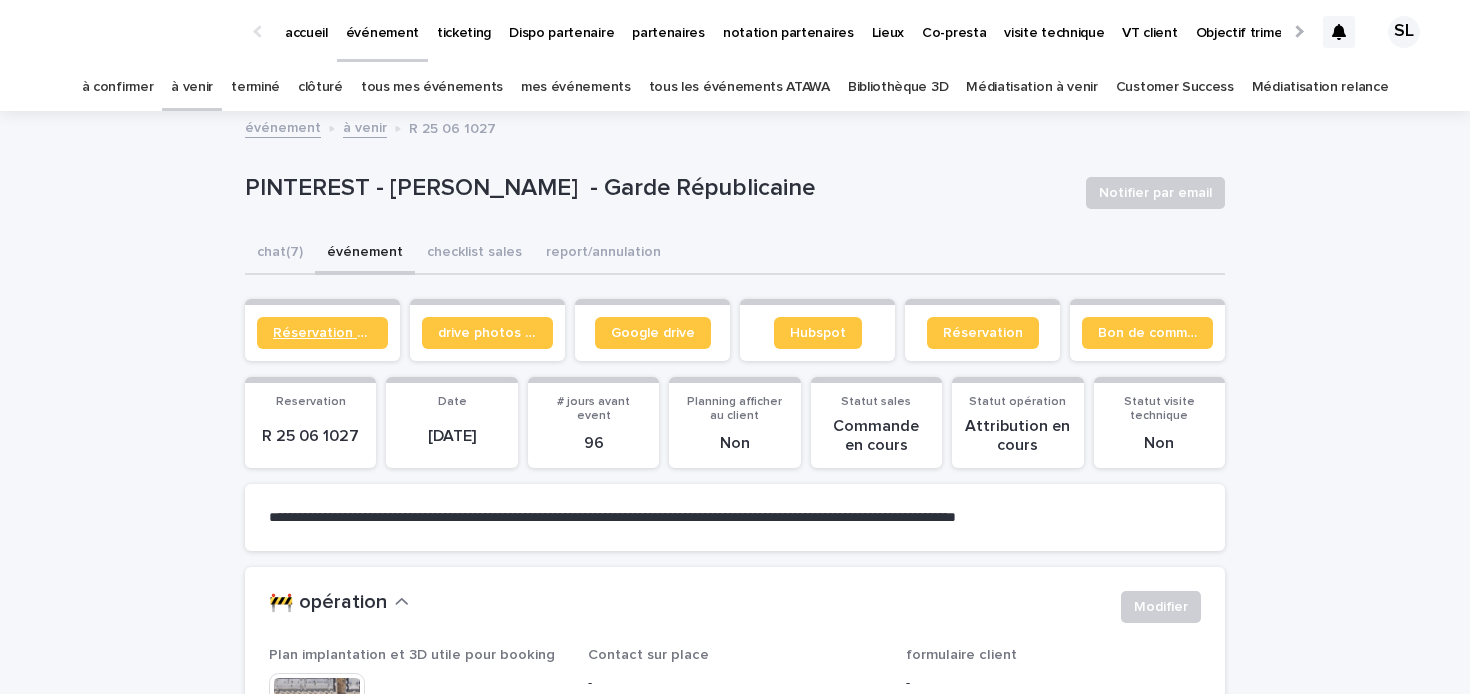 click on "Réservation client" at bounding box center (322, 333) 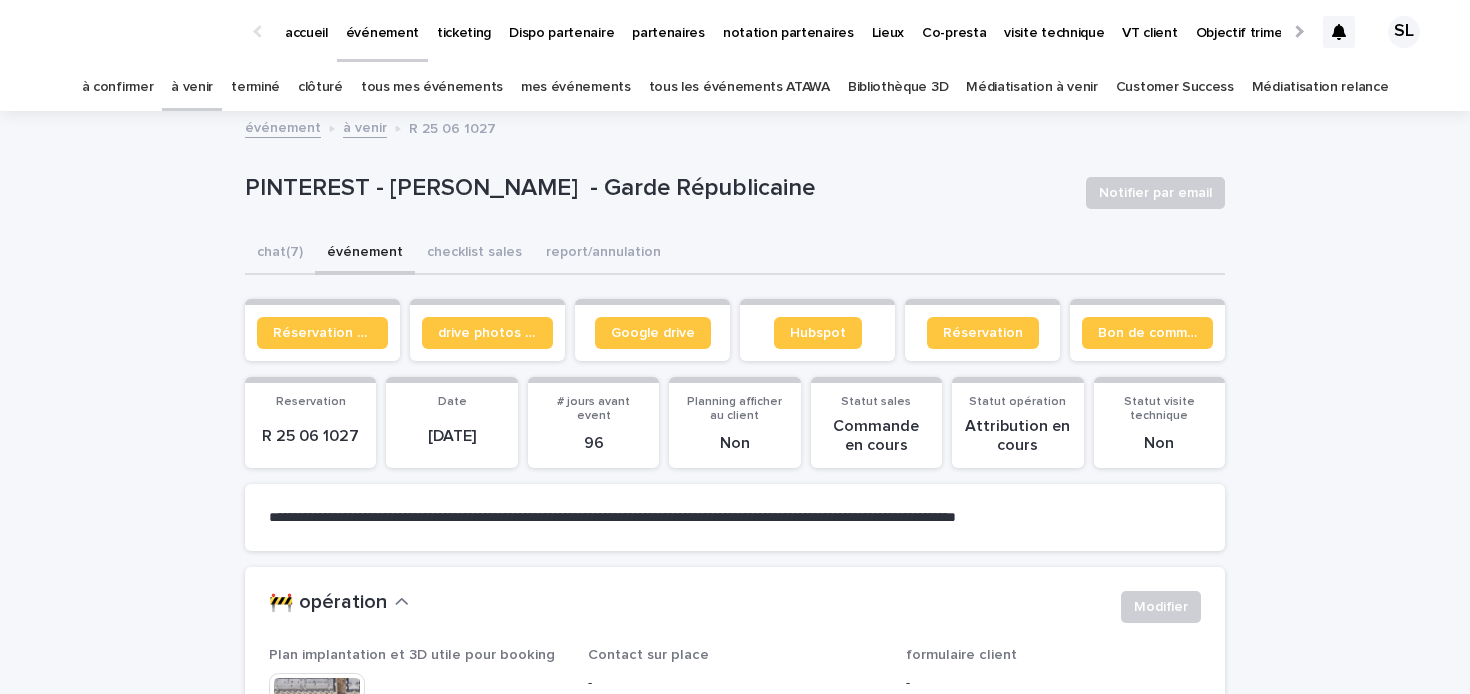 click on "à venir" at bounding box center (192, 87) 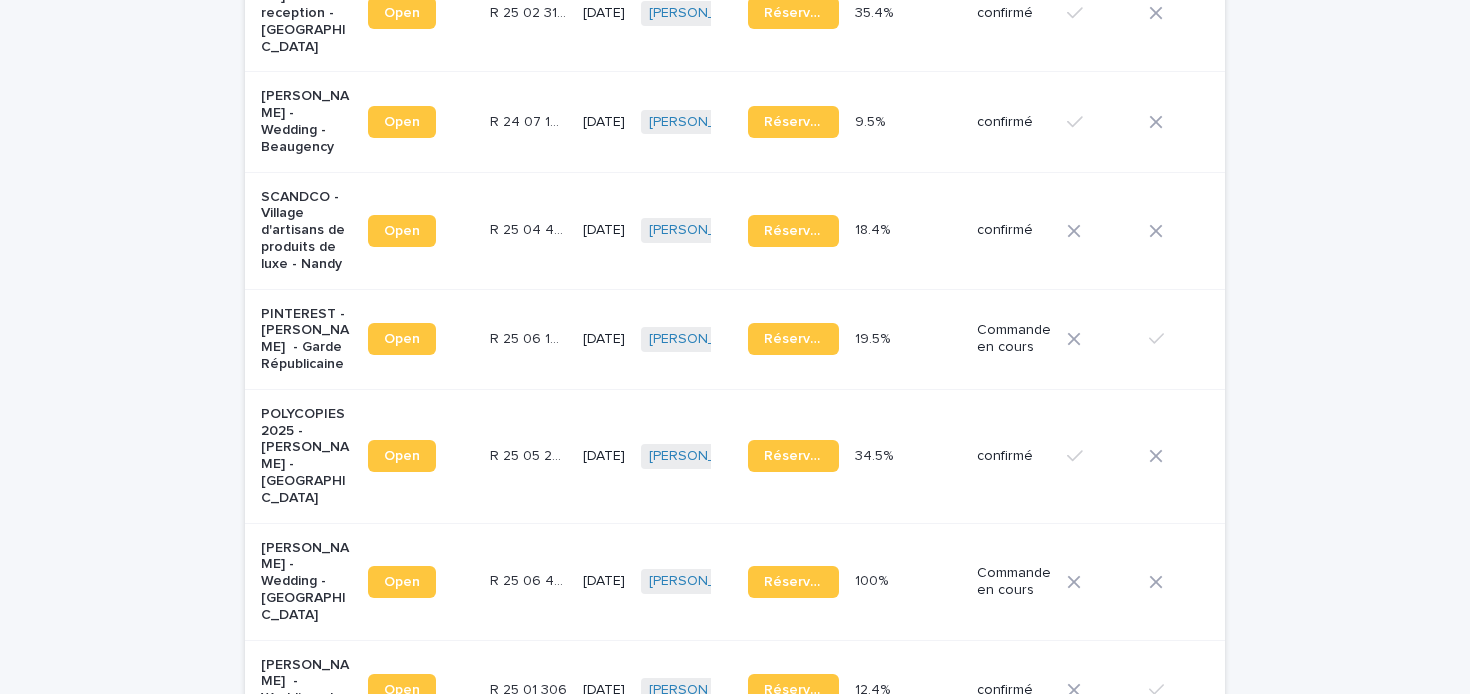 scroll, scrollTop: 1696, scrollLeft: 0, axis: vertical 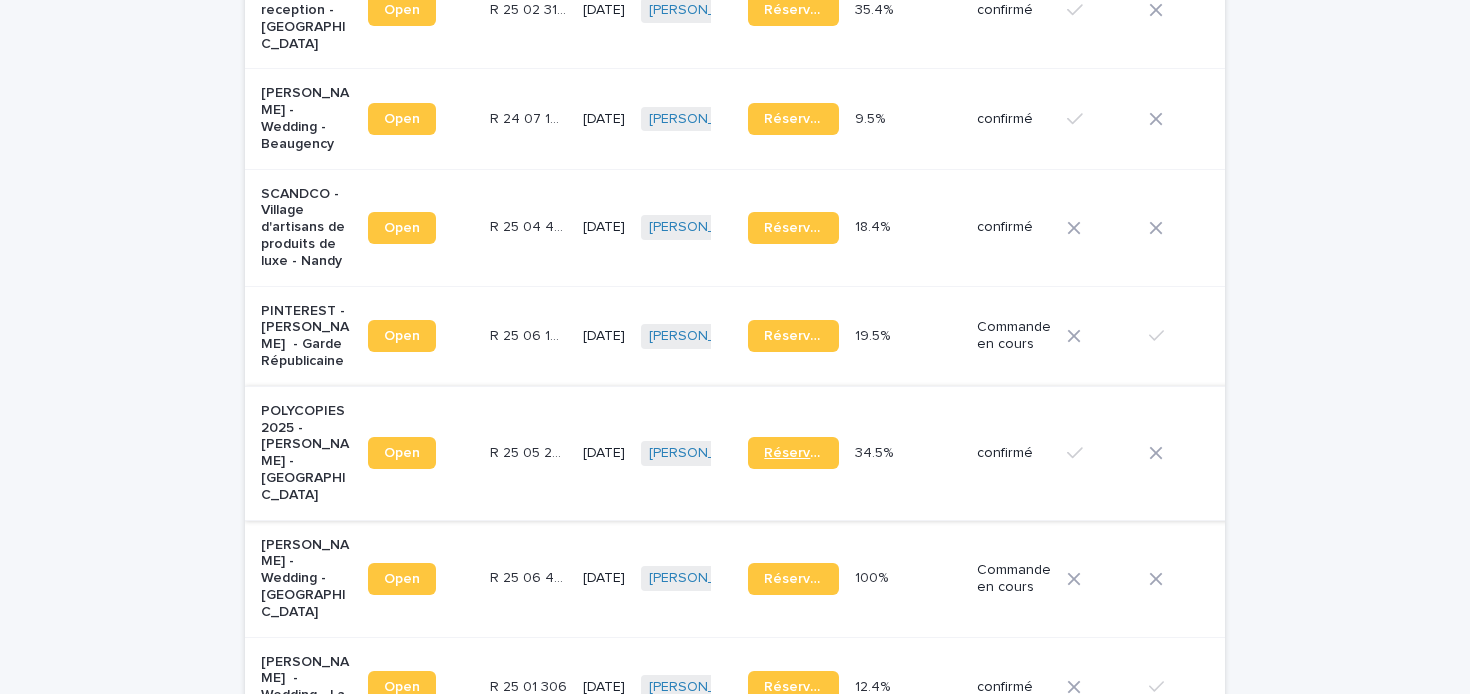 click on "Réservation" at bounding box center (793, 453) 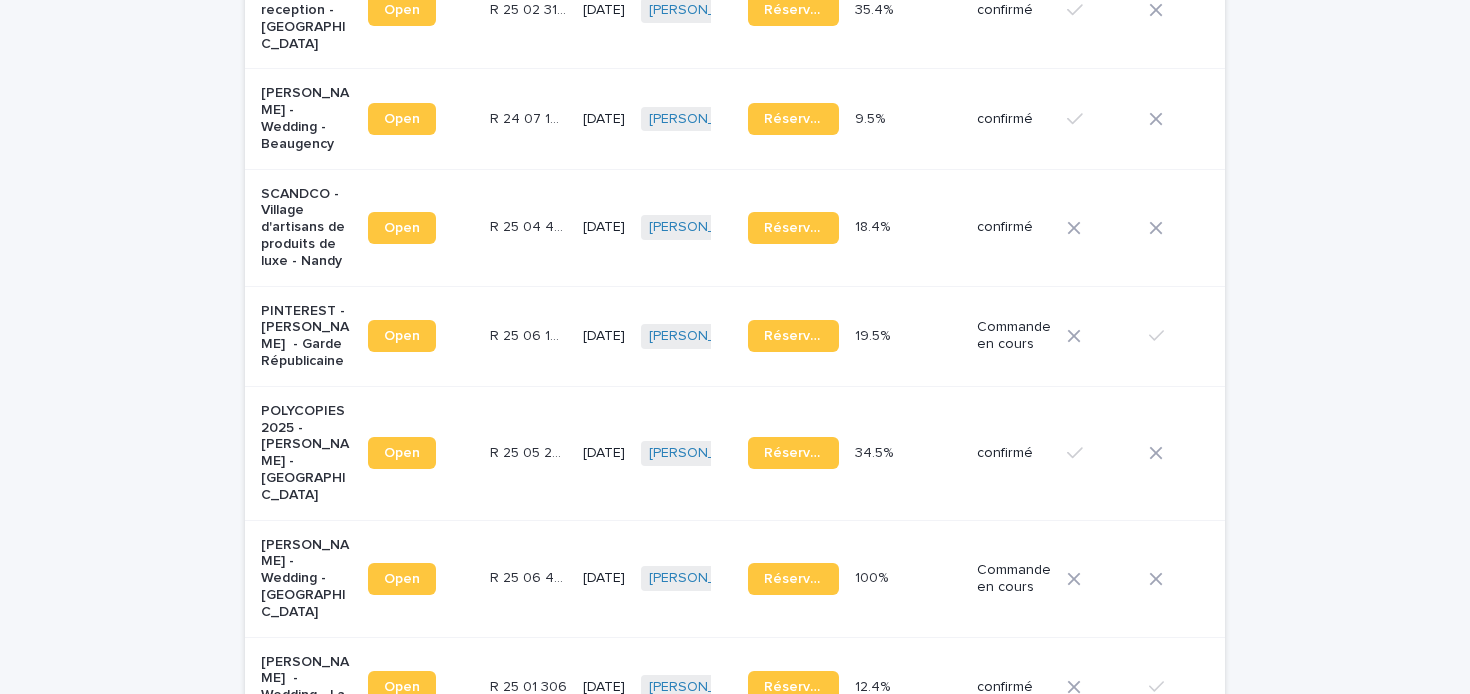 click on "Lucile Dequatre - Wedding - Lesigny" at bounding box center [306, 579] 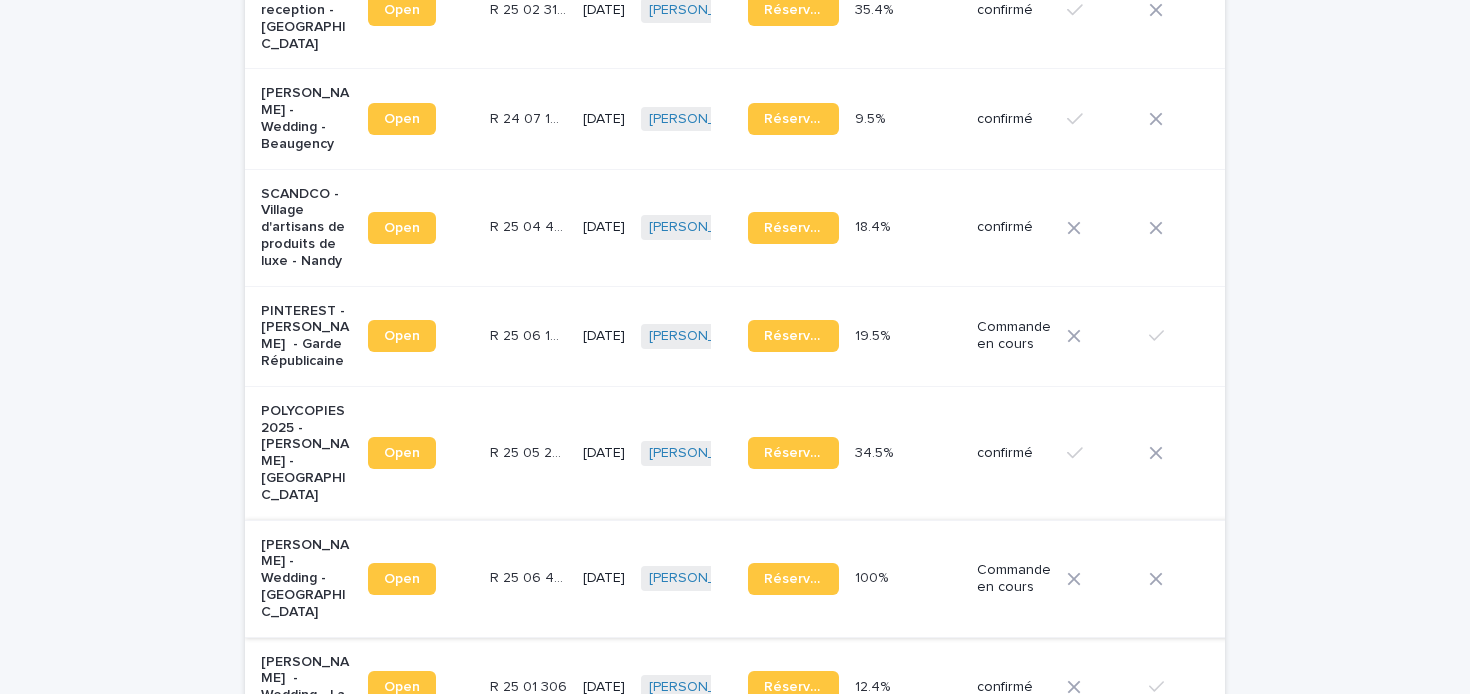 scroll, scrollTop: 0, scrollLeft: 0, axis: both 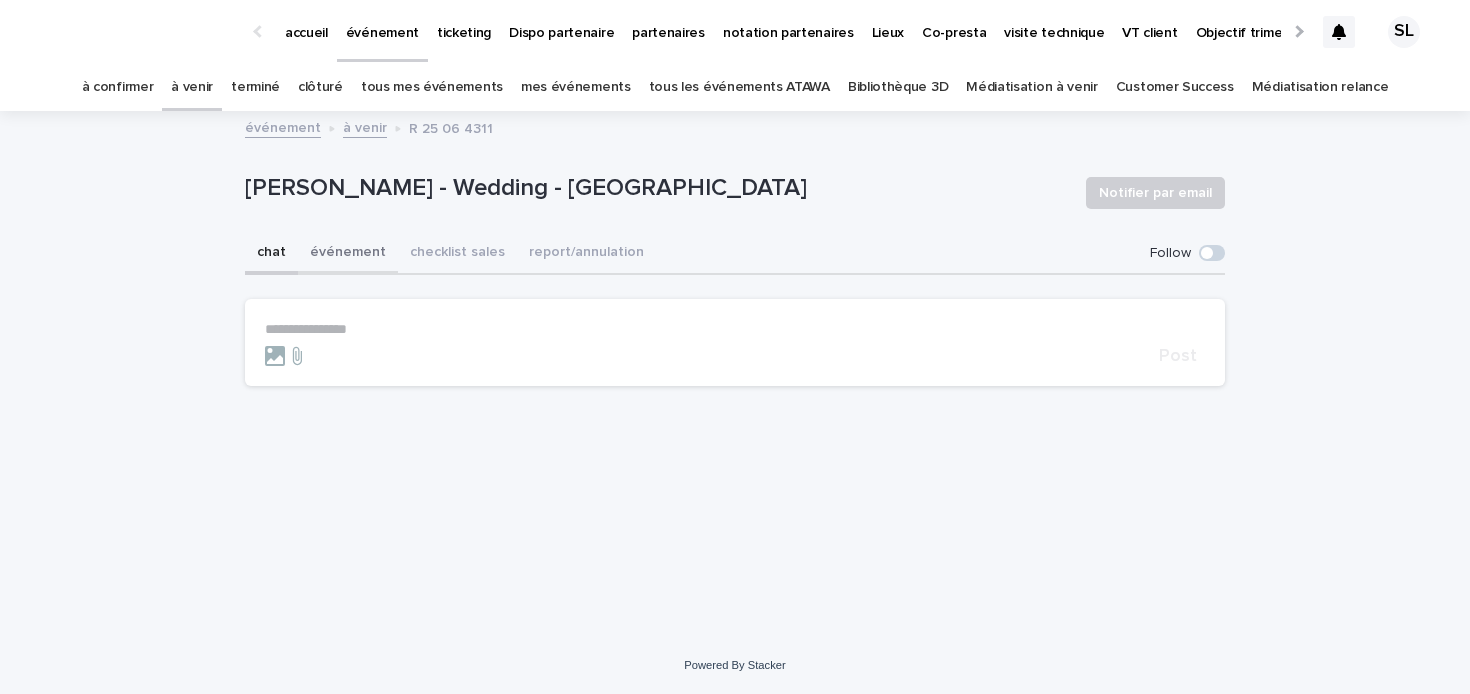 click on "événement" at bounding box center [348, 254] 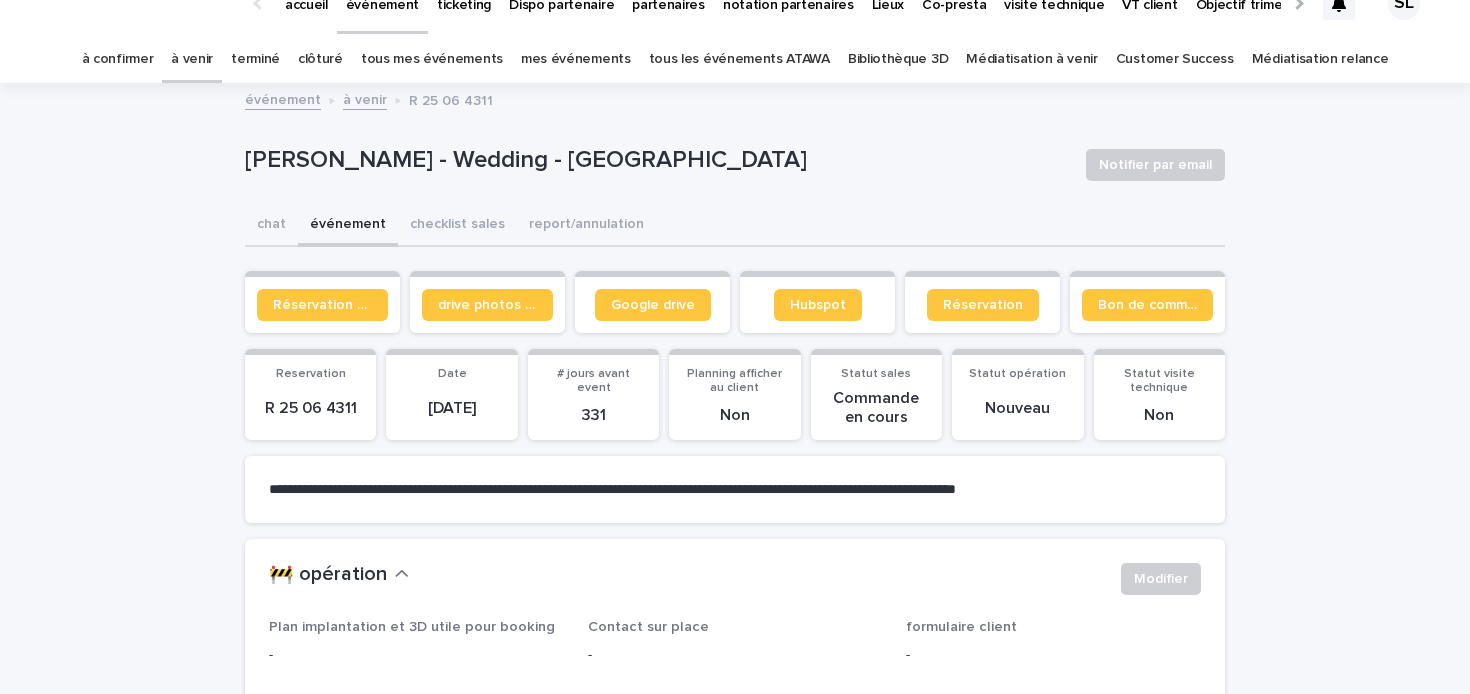 scroll, scrollTop: 29, scrollLeft: 0, axis: vertical 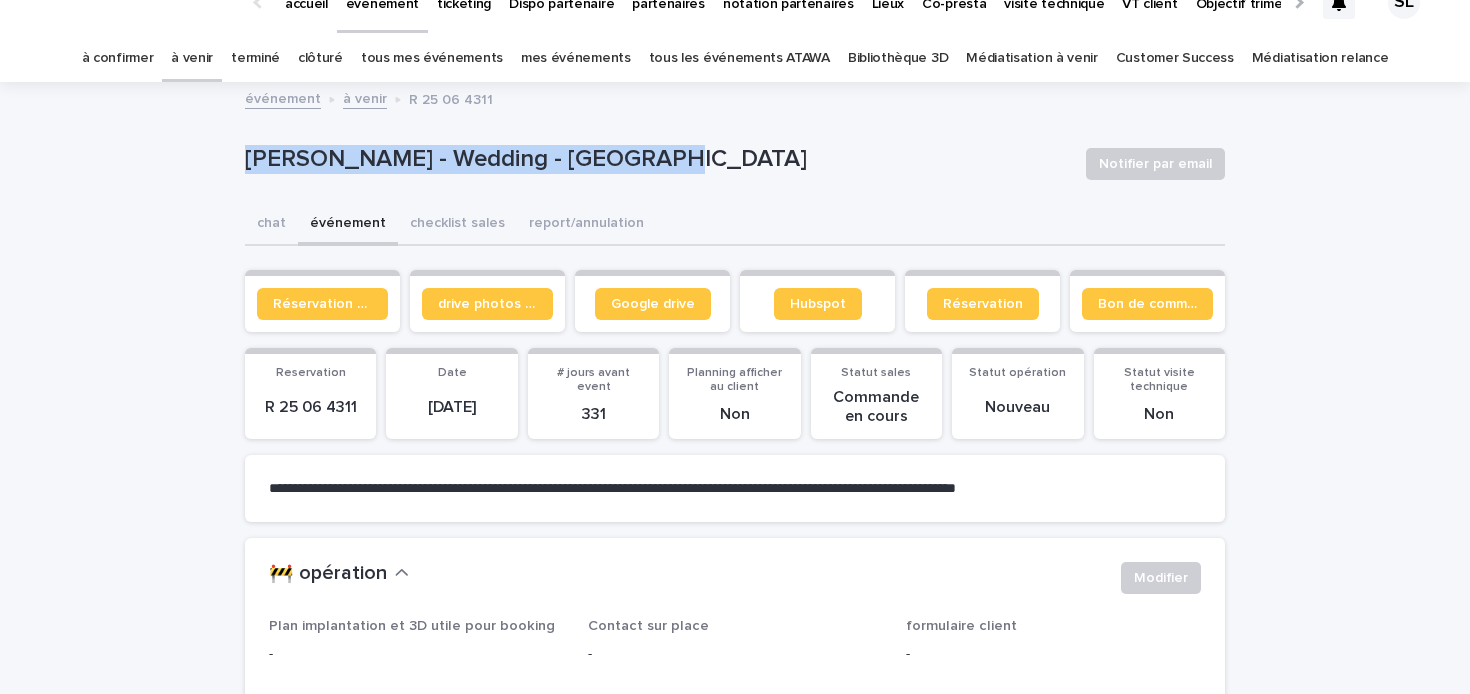 drag, startPoint x: 230, startPoint y: 158, endPoint x: 635, endPoint y: 170, distance: 405.17773 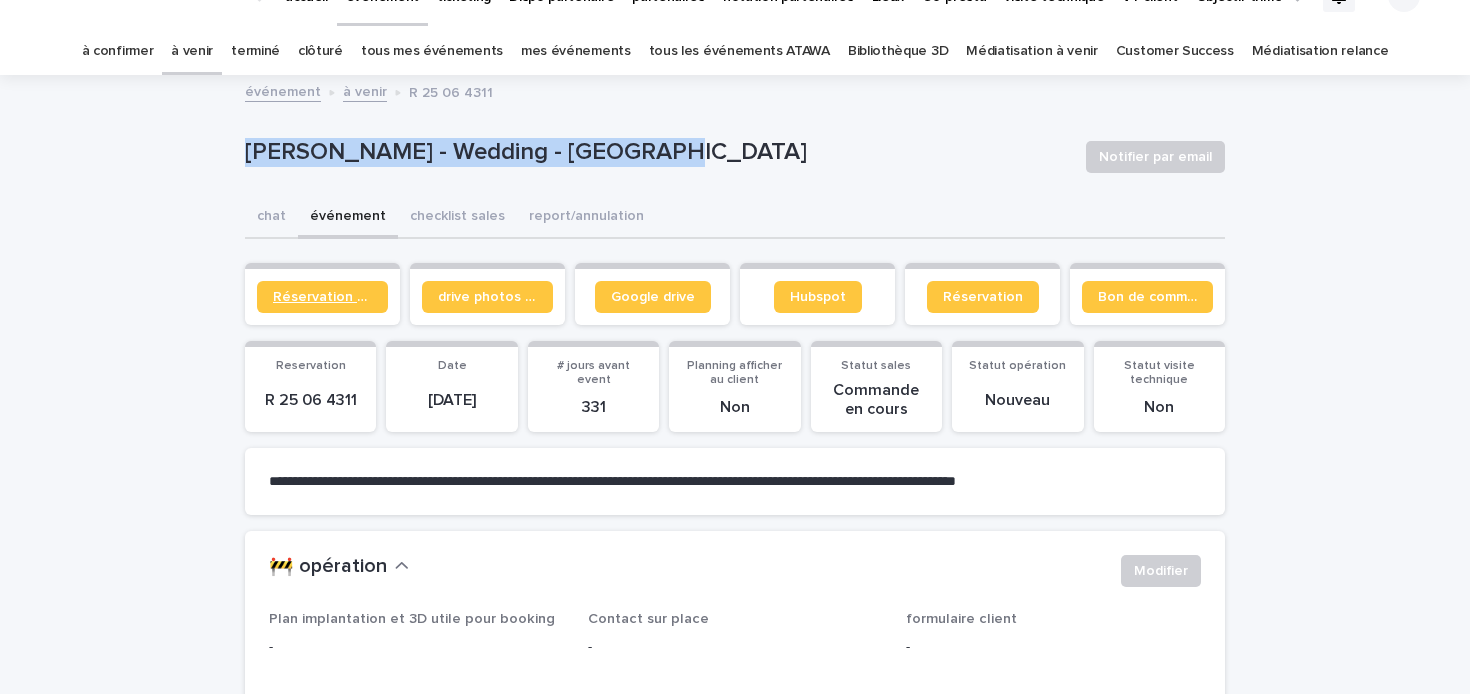 click on "Réservation client" at bounding box center [322, 297] 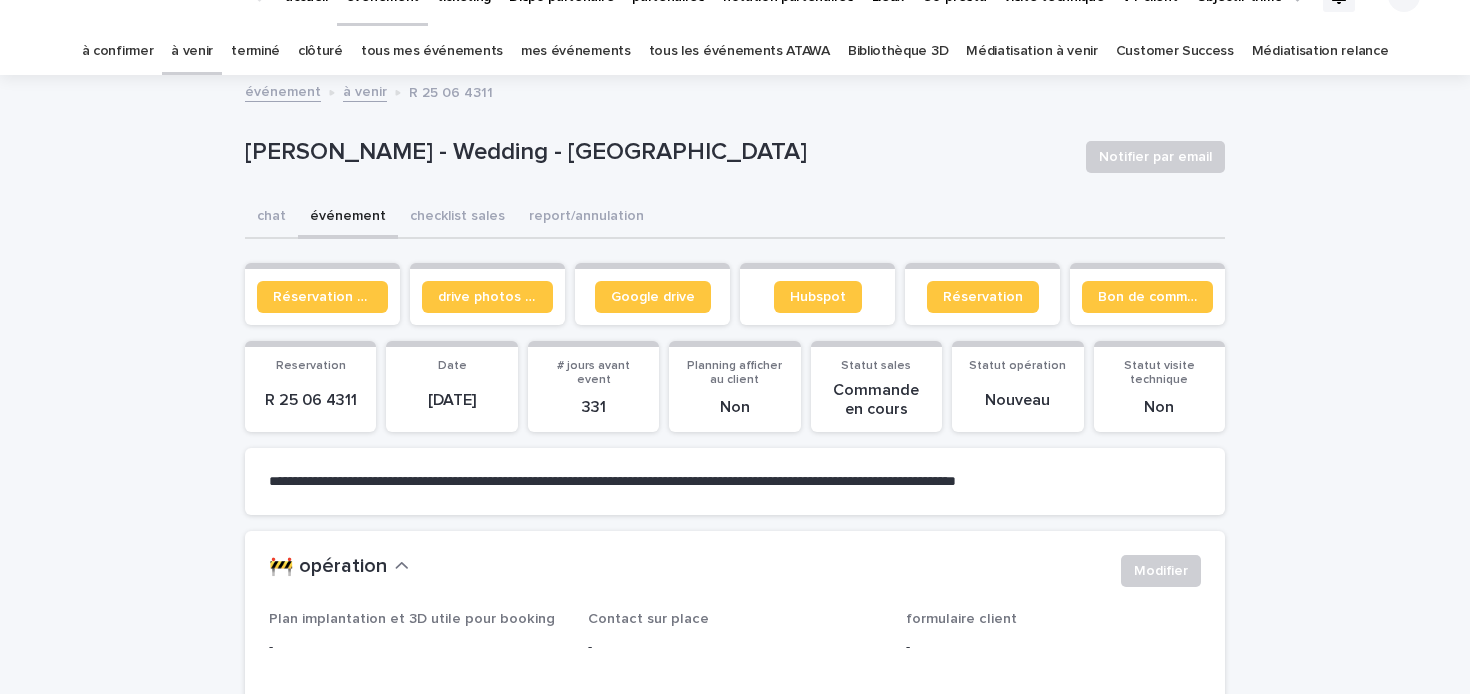 click on "Lucile Dequatre - Wedding - Lesigny Notifier par email" at bounding box center [735, 157] 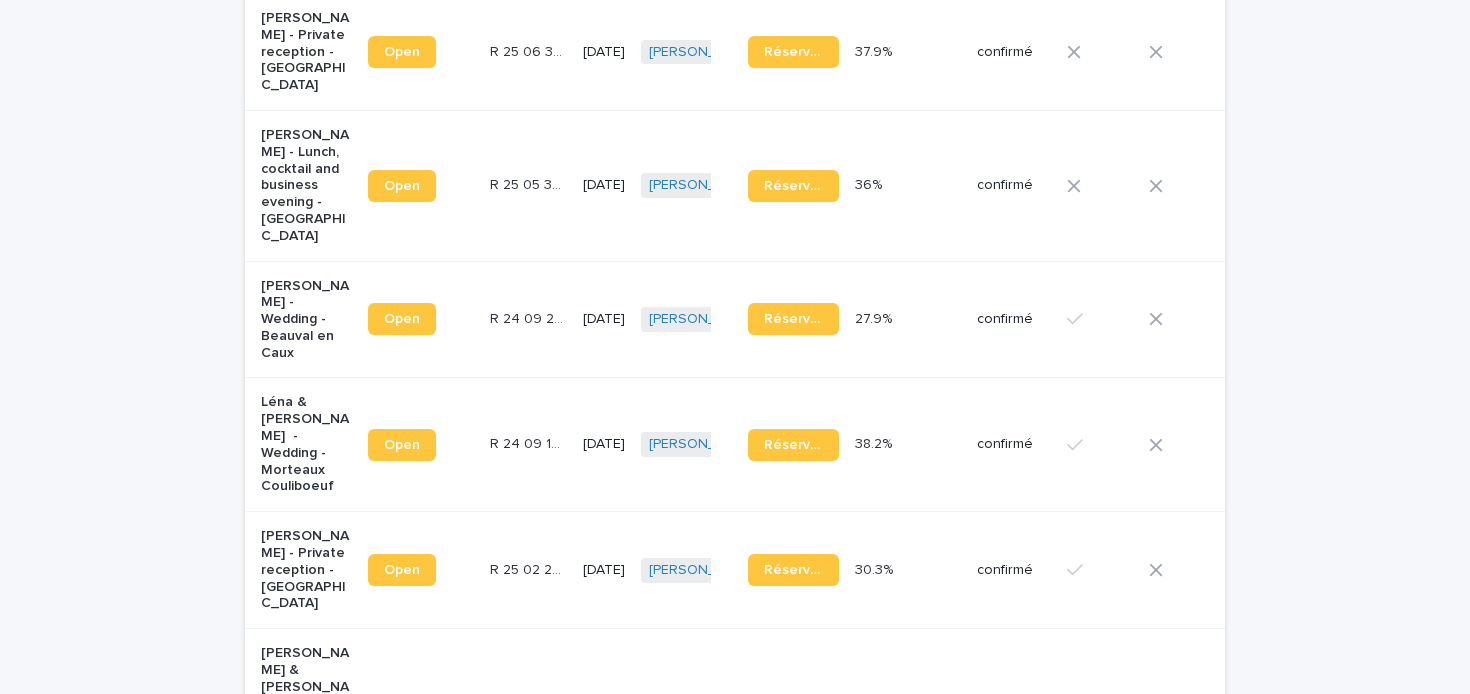 scroll, scrollTop: 1842, scrollLeft: 0, axis: vertical 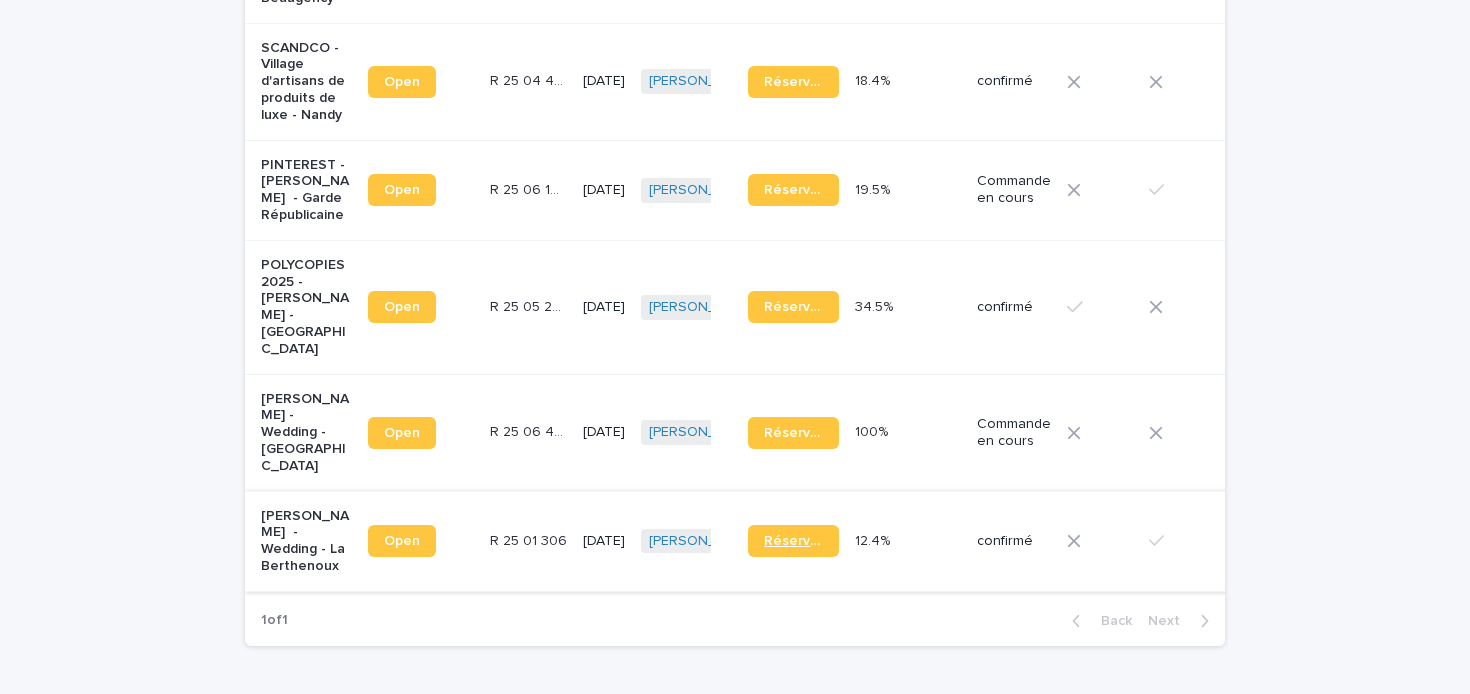 click on "Réservation" at bounding box center (793, 541) 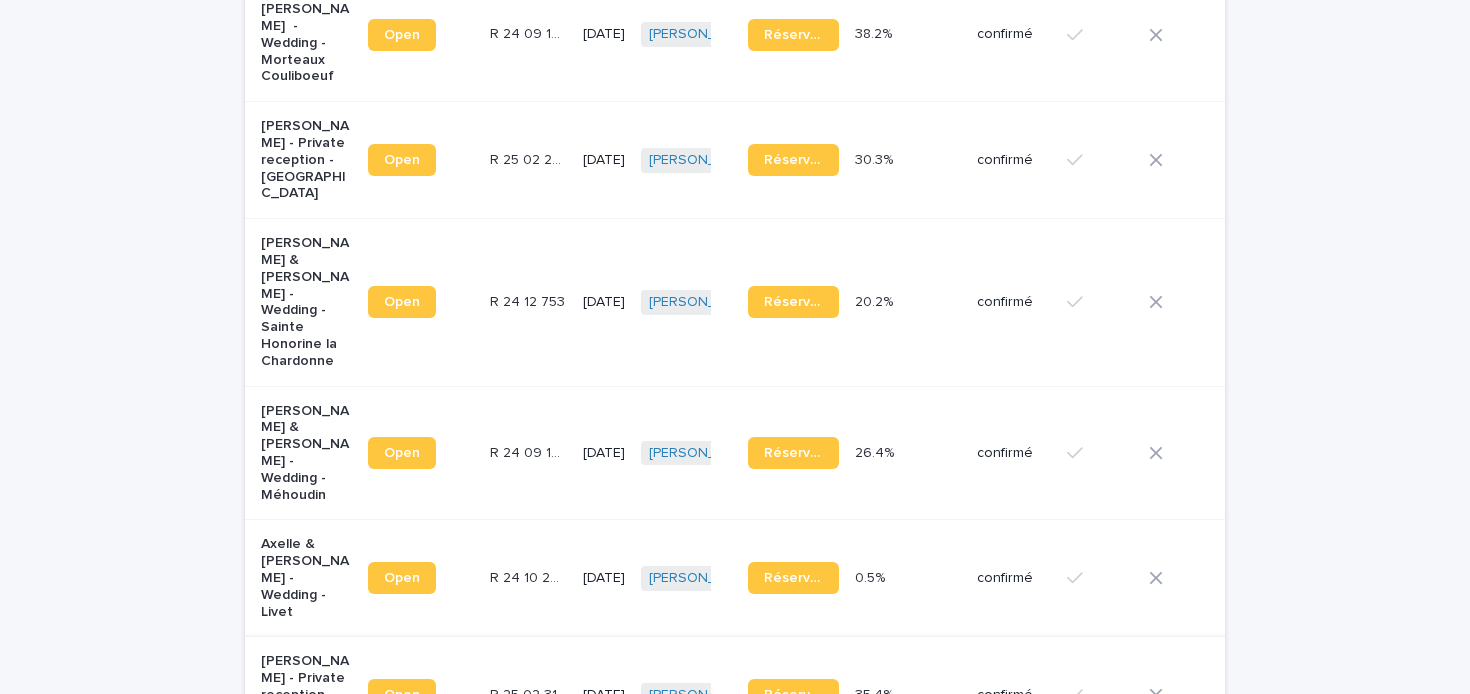 scroll, scrollTop: 1010, scrollLeft: 0, axis: vertical 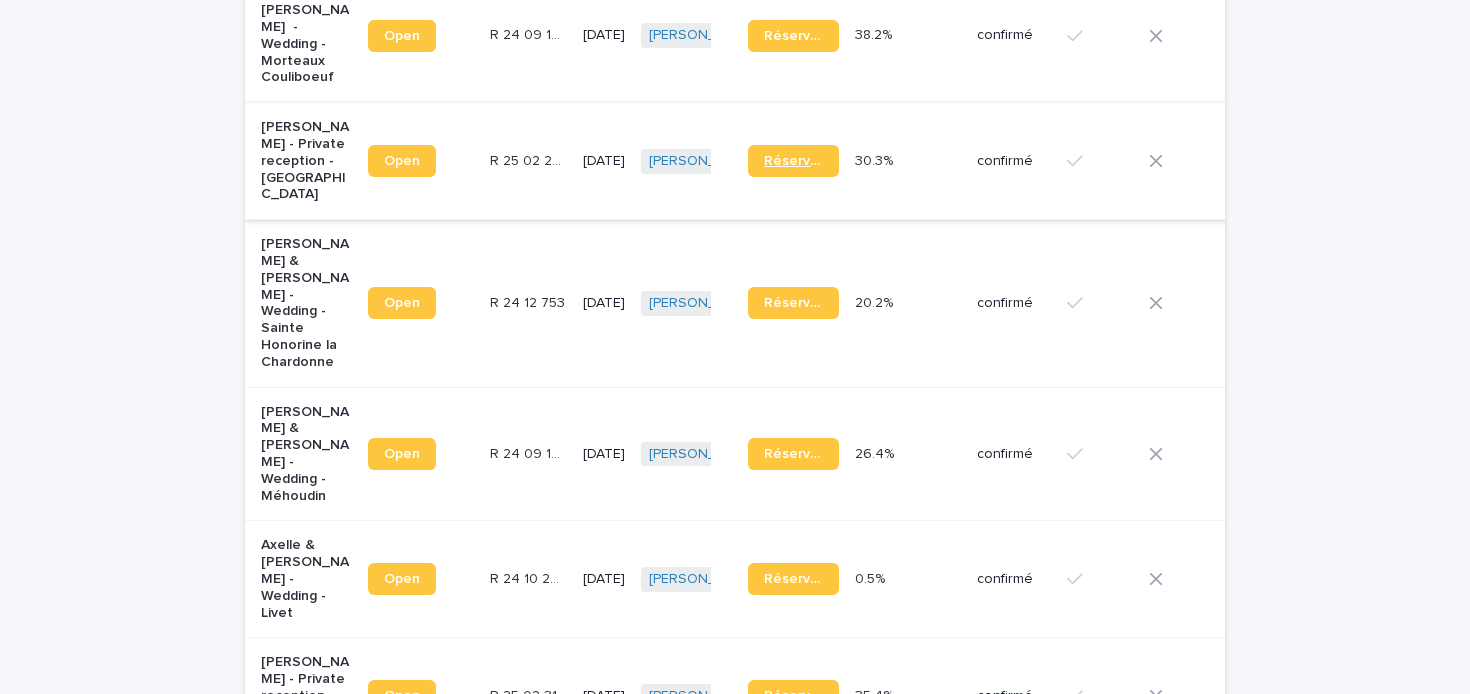 click on "Réservation" at bounding box center [793, 161] 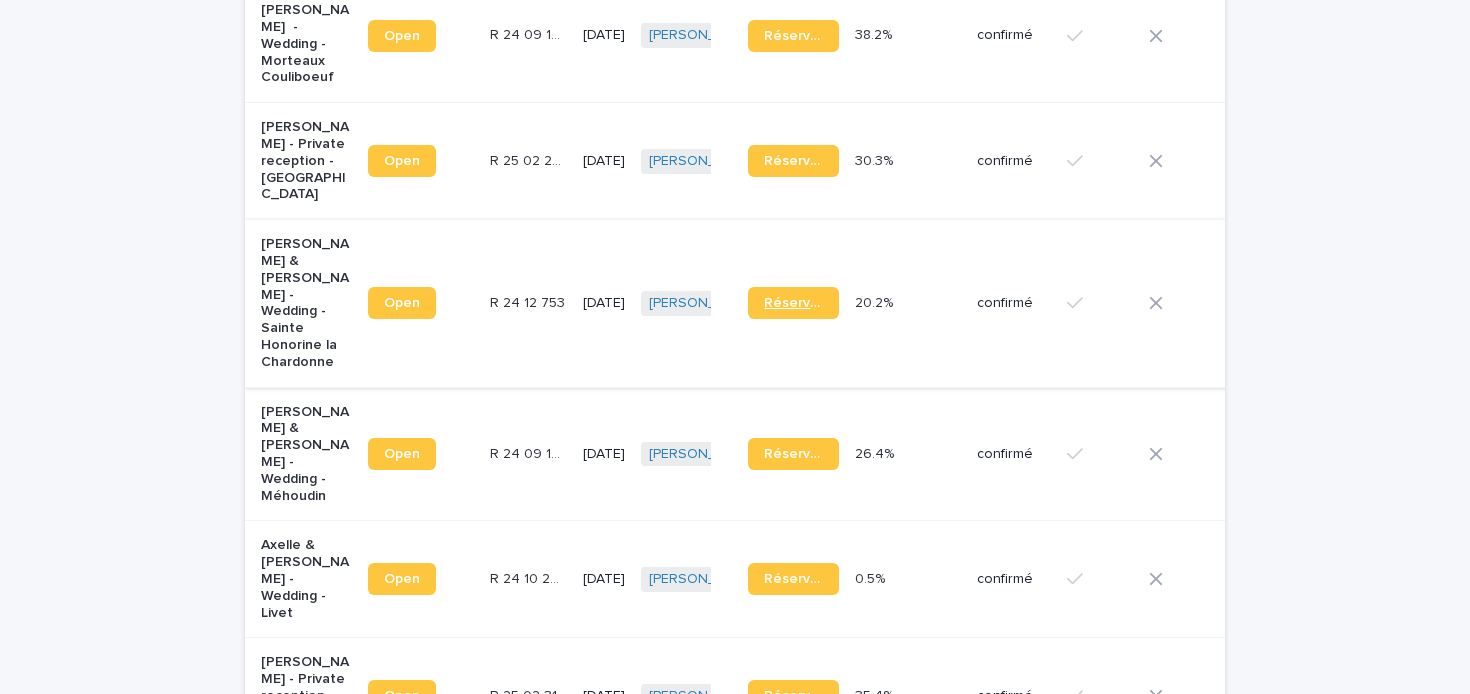 click on "Réservation" at bounding box center (793, 303) 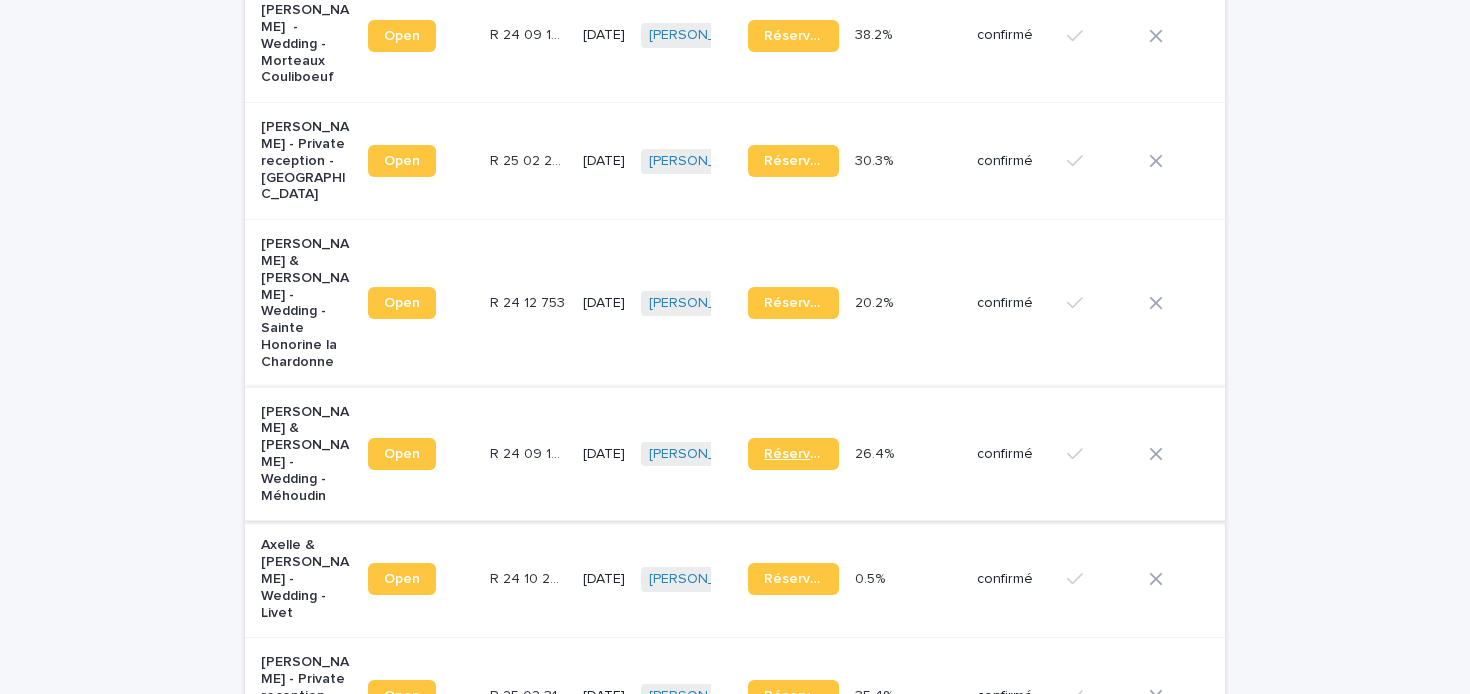 click on "Réservation" at bounding box center [793, 454] 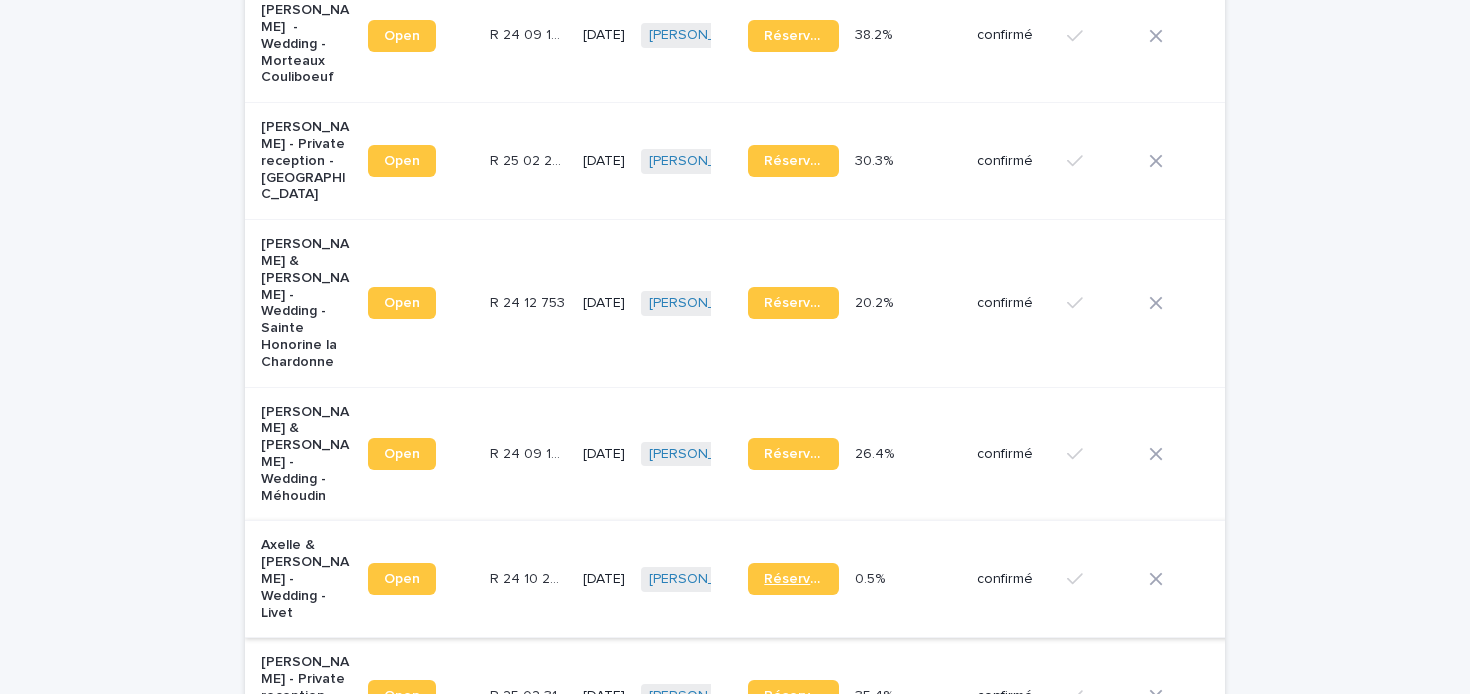 click on "Réservation" at bounding box center [793, 579] 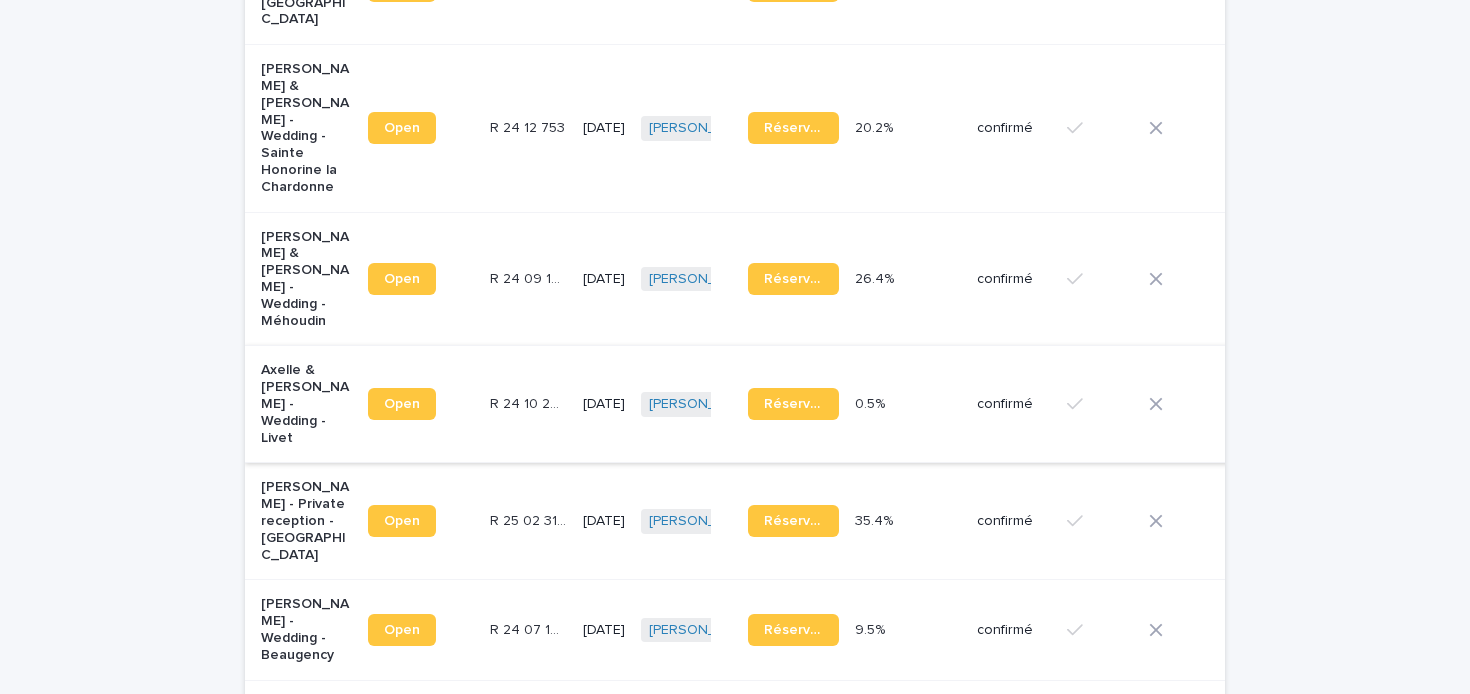 scroll, scrollTop: 1182, scrollLeft: 0, axis: vertical 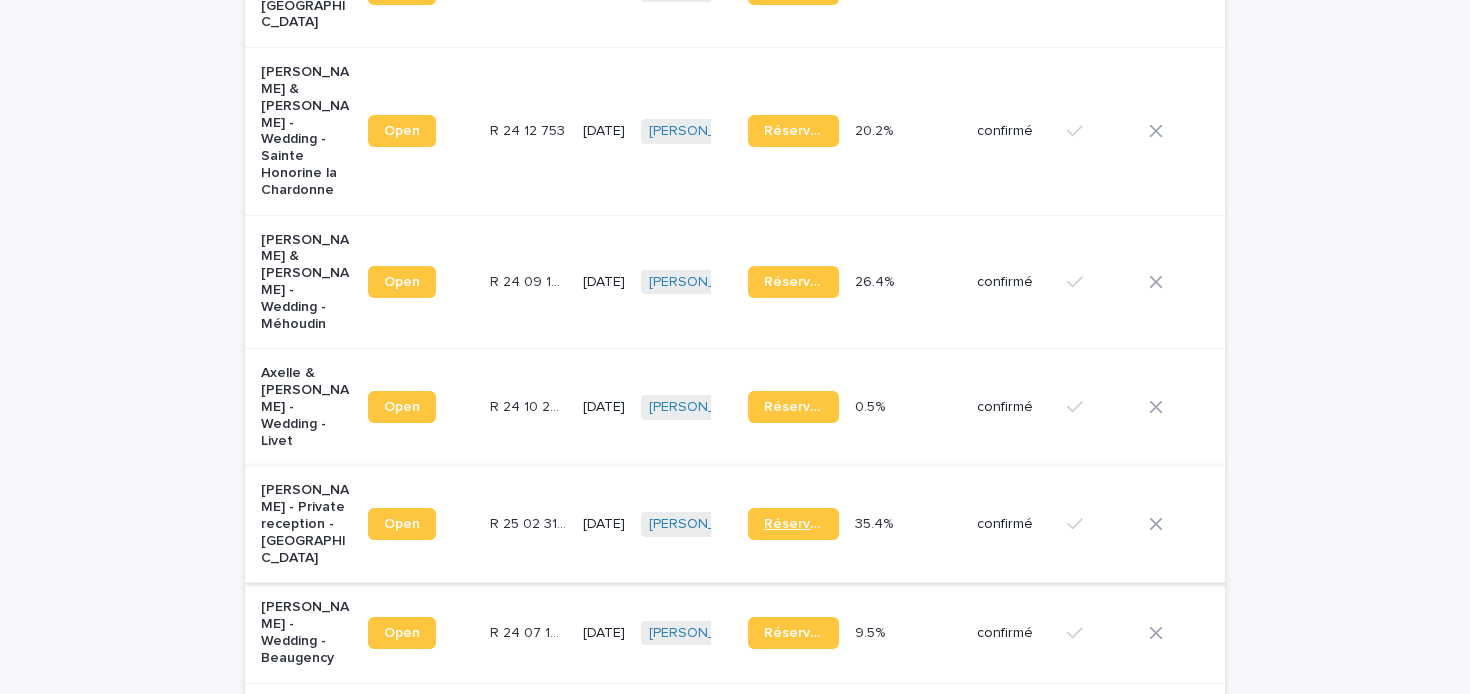 click on "Réservation" at bounding box center (793, 524) 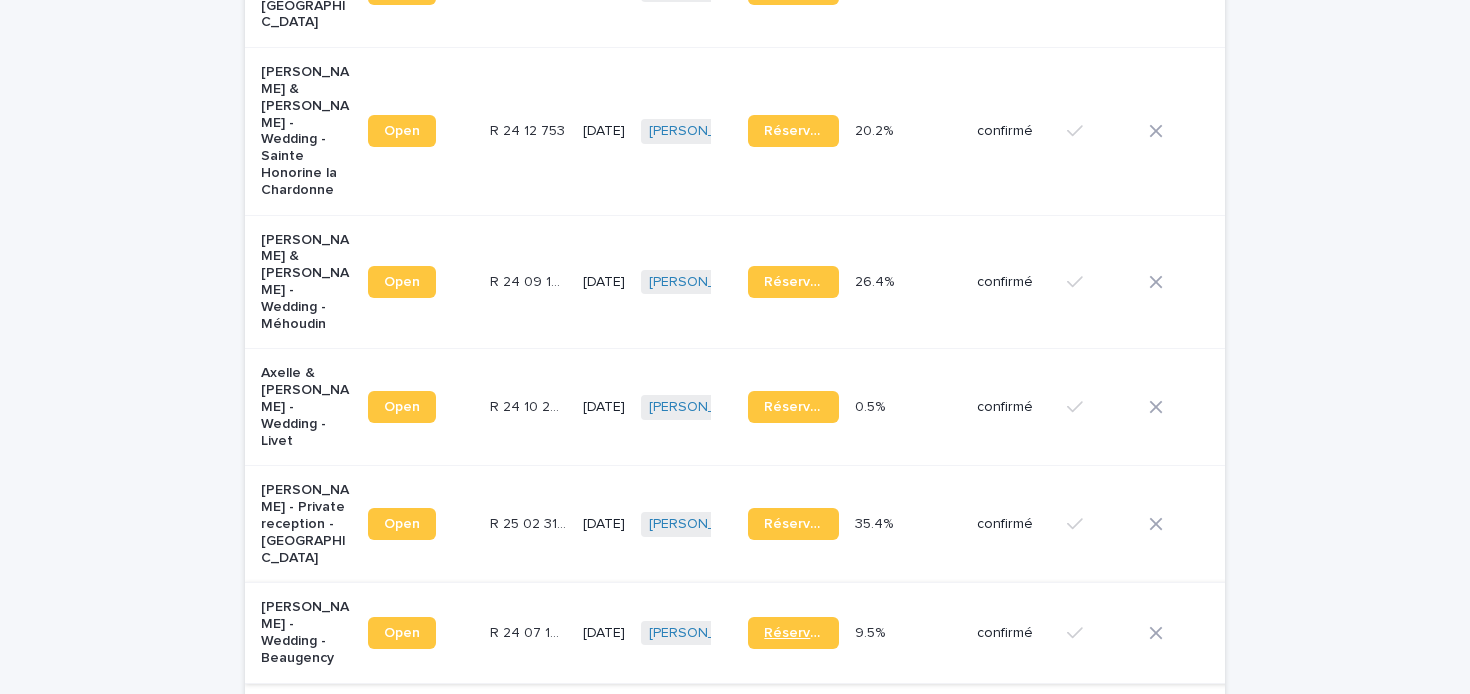 click on "Réservation" at bounding box center [793, 633] 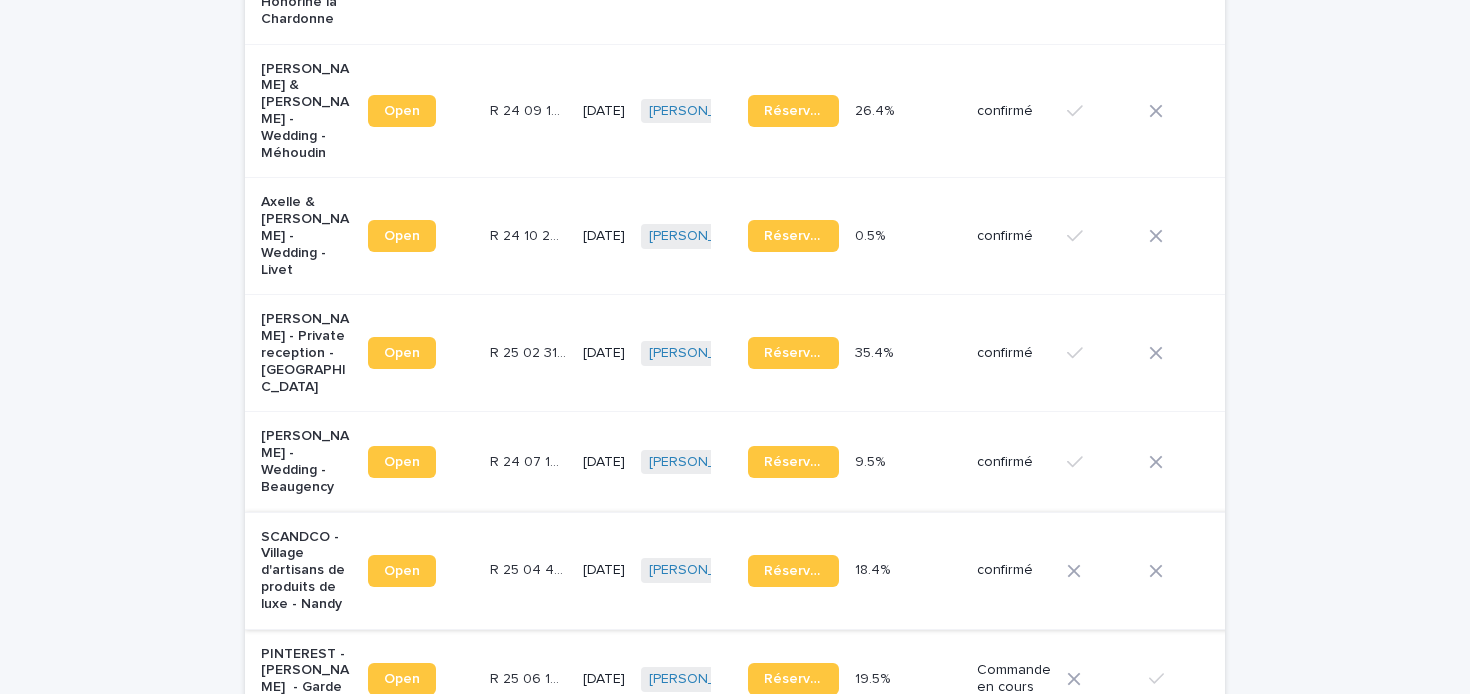 scroll, scrollTop: 1349, scrollLeft: 0, axis: vertical 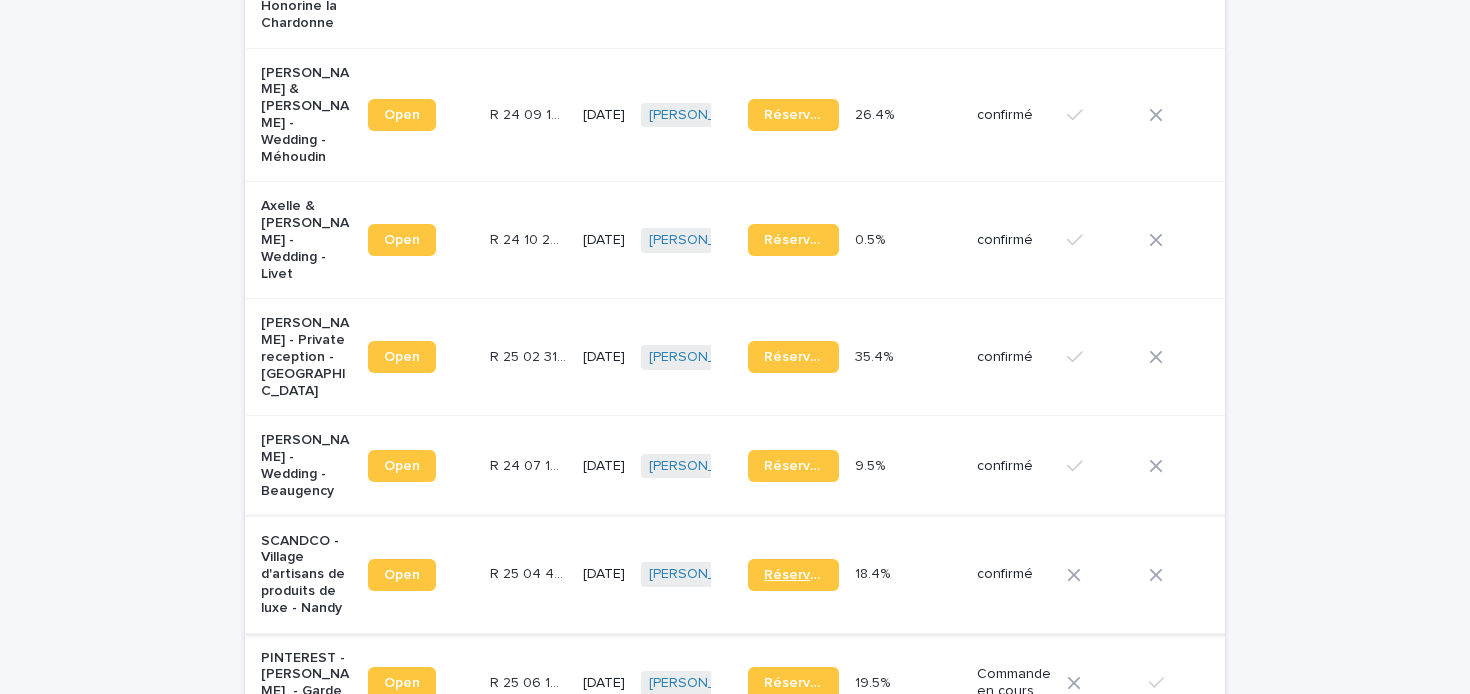 click on "Réservation" at bounding box center [793, 575] 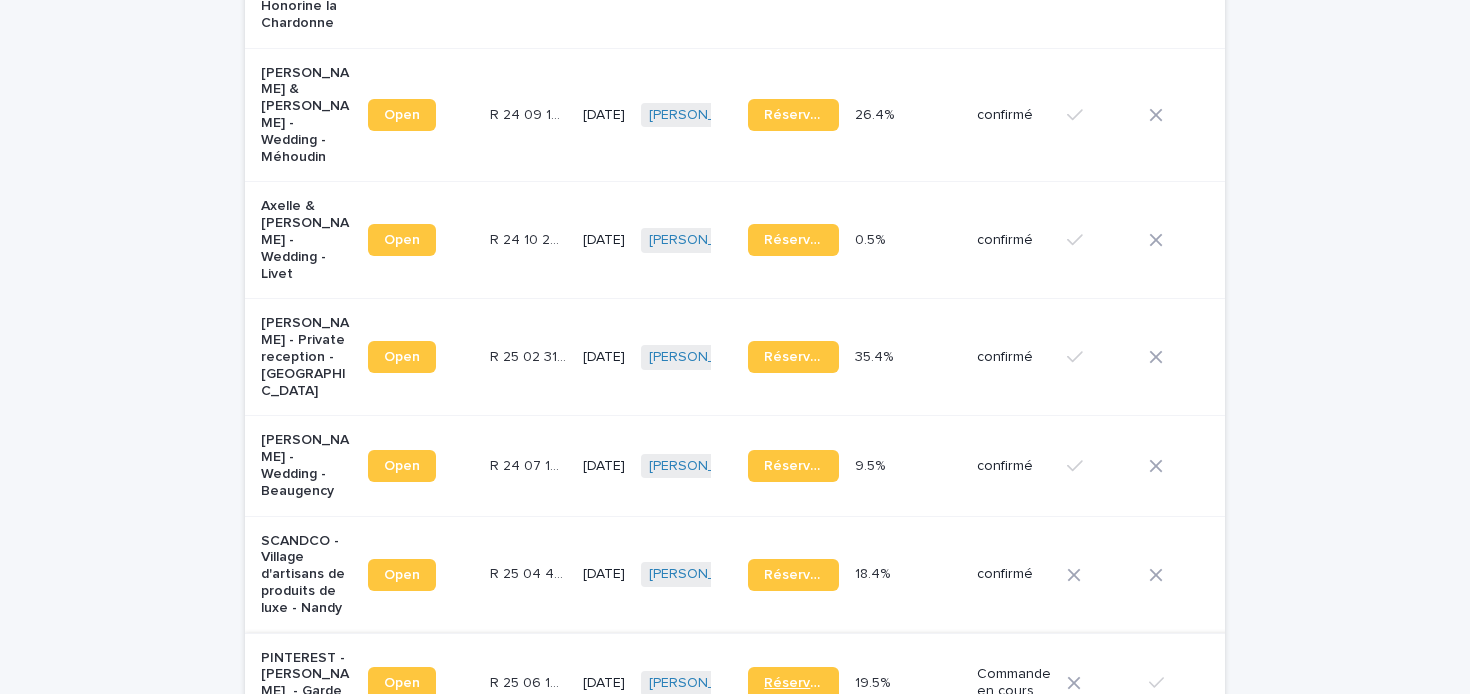 click on "Réservation" at bounding box center [793, 683] 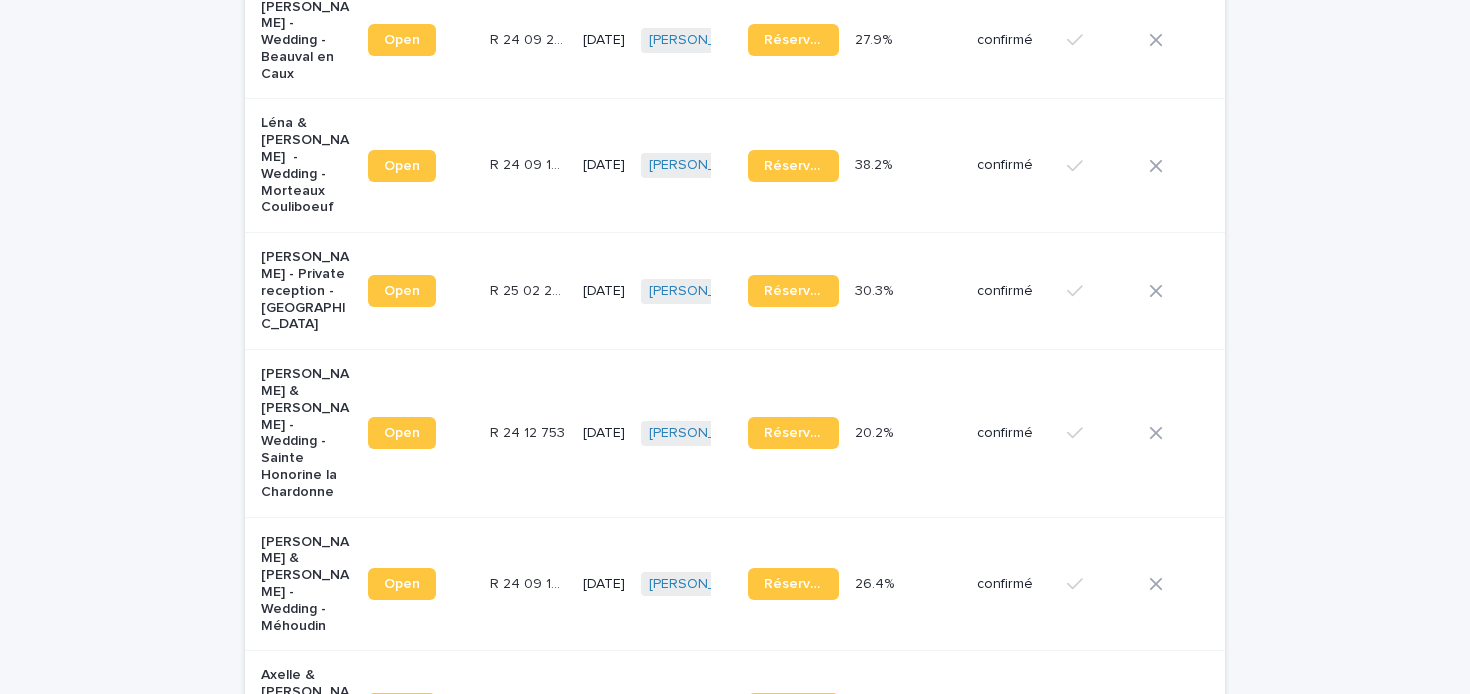 scroll, scrollTop: 847, scrollLeft: 0, axis: vertical 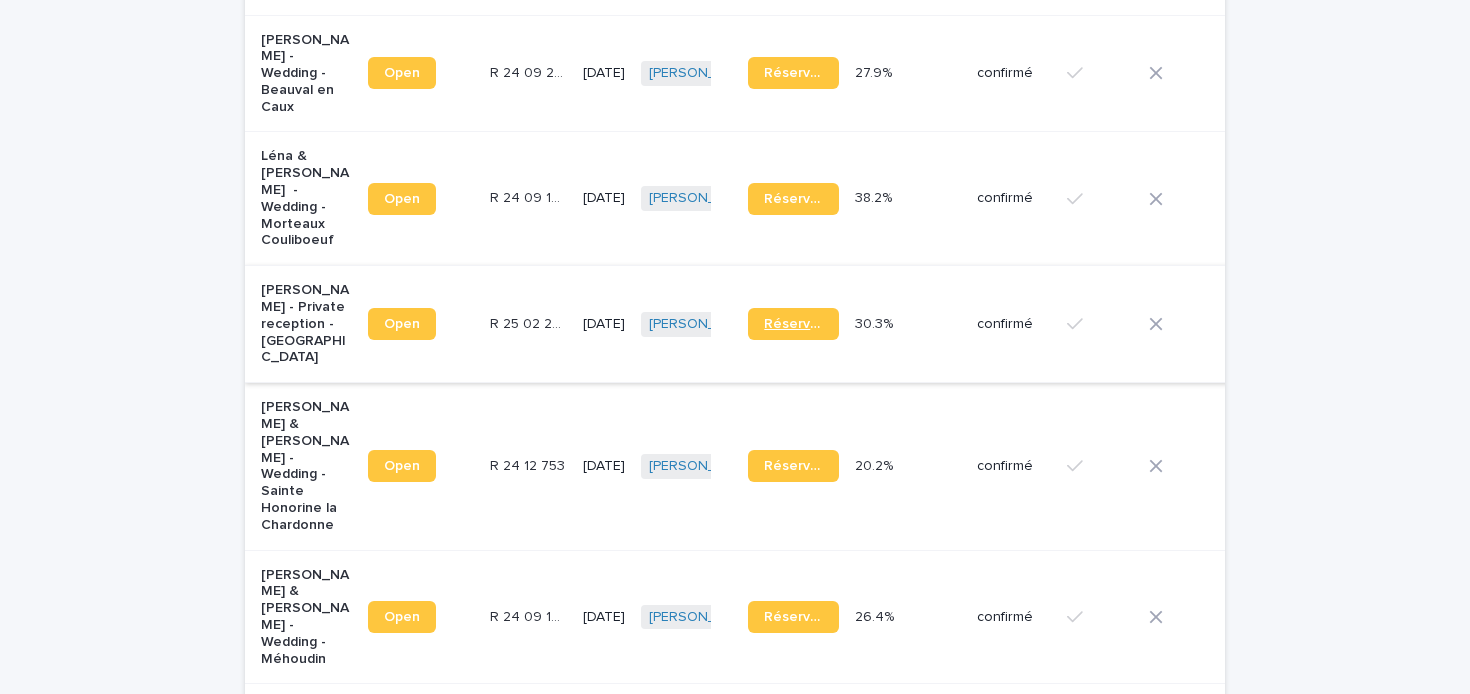 click on "Réservation" at bounding box center (793, 324) 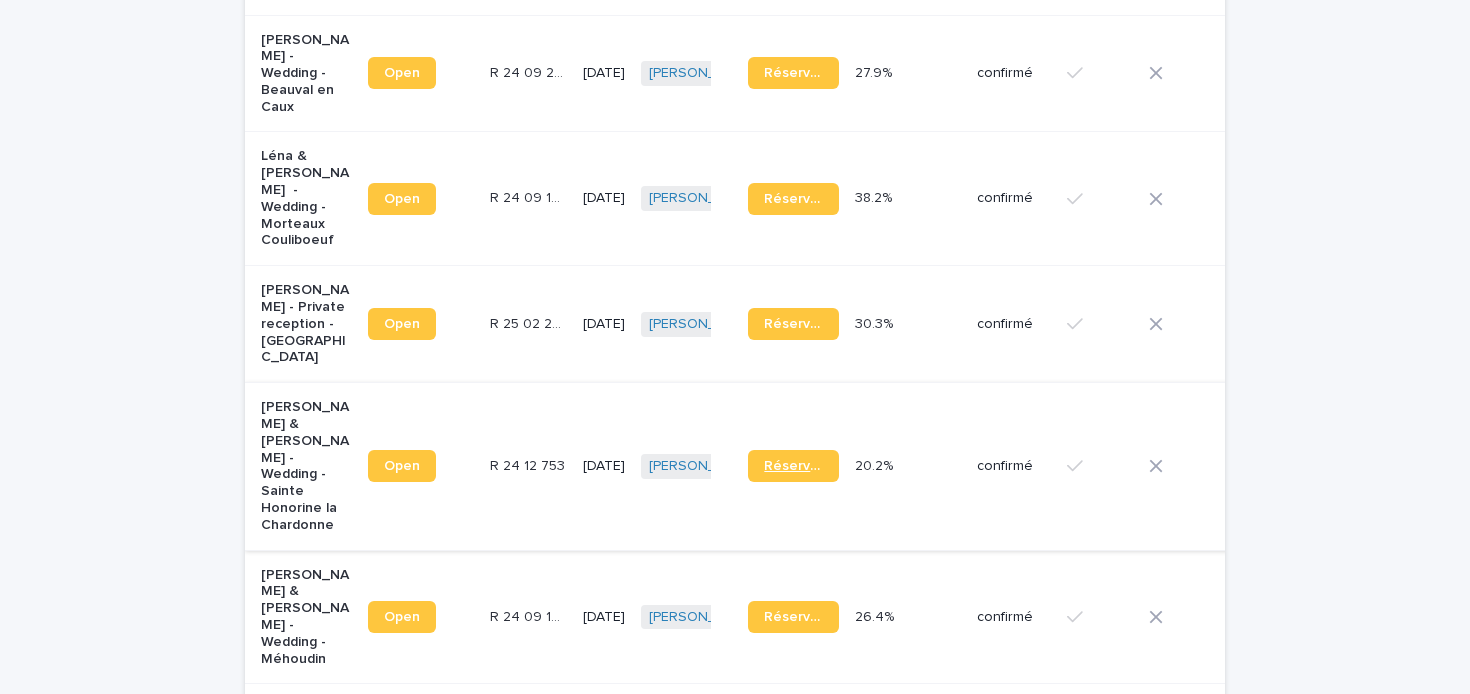 click on "Réservation" at bounding box center (793, 466) 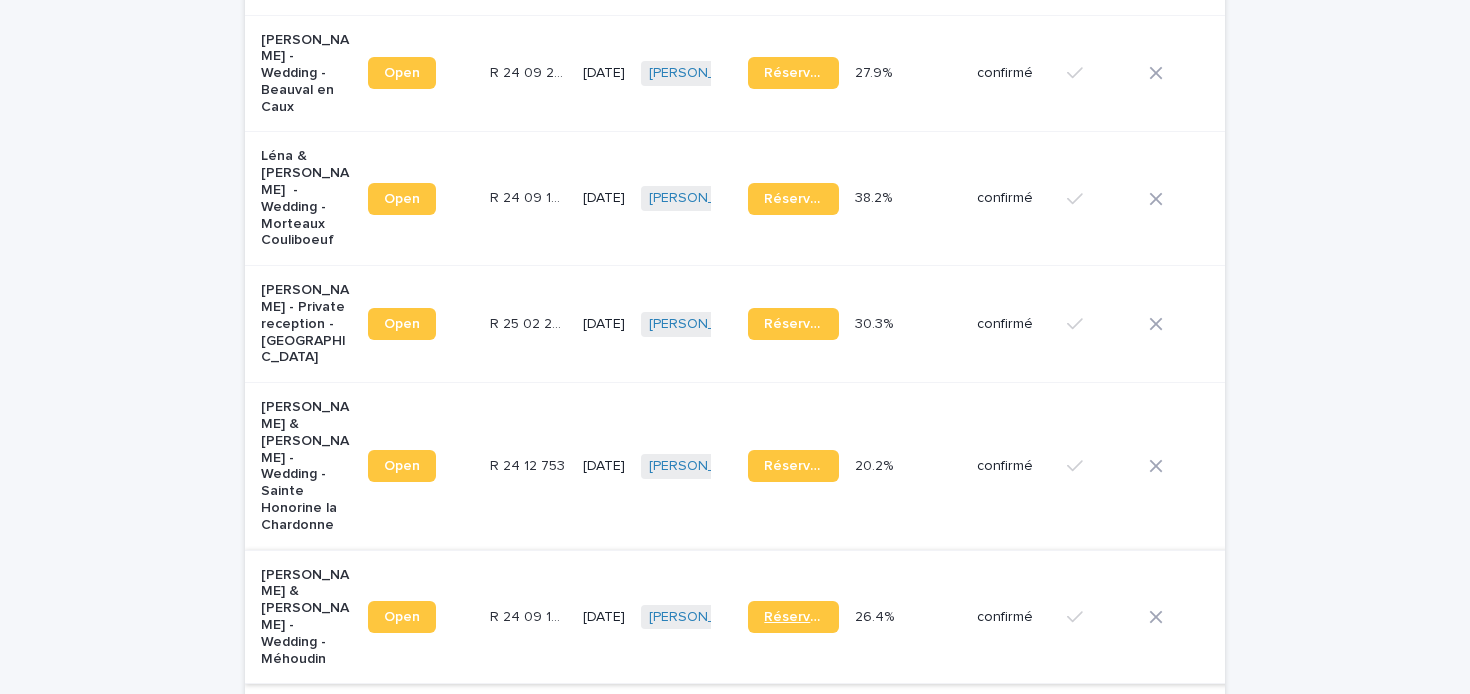 click on "Réservation" at bounding box center (793, 617) 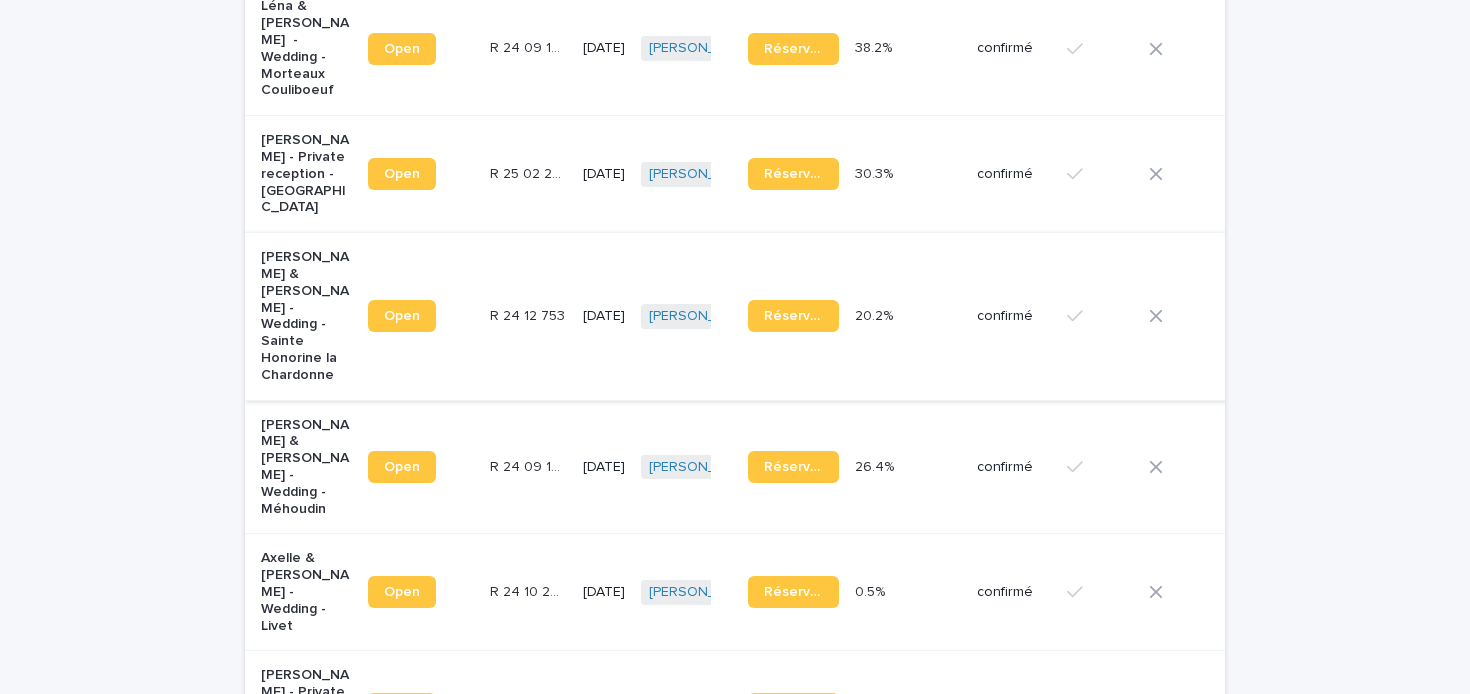 scroll, scrollTop: 1004, scrollLeft: 0, axis: vertical 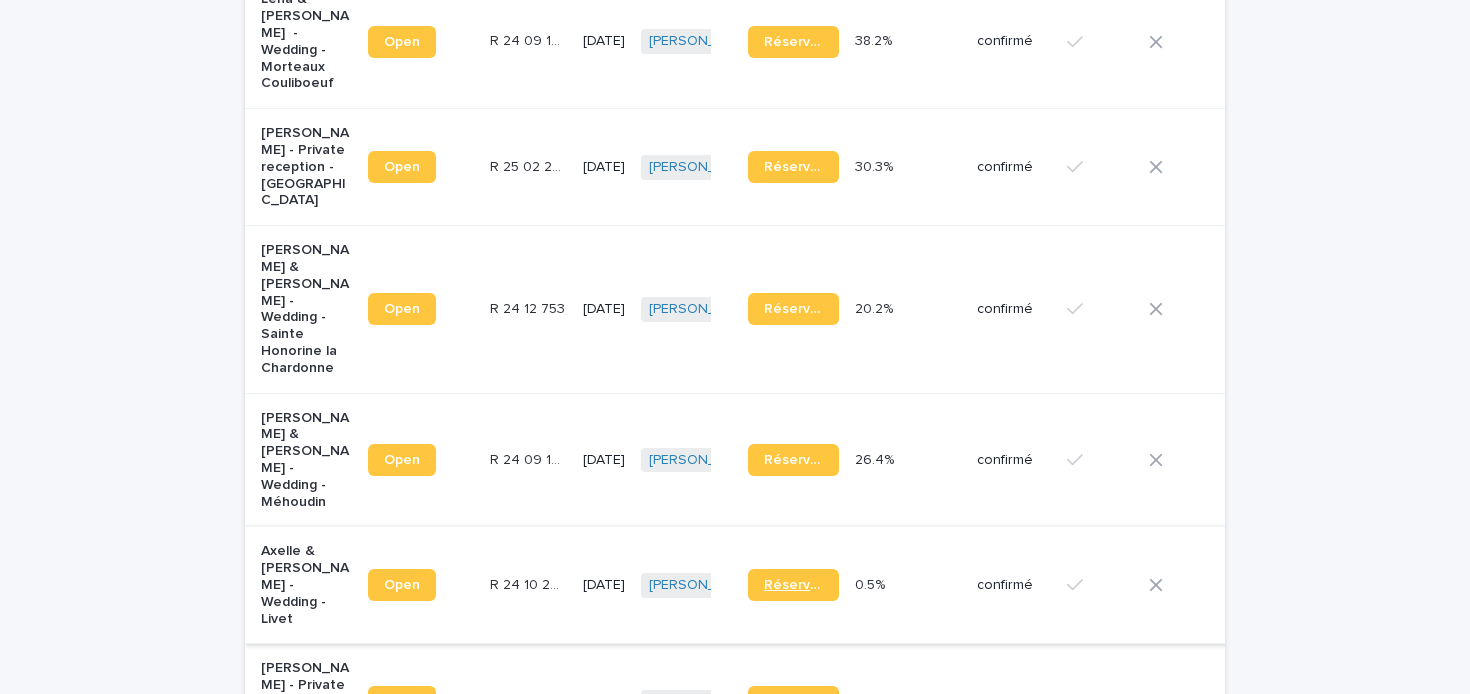 click on "Réservation" at bounding box center (793, 585) 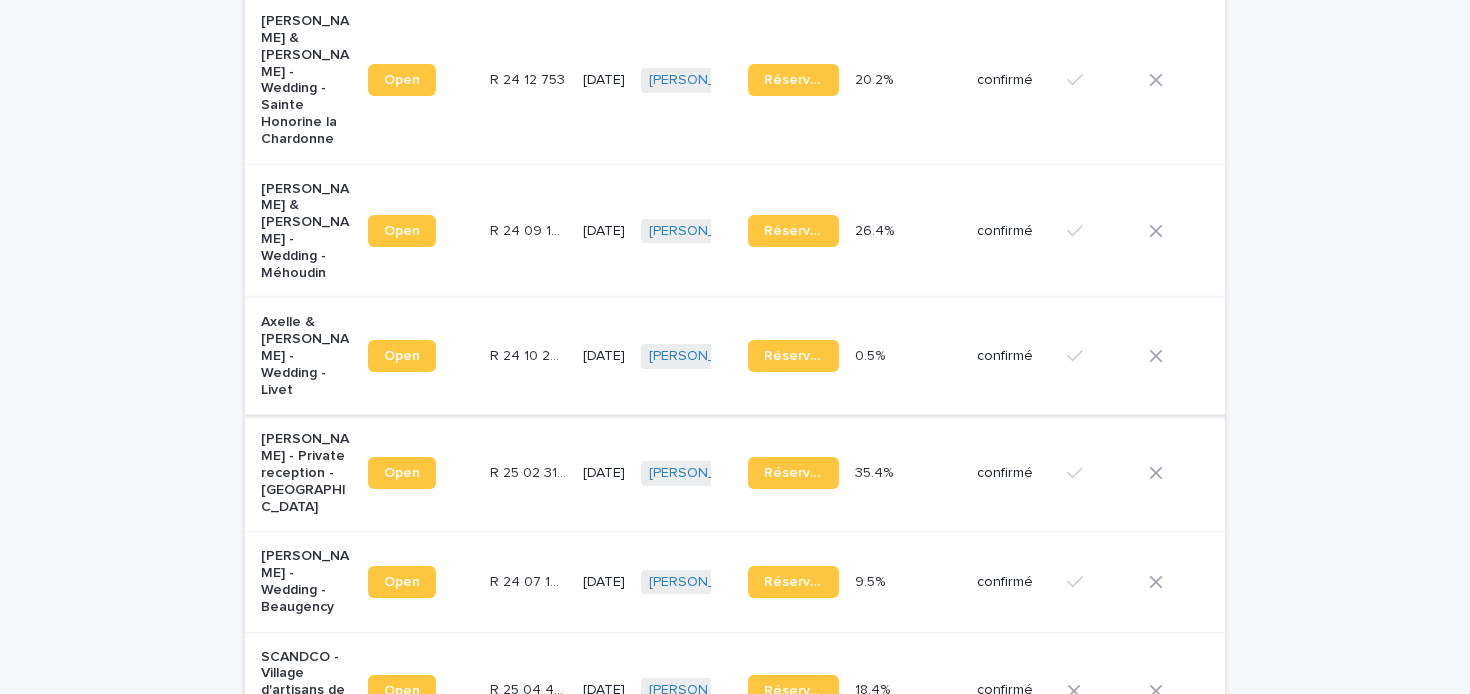 scroll, scrollTop: 1234, scrollLeft: 0, axis: vertical 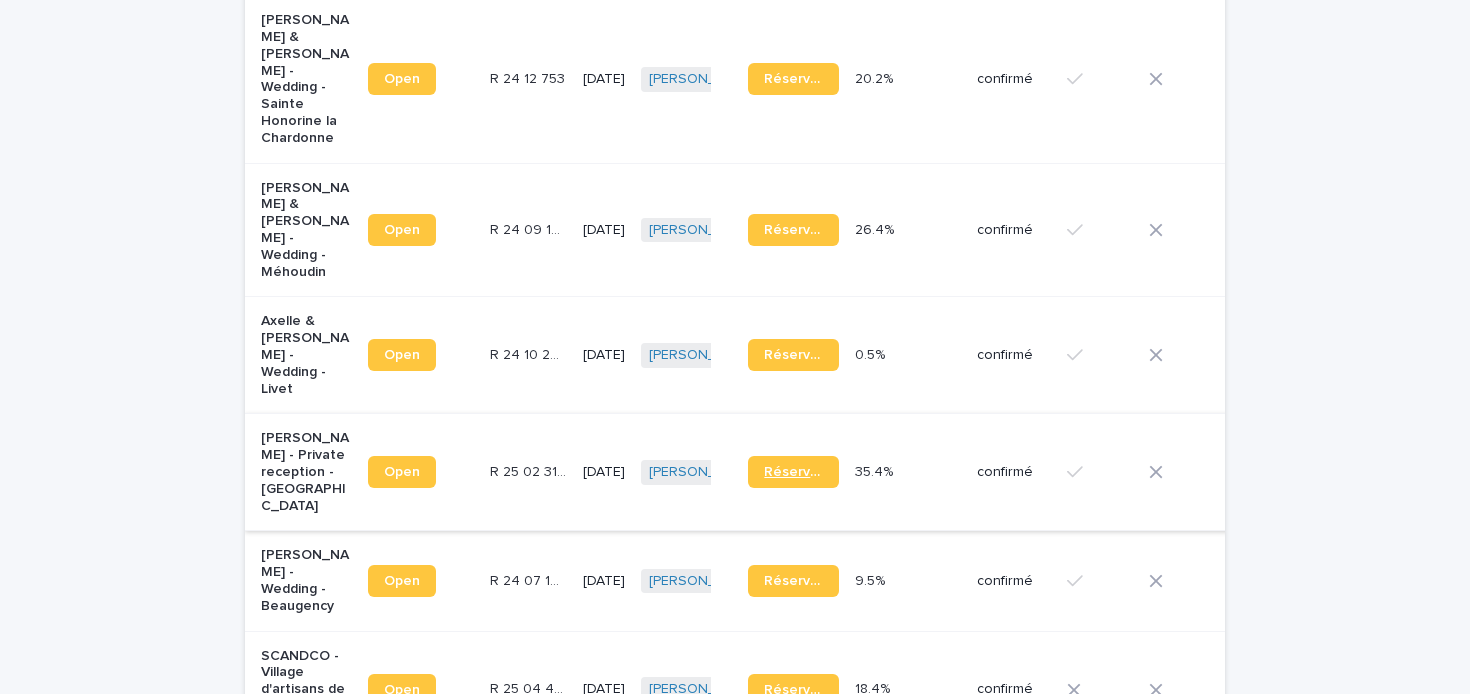 click on "Réservation" at bounding box center [793, 472] 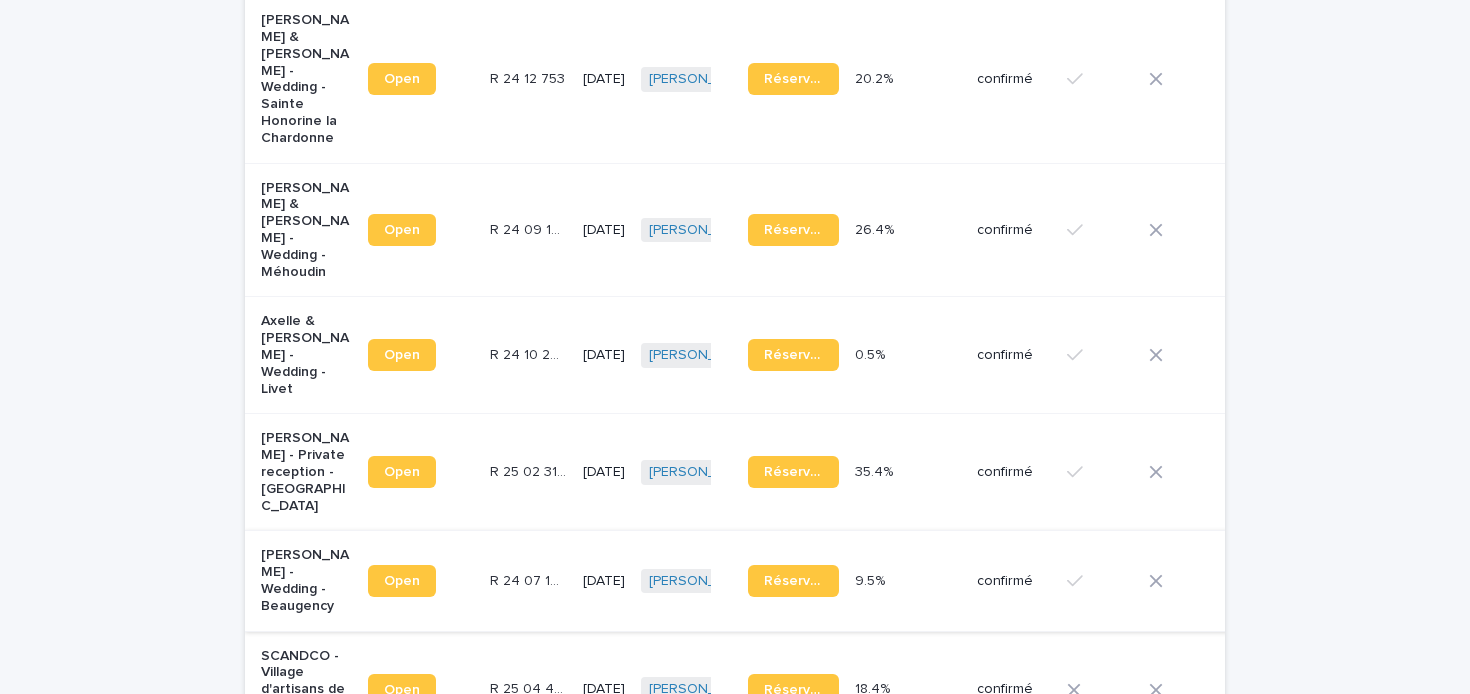scroll, scrollTop: 1305, scrollLeft: 0, axis: vertical 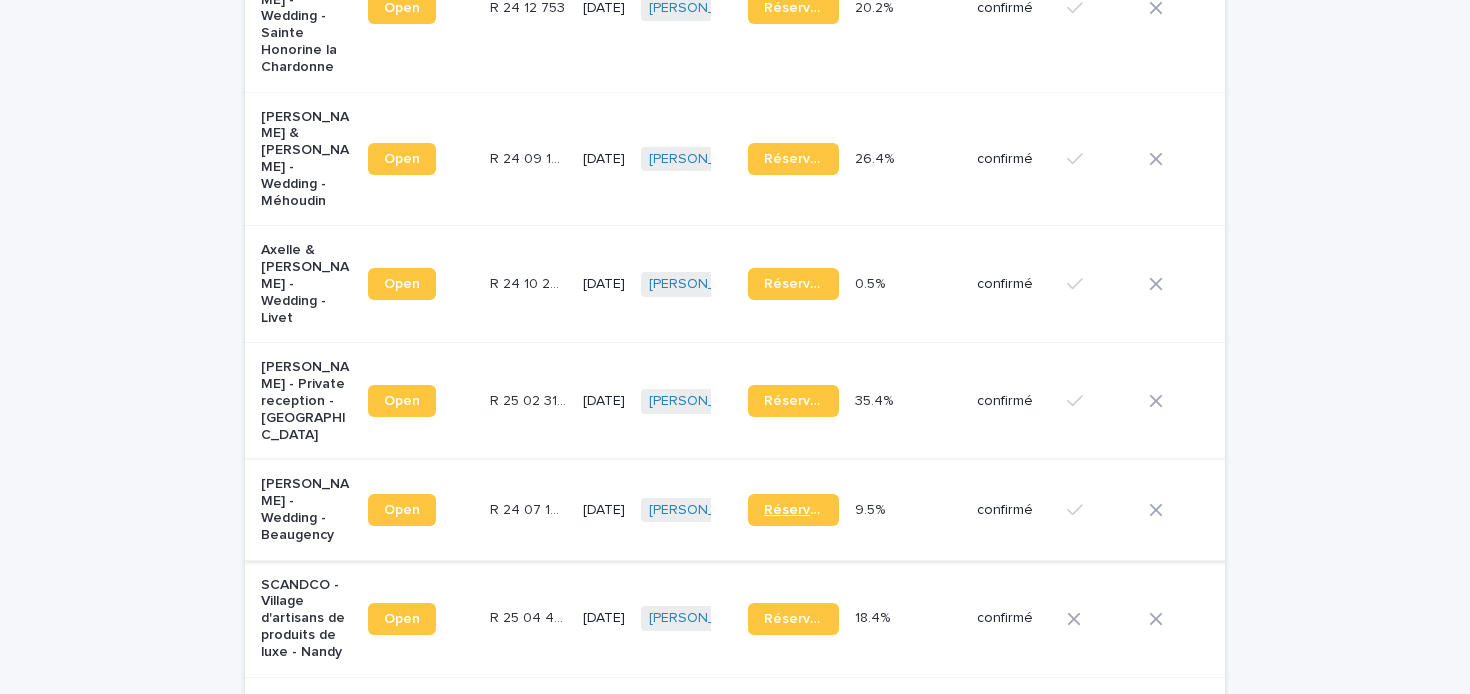 click on "Réservation" at bounding box center (793, 510) 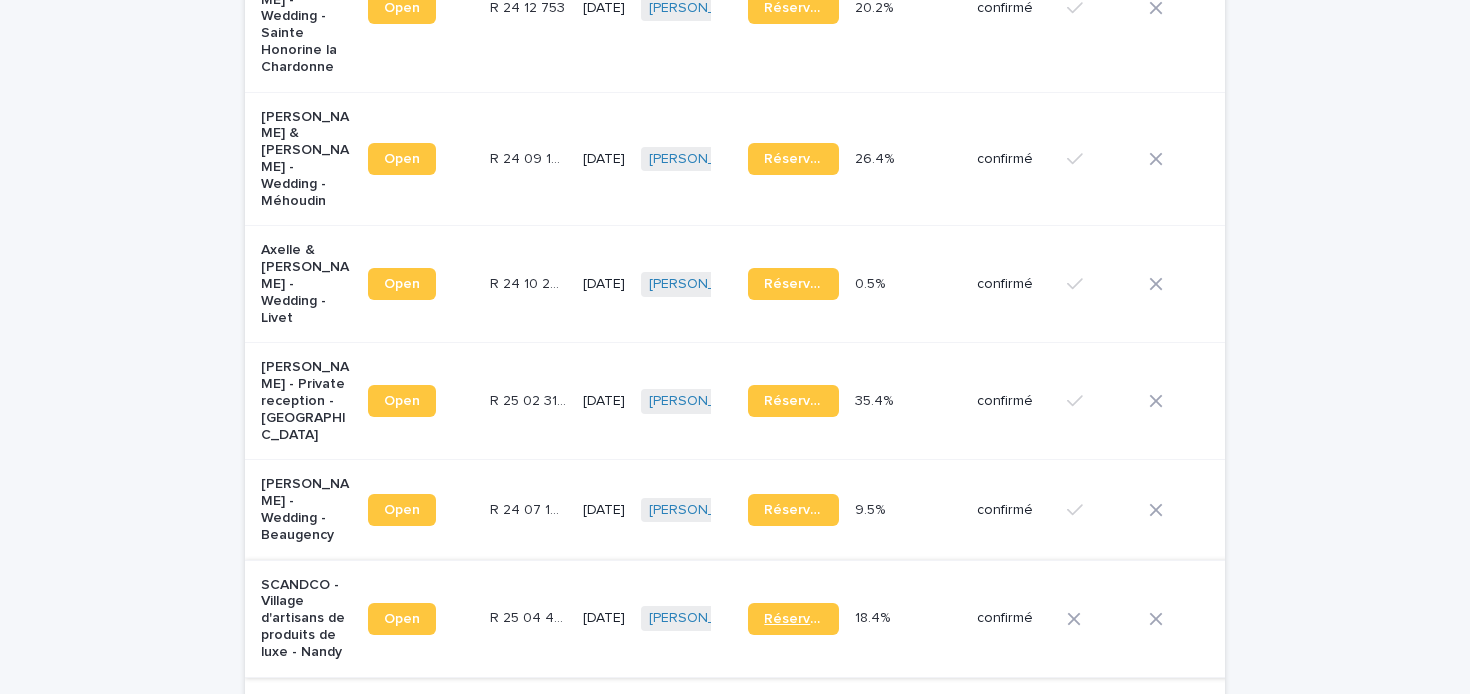 click on "Réservation" at bounding box center (793, 619) 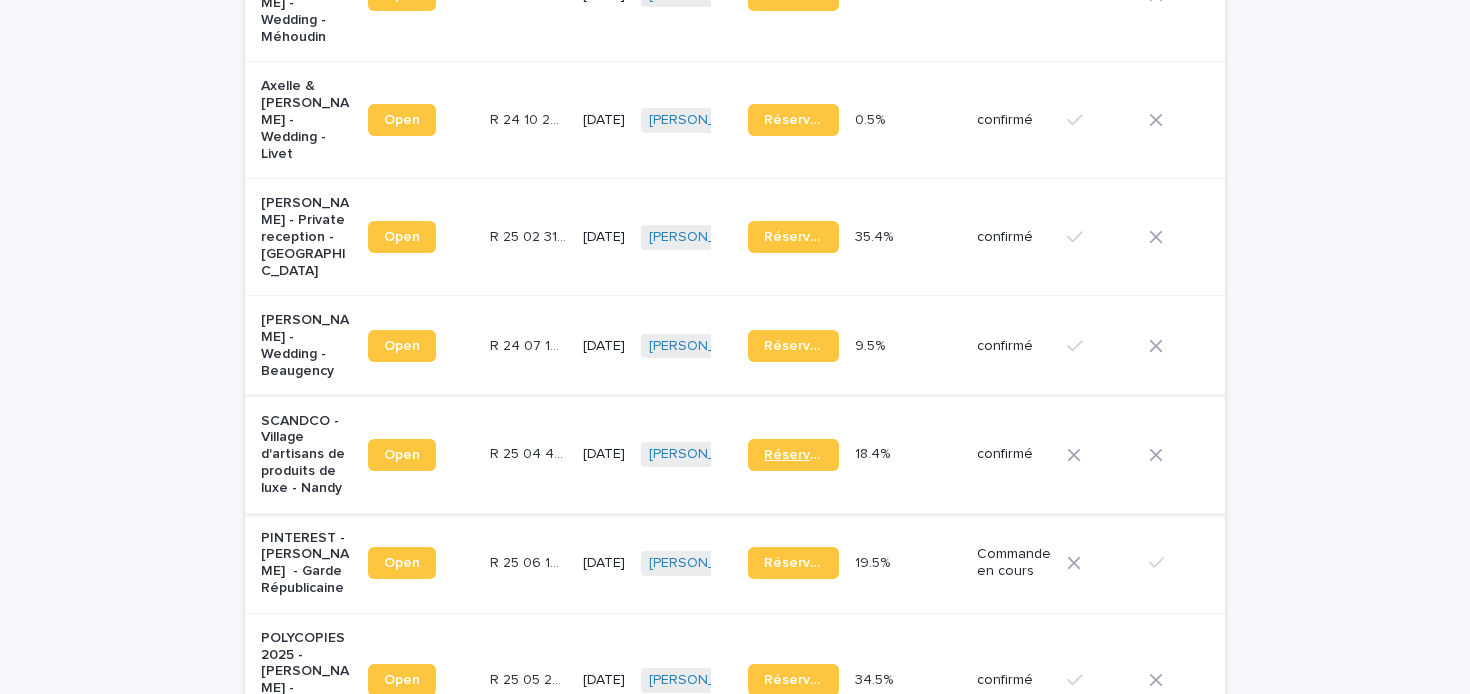 scroll, scrollTop: 1490, scrollLeft: 0, axis: vertical 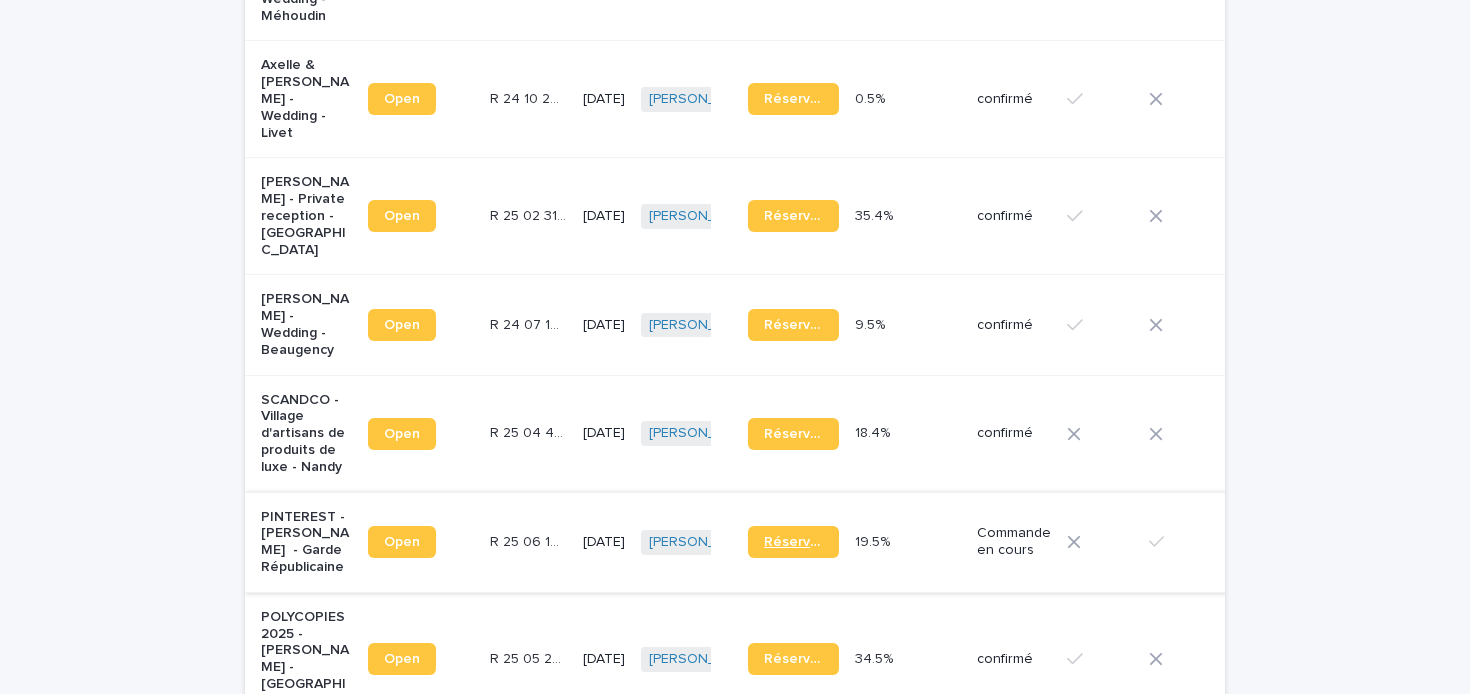 click on "Réservation" at bounding box center [793, 542] 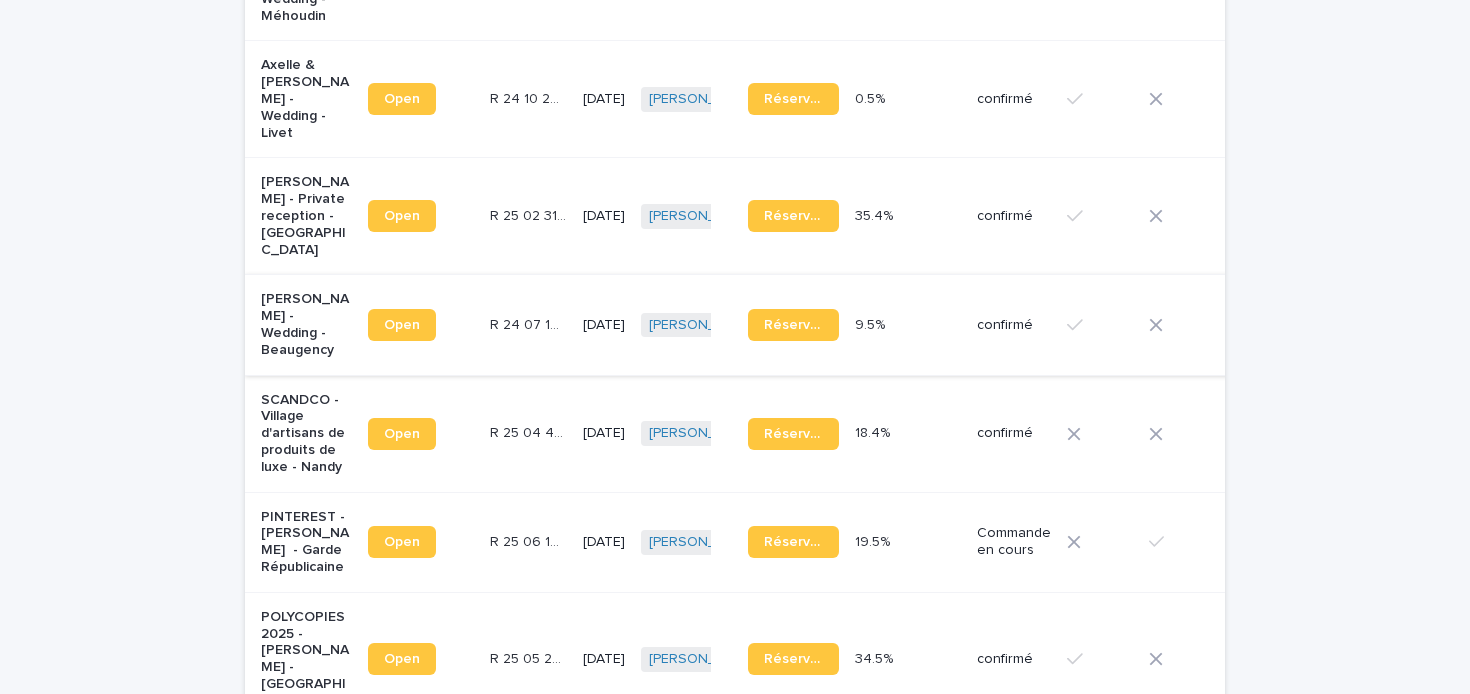 scroll, scrollTop: 0, scrollLeft: 0, axis: both 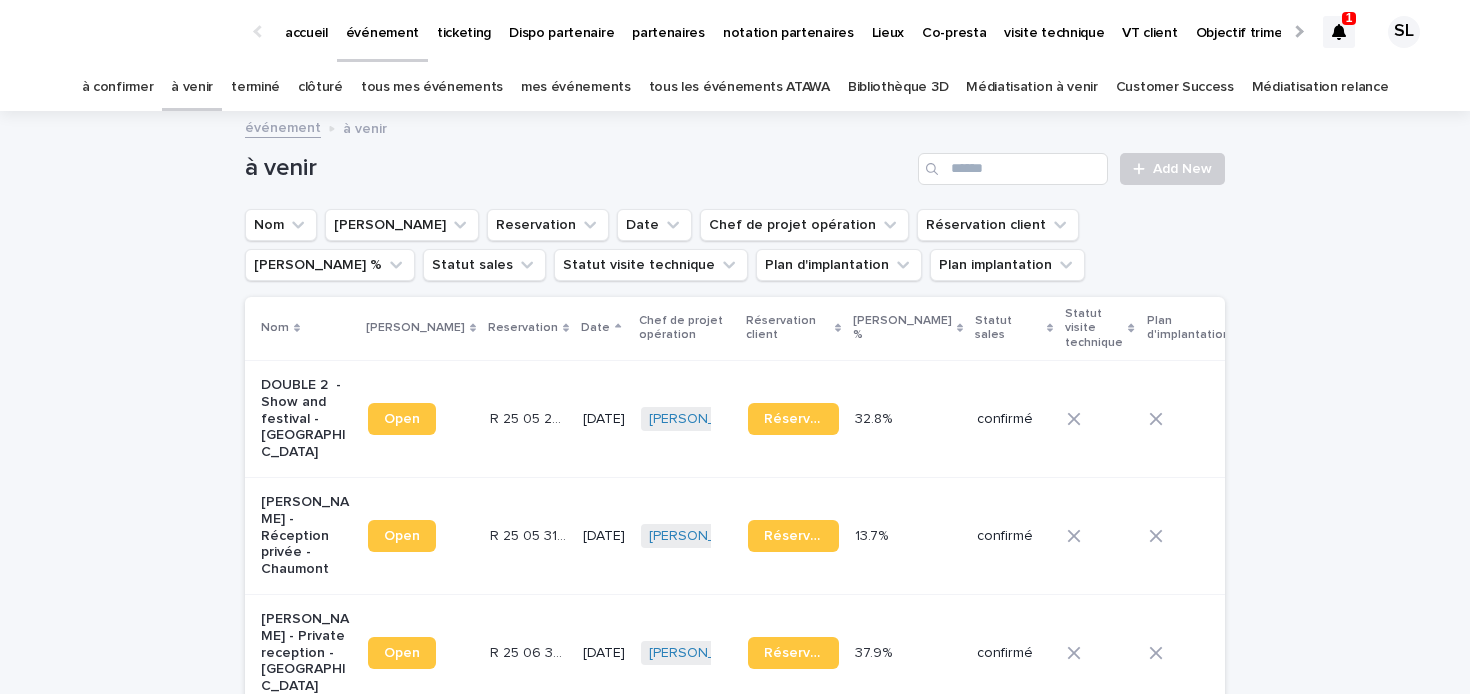 click 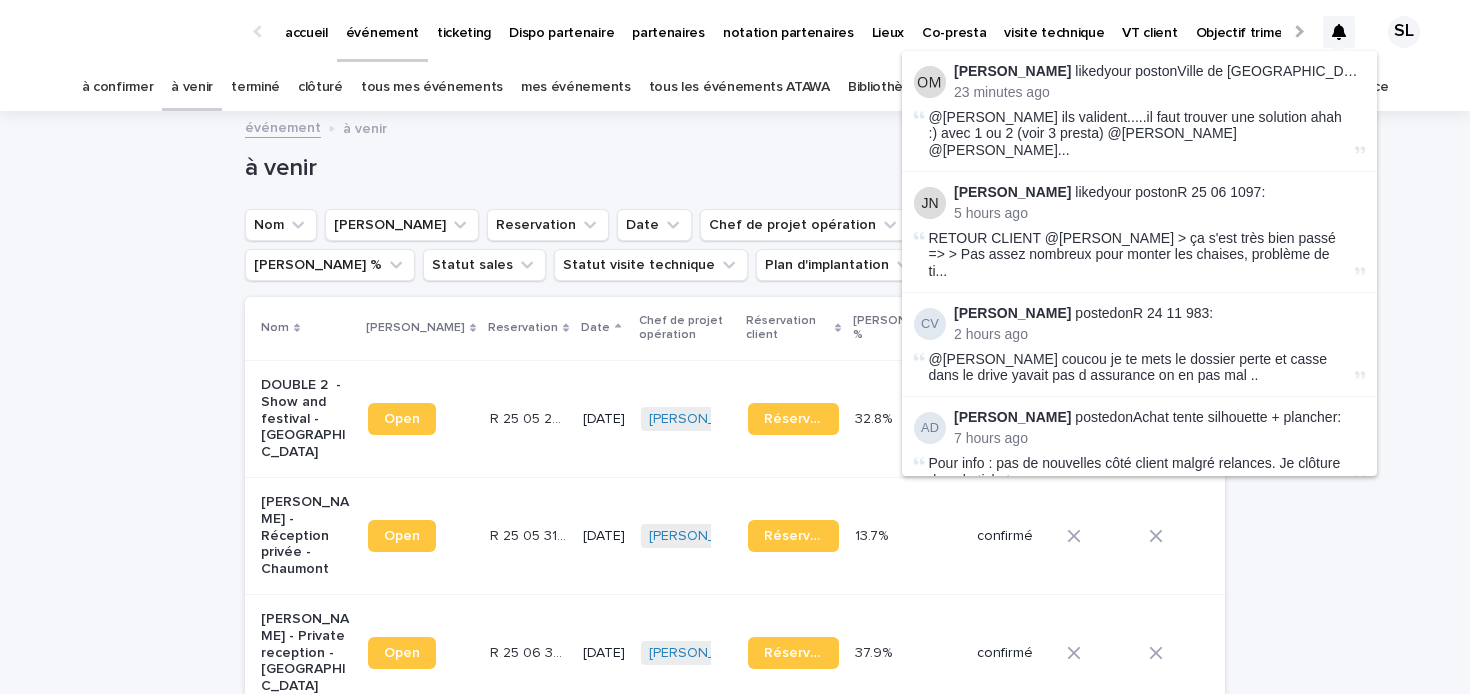 click on "Objectif trimestriel" at bounding box center (1255, 21) 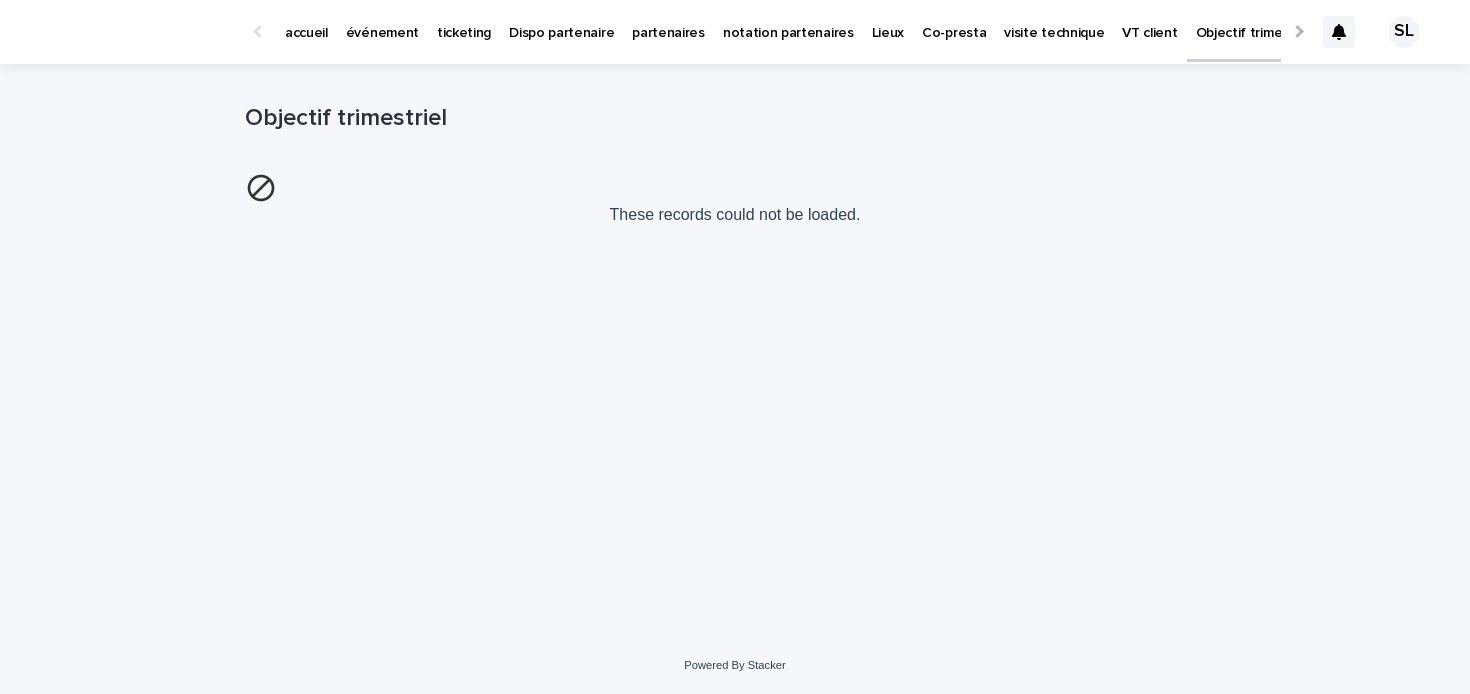click at bounding box center (1297, 31) 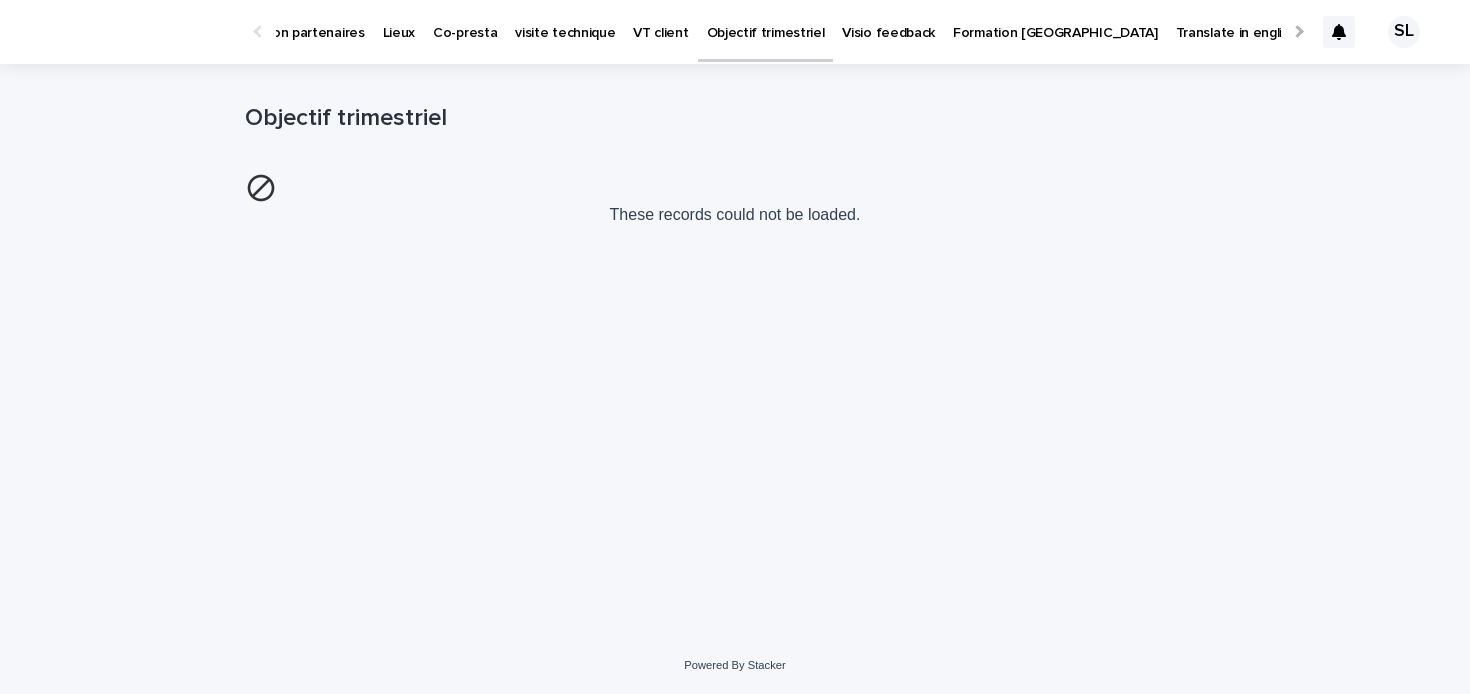 scroll, scrollTop: 0, scrollLeft: 502, axis: horizontal 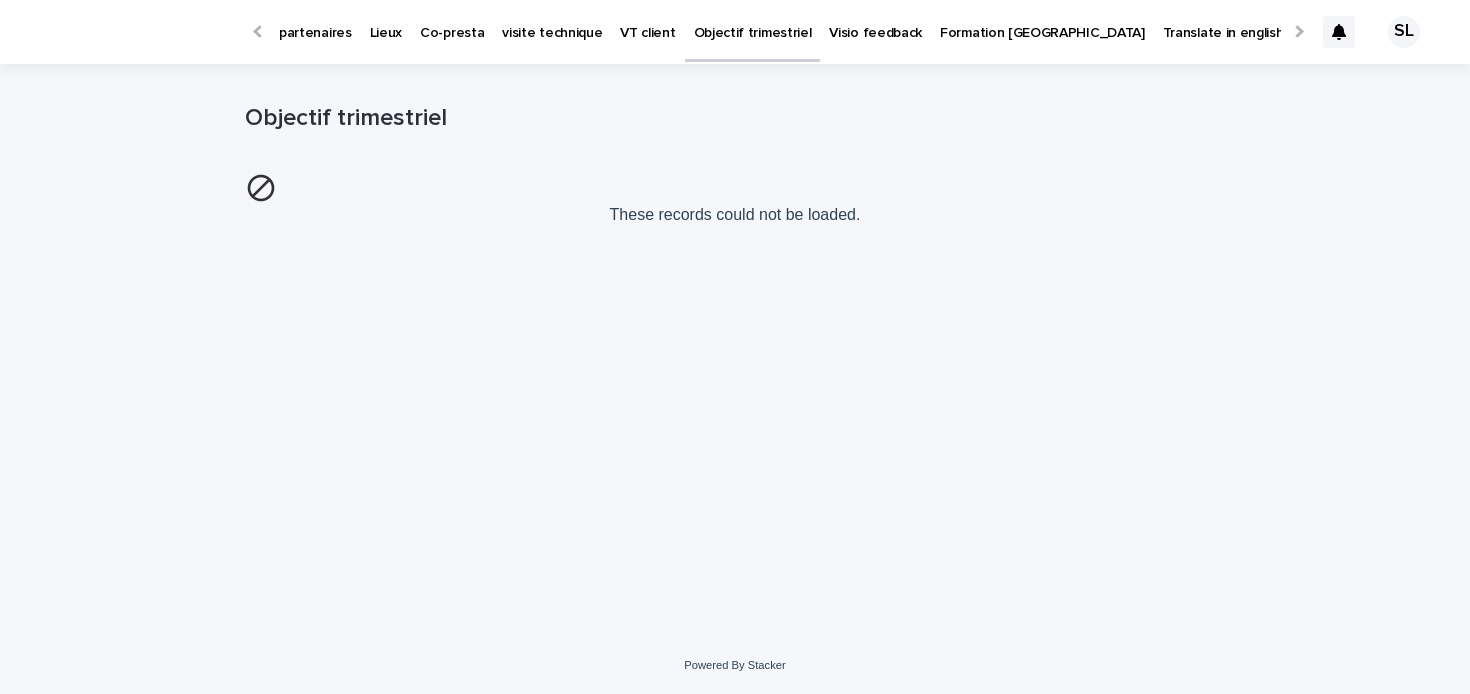 click on "Mon profil" at bounding box center [1334, 21] 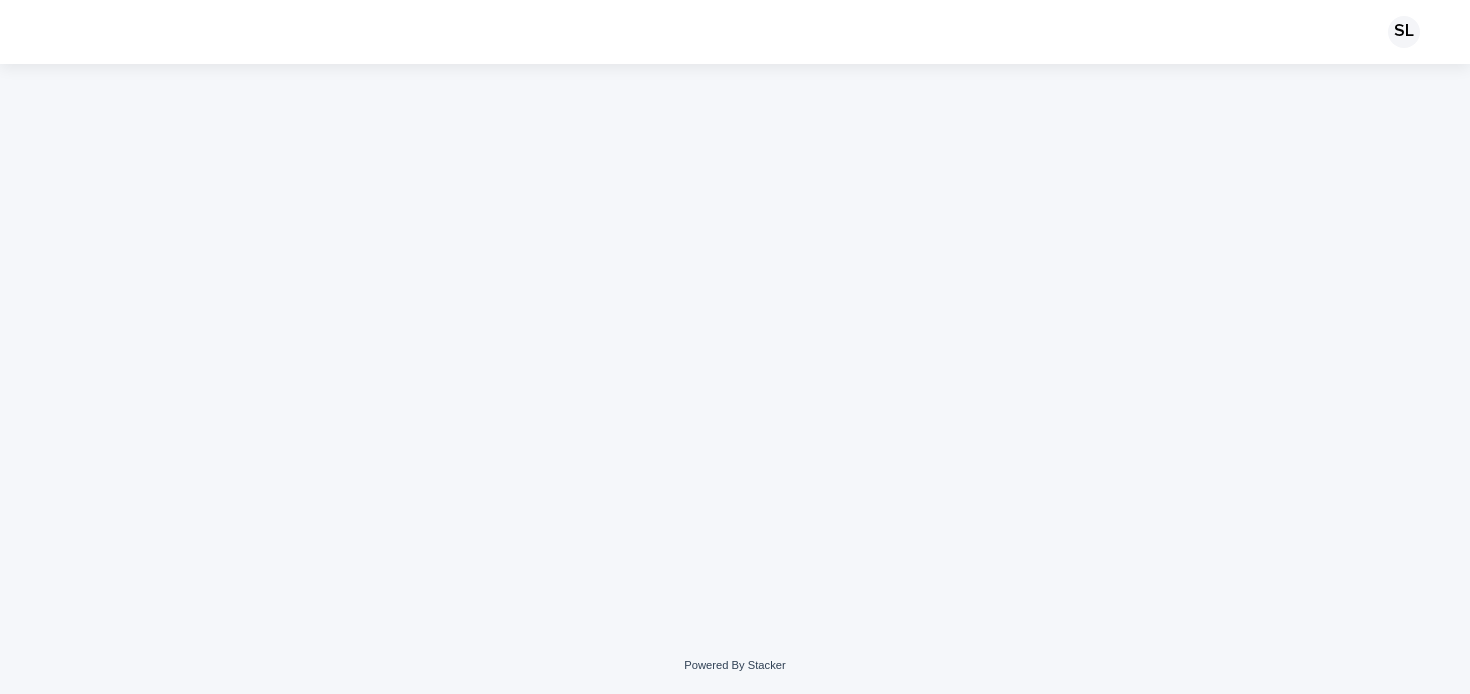 scroll, scrollTop: 0, scrollLeft: 0, axis: both 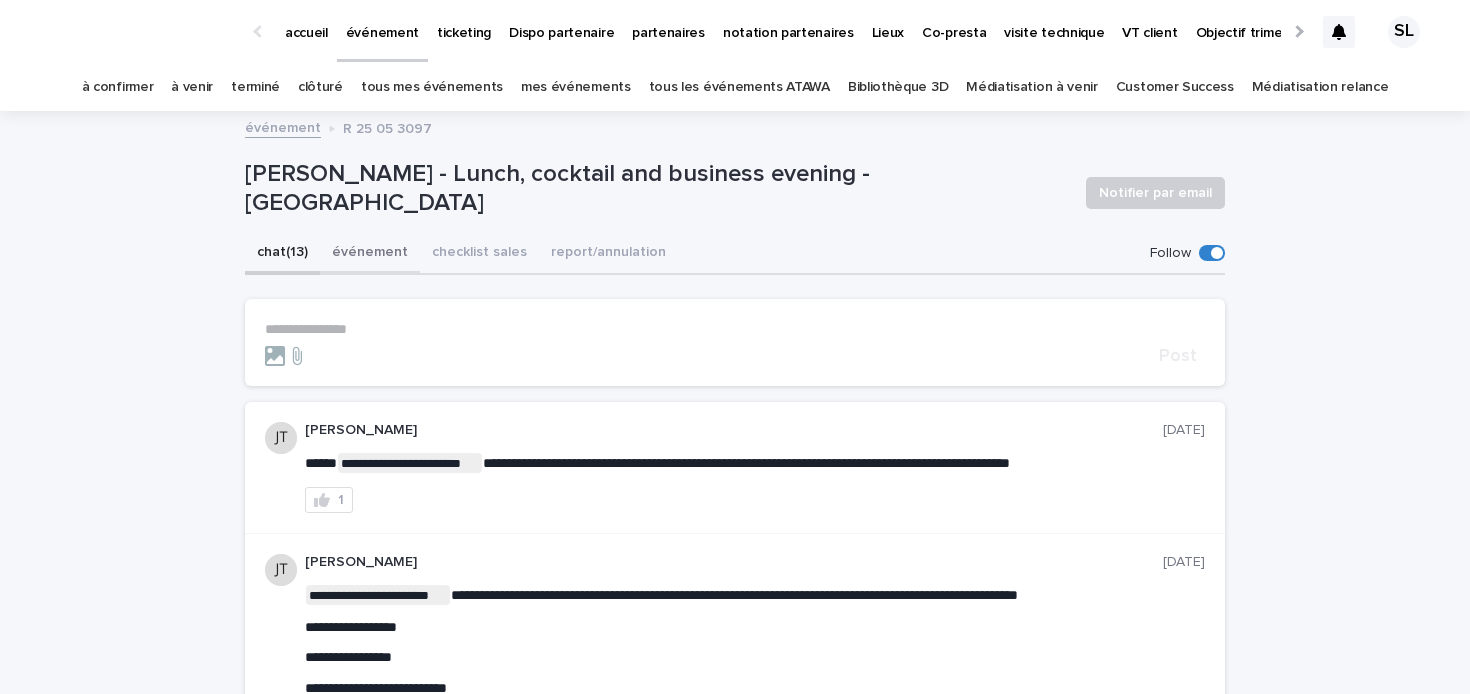 click on "événement" at bounding box center (370, 254) 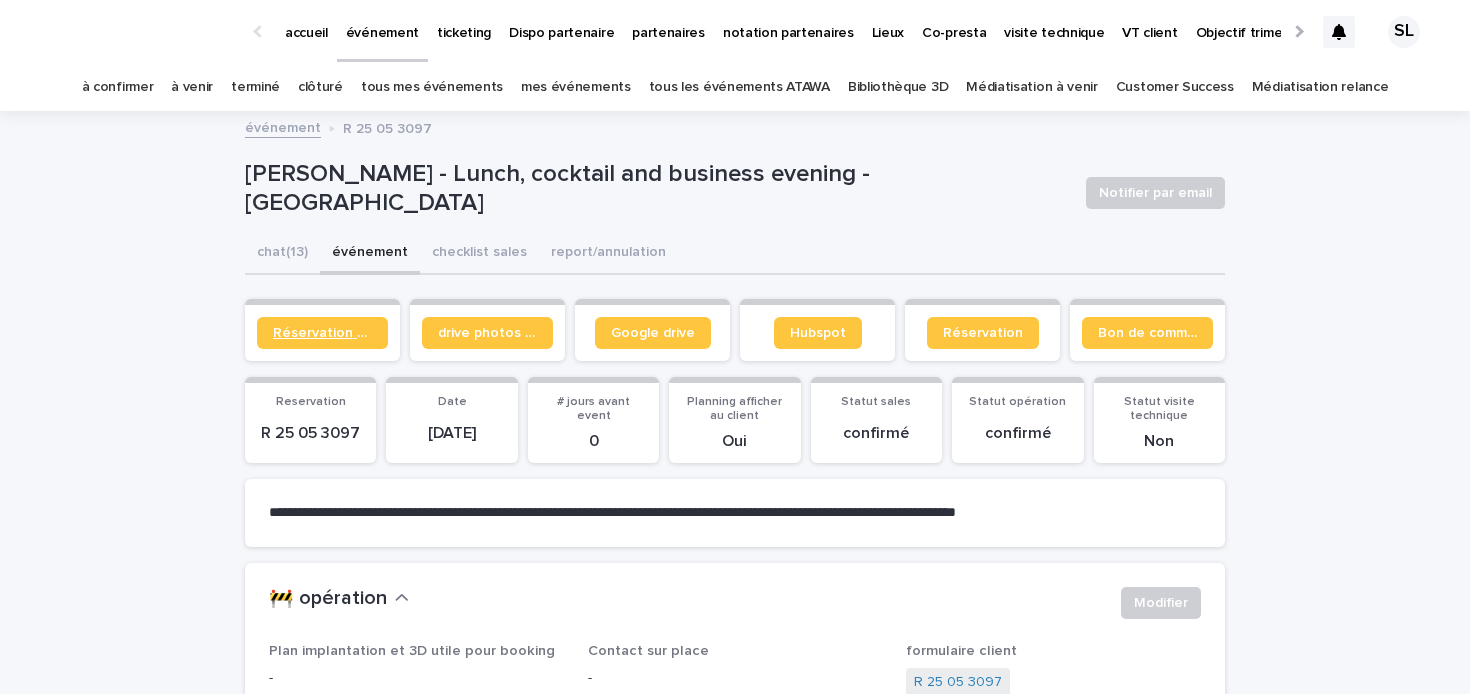 click on "Réservation client" at bounding box center (322, 333) 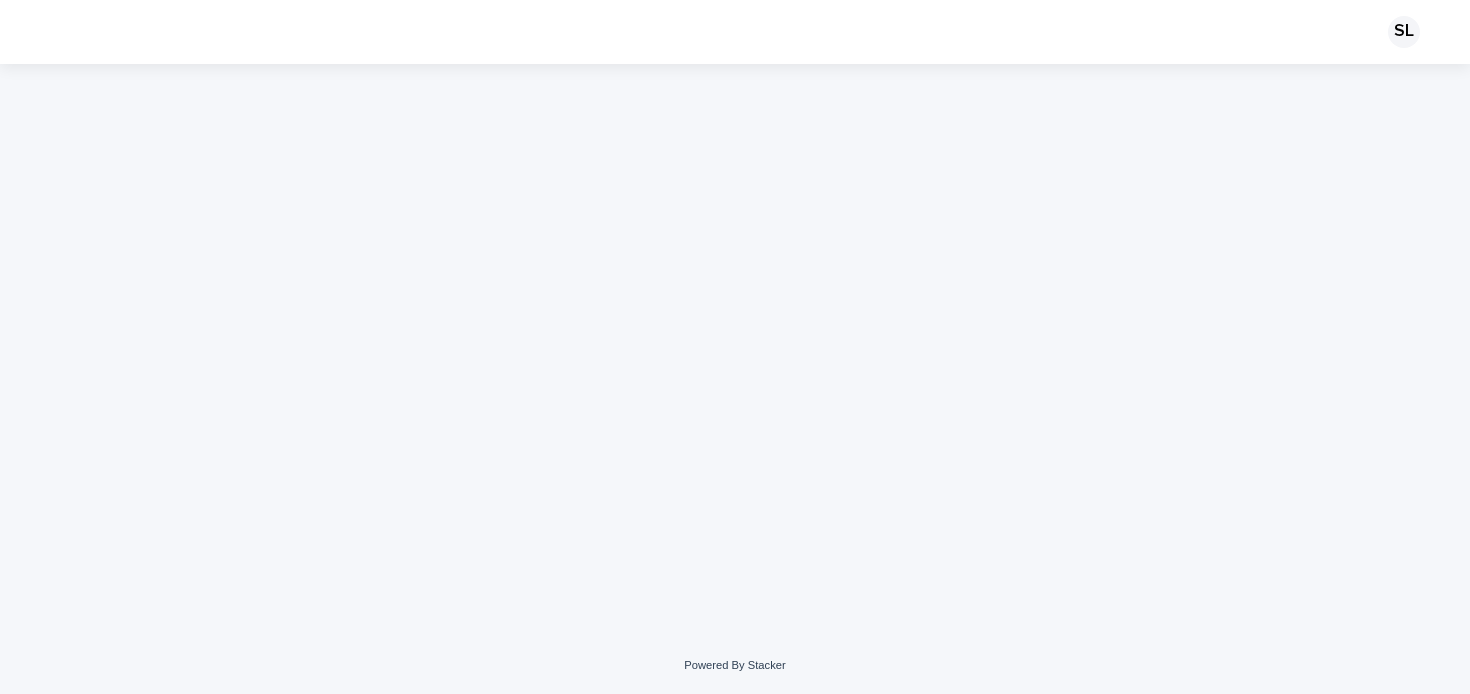 scroll, scrollTop: 0, scrollLeft: 0, axis: both 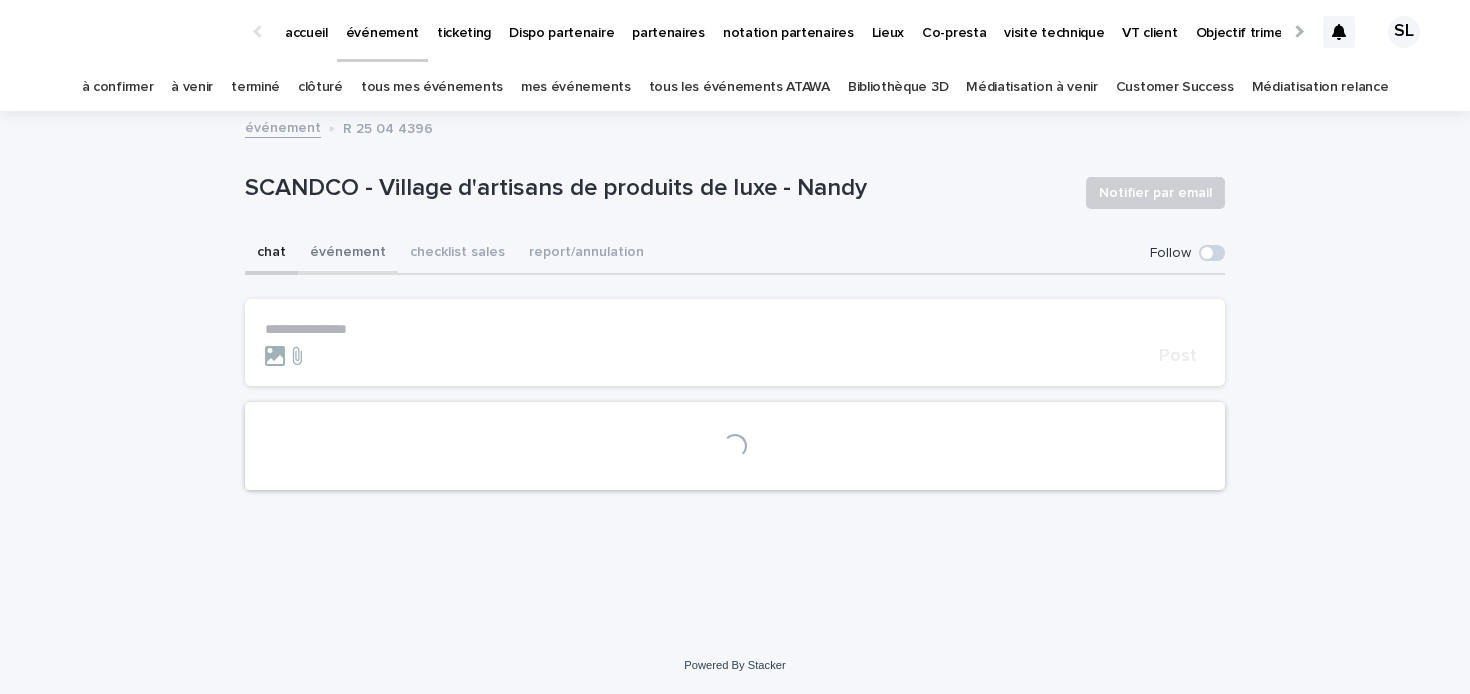 click on "événement" at bounding box center (348, 254) 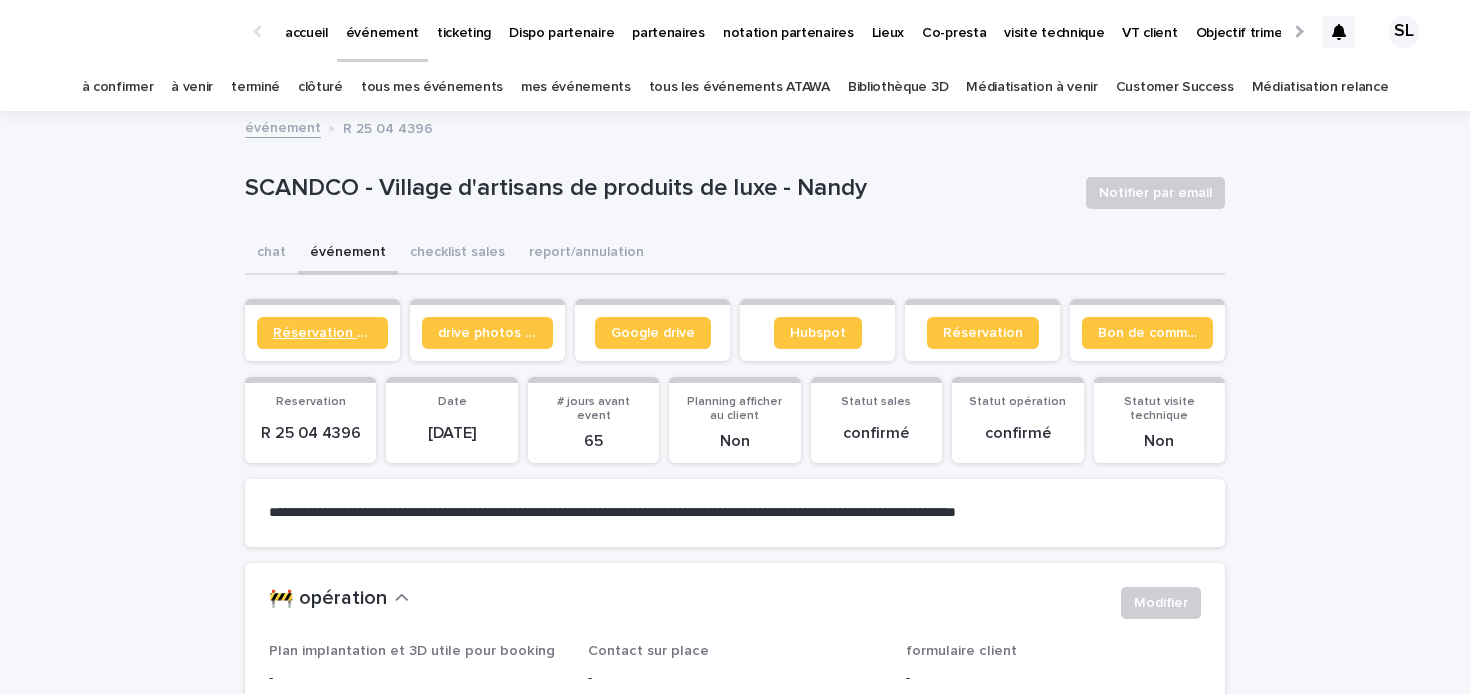 click on "Réservation client" at bounding box center (322, 333) 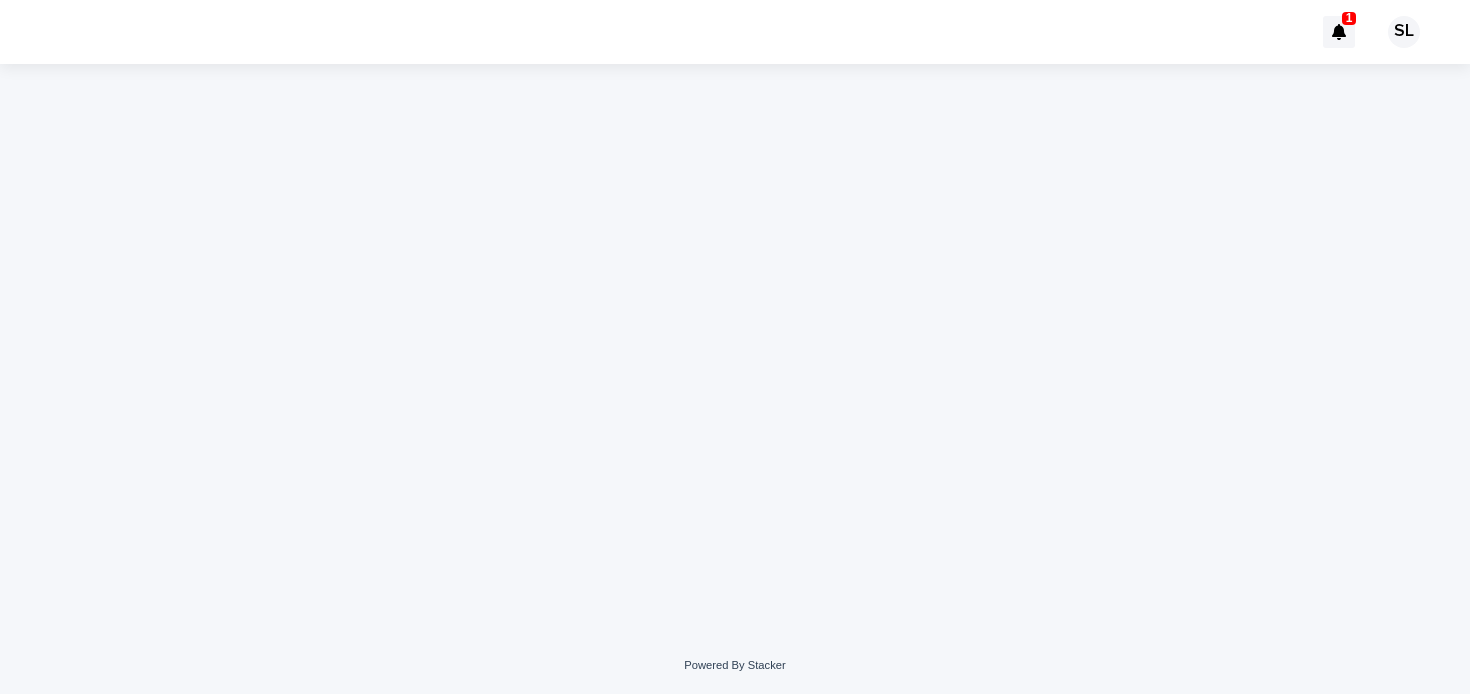 scroll, scrollTop: 0, scrollLeft: 0, axis: both 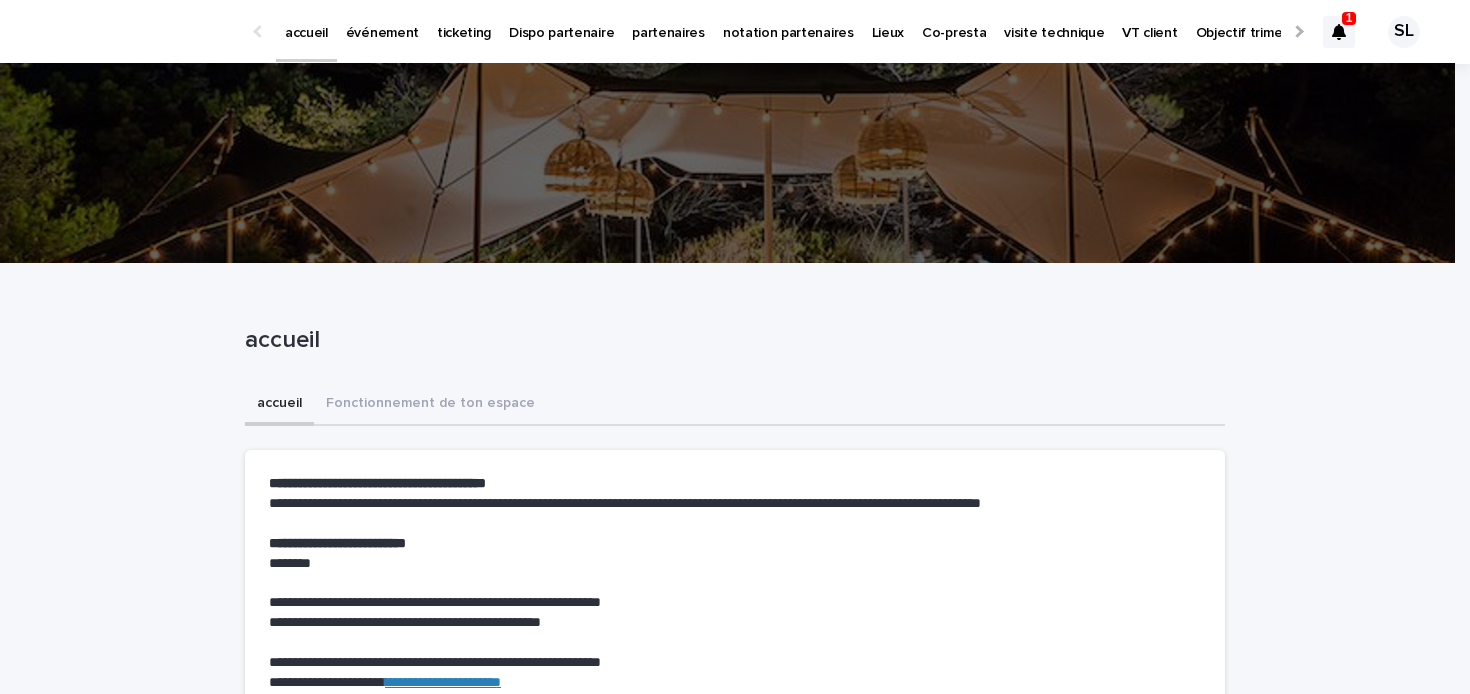 click on "1 SL" at bounding box center [1376, 32] 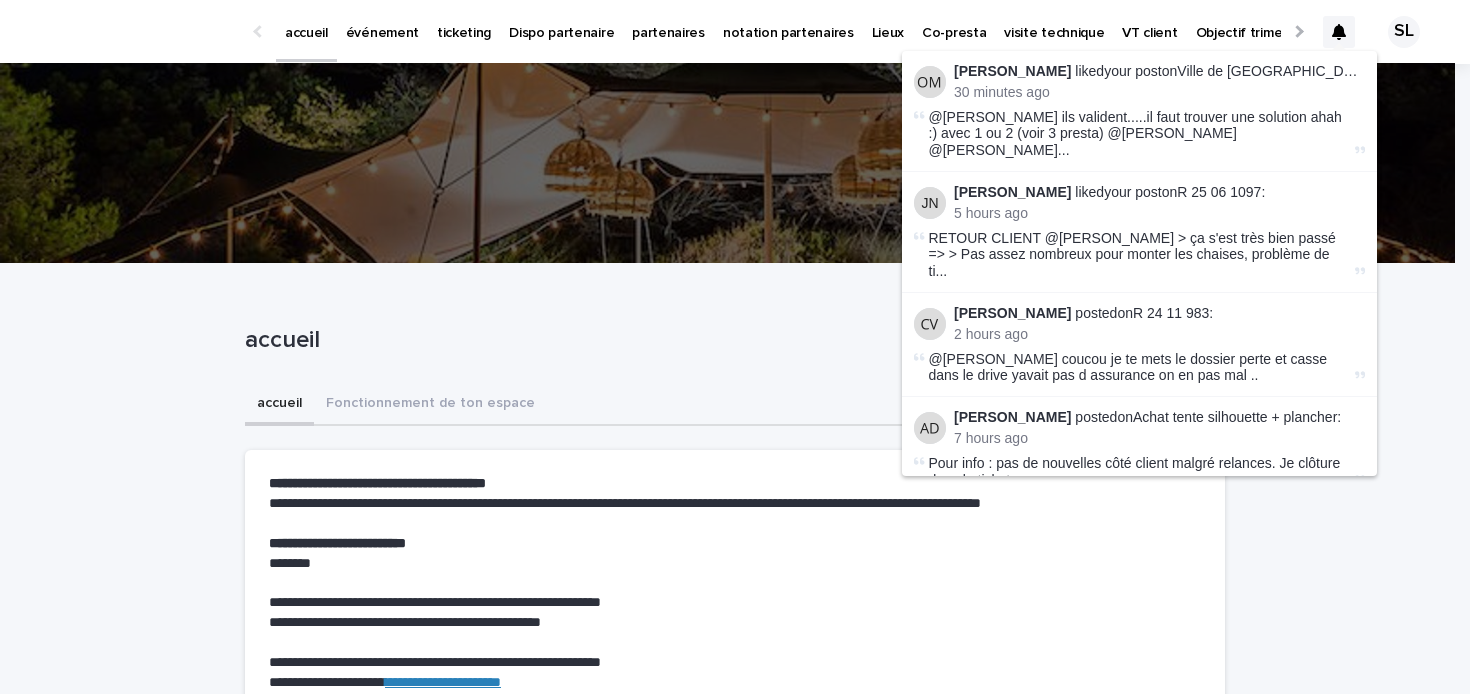 click at bounding box center (727, 163) 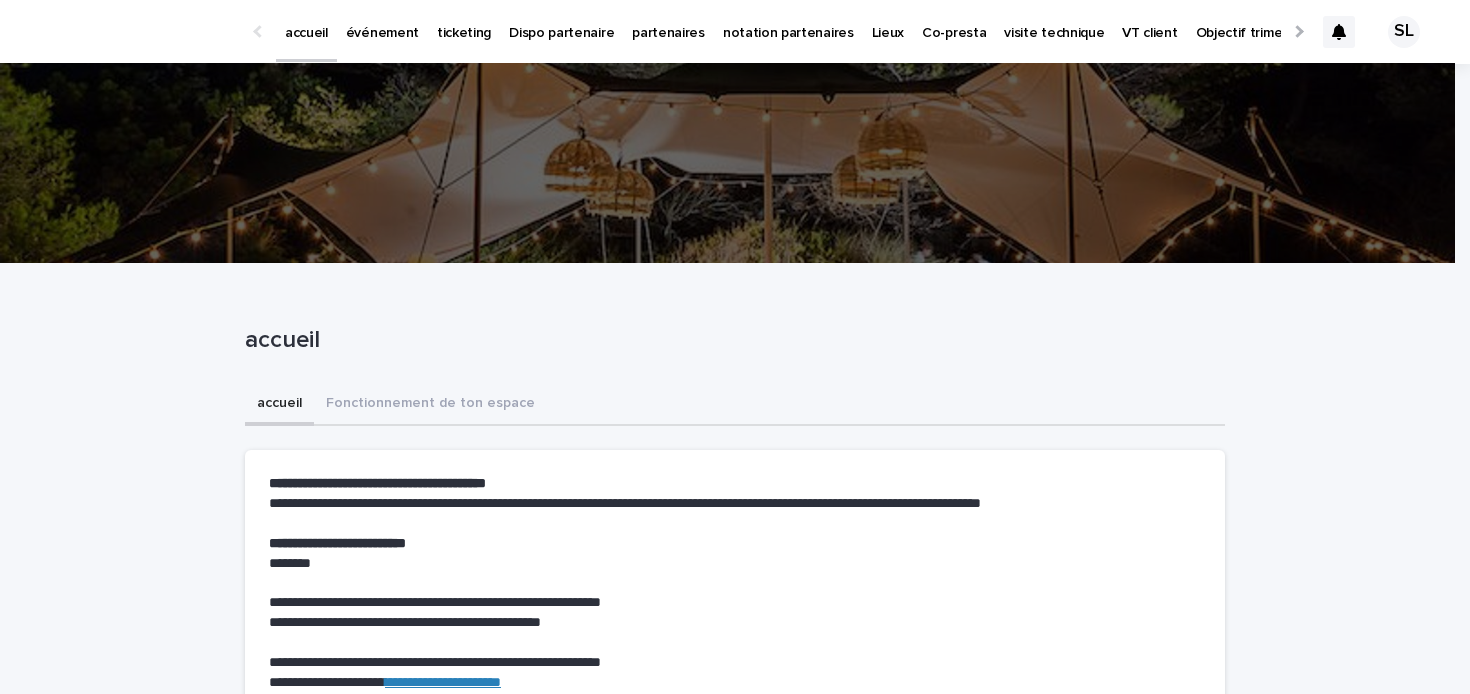 click at bounding box center [1297, 31] 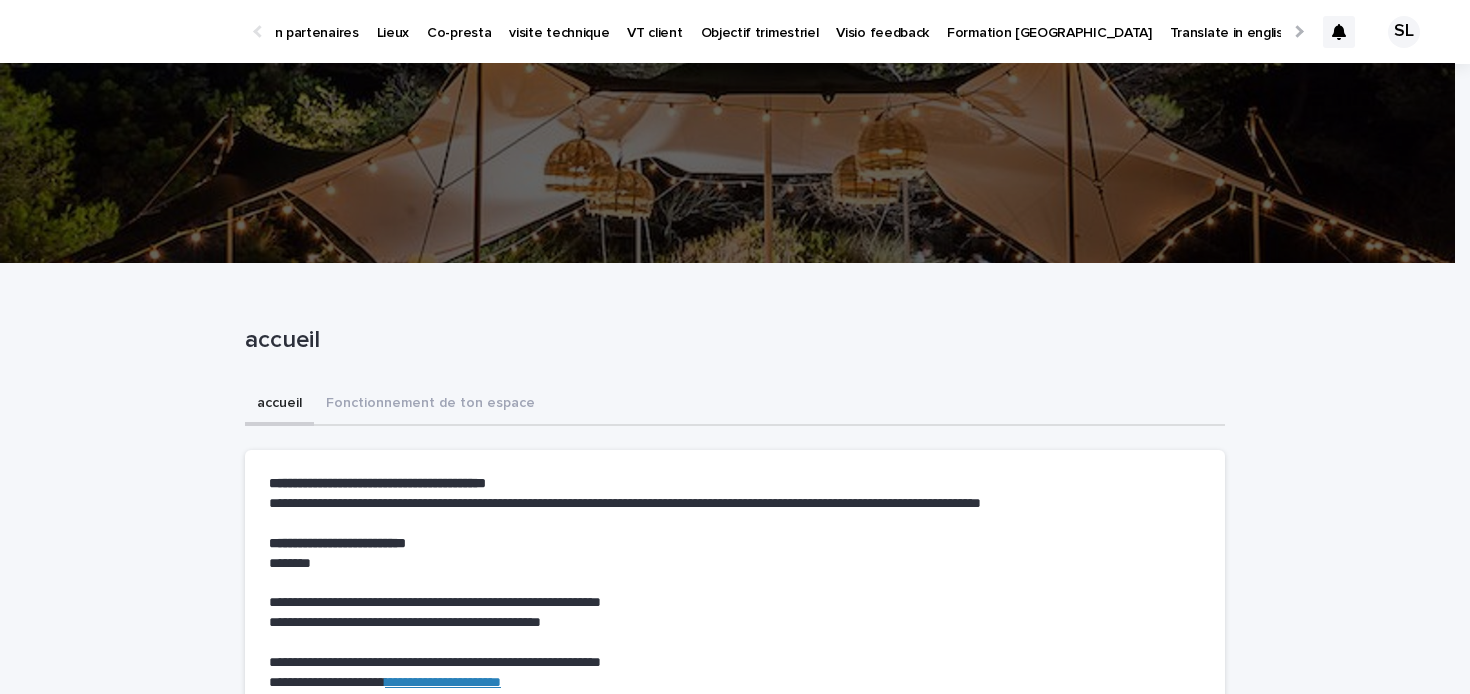 click at bounding box center (1297, 31) 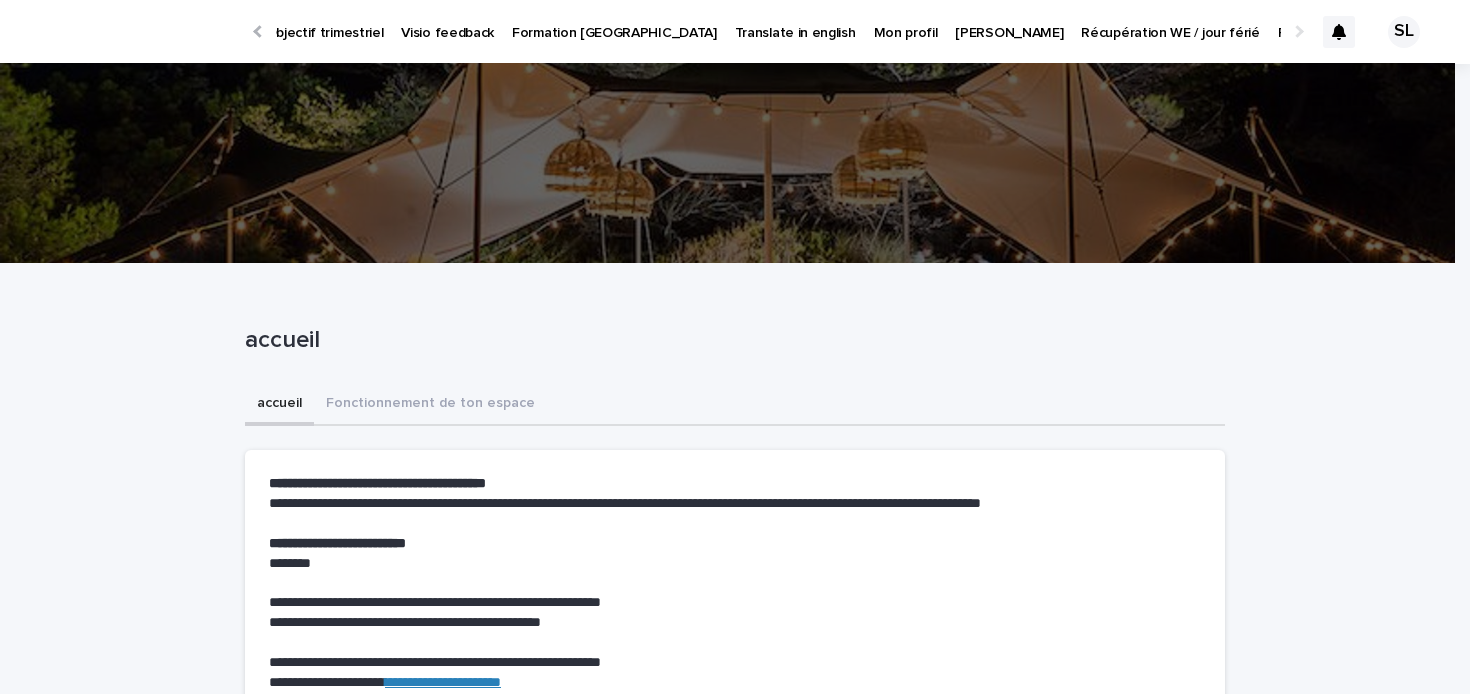 scroll, scrollTop: 0, scrollLeft: 932, axis: horizontal 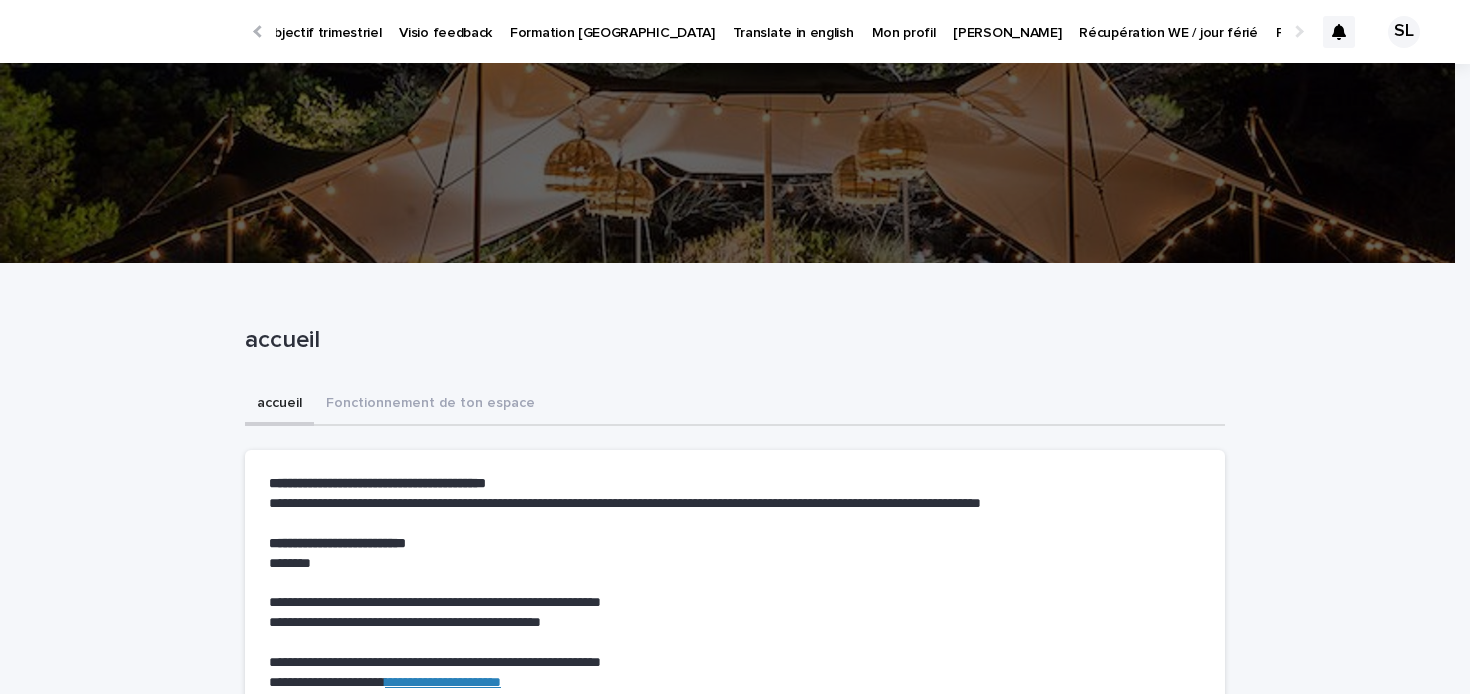 click on "Mon profil" at bounding box center (904, 21) 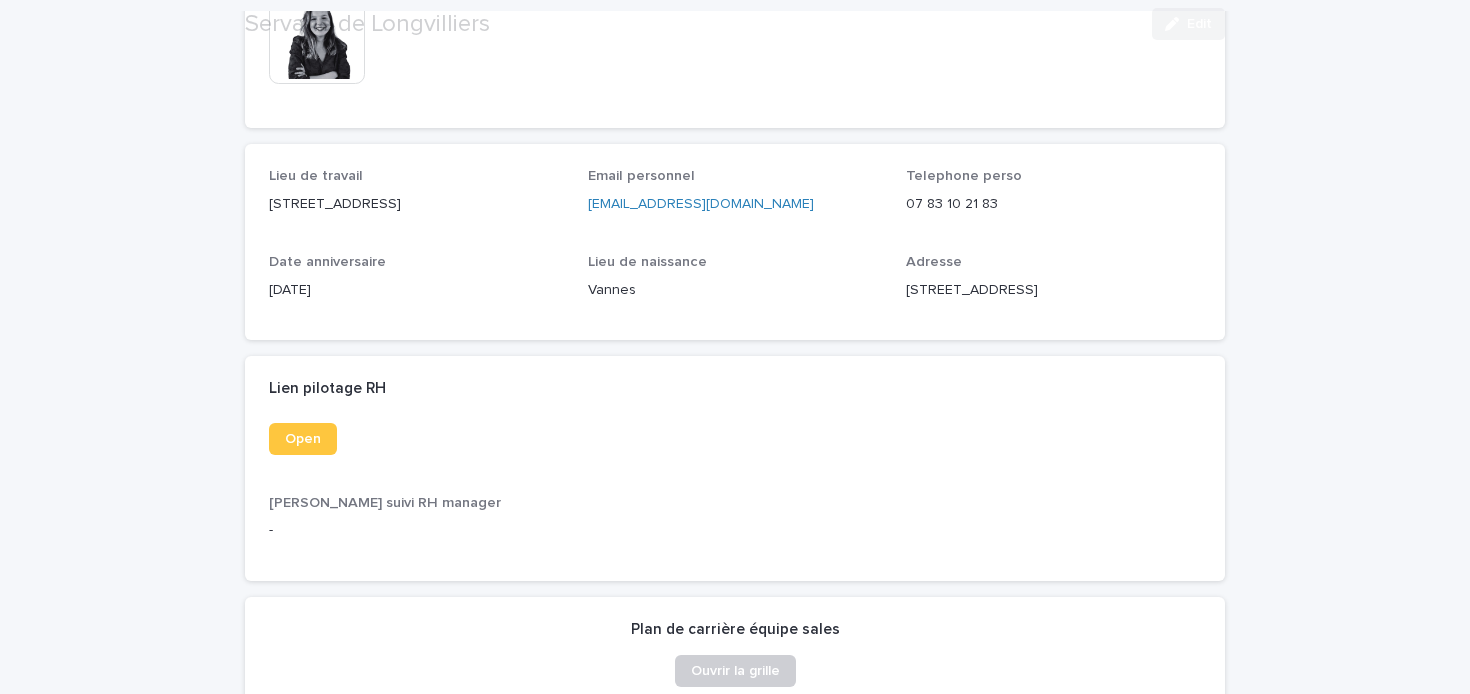 scroll, scrollTop: 459, scrollLeft: 0, axis: vertical 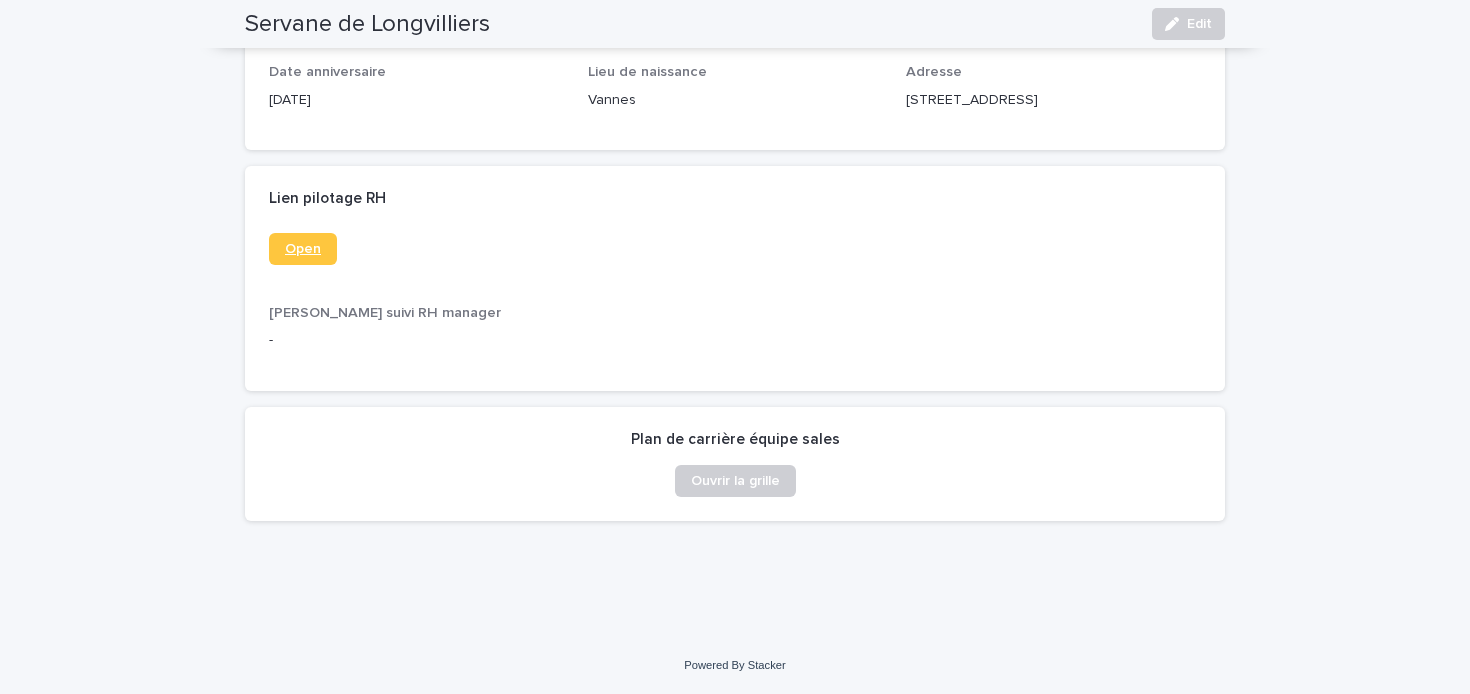 click on "Open" at bounding box center [303, 249] 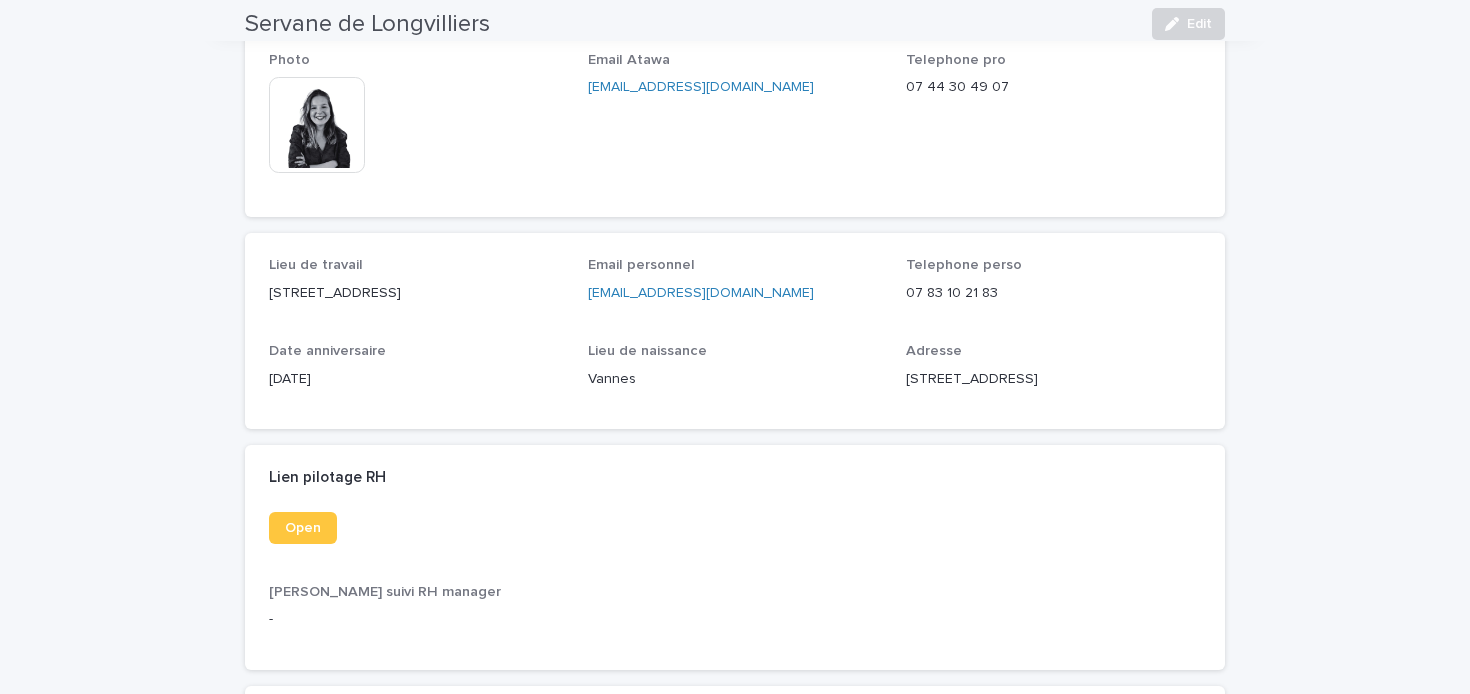 scroll, scrollTop: 0, scrollLeft: 0, axis: both 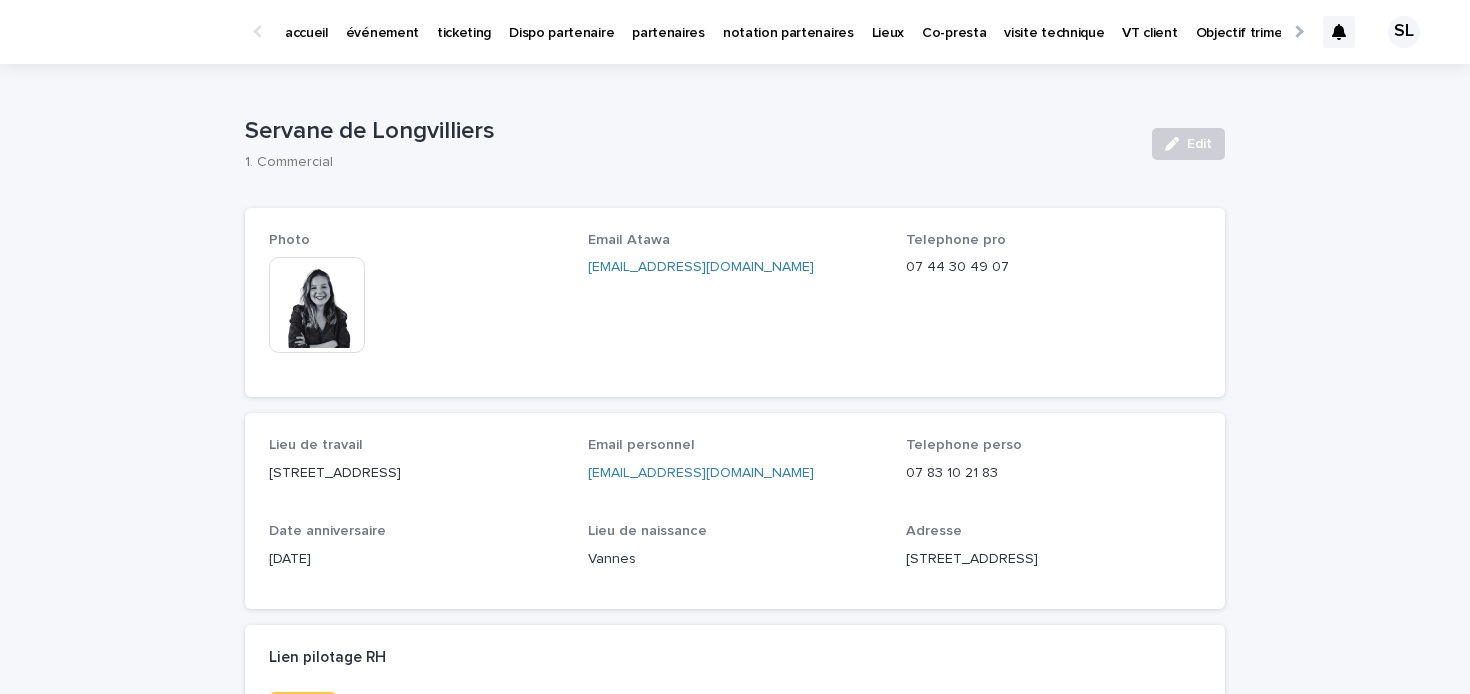 click on "Objectif trimestriel" at bounding box center [1255, 21] 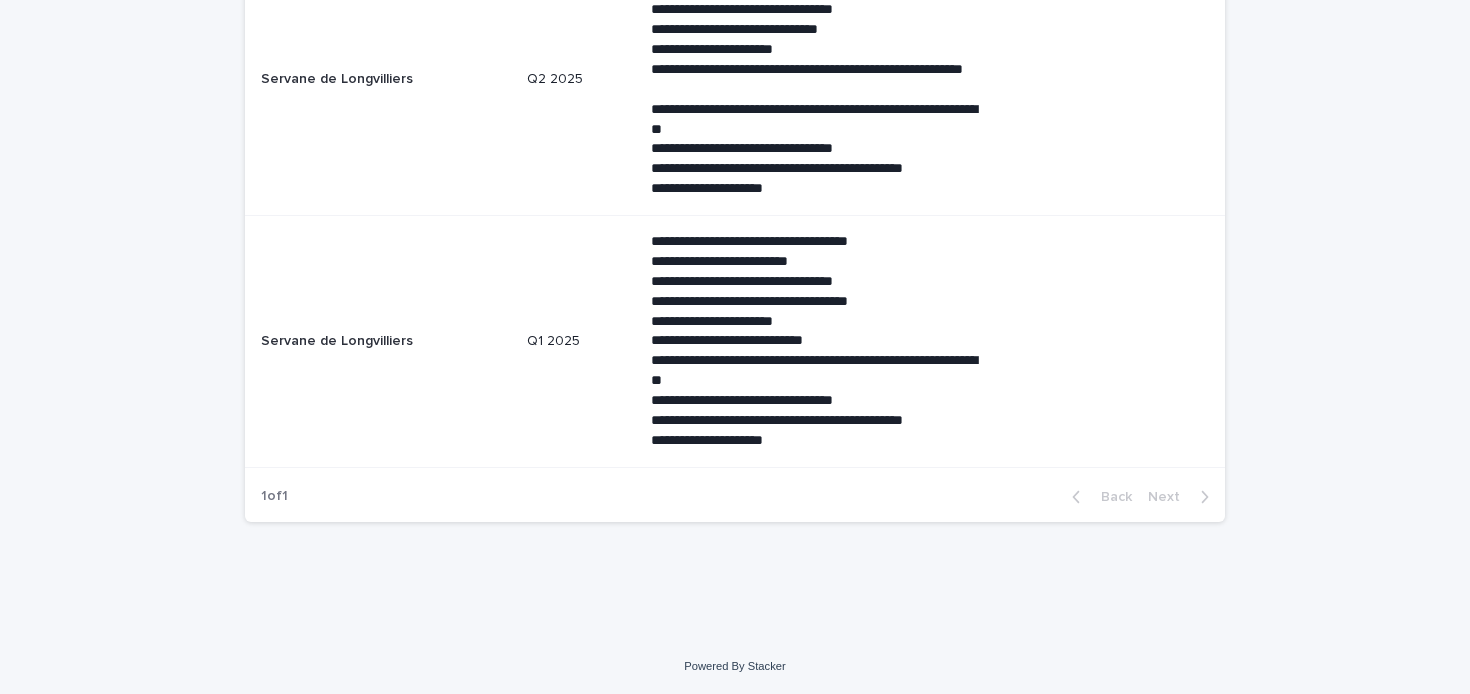 scroll, scrollTop: 0, scrollLeft: 0, axis: both 